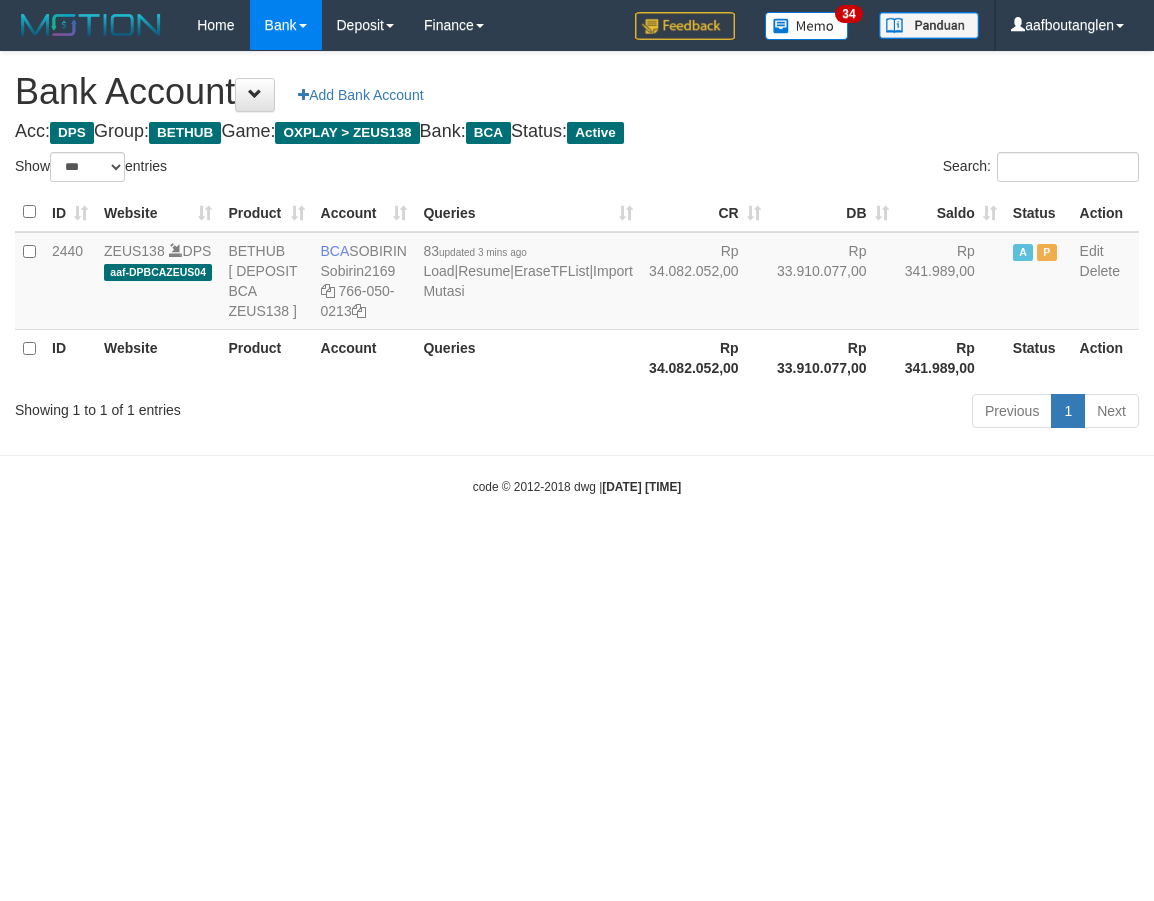 select on "***" 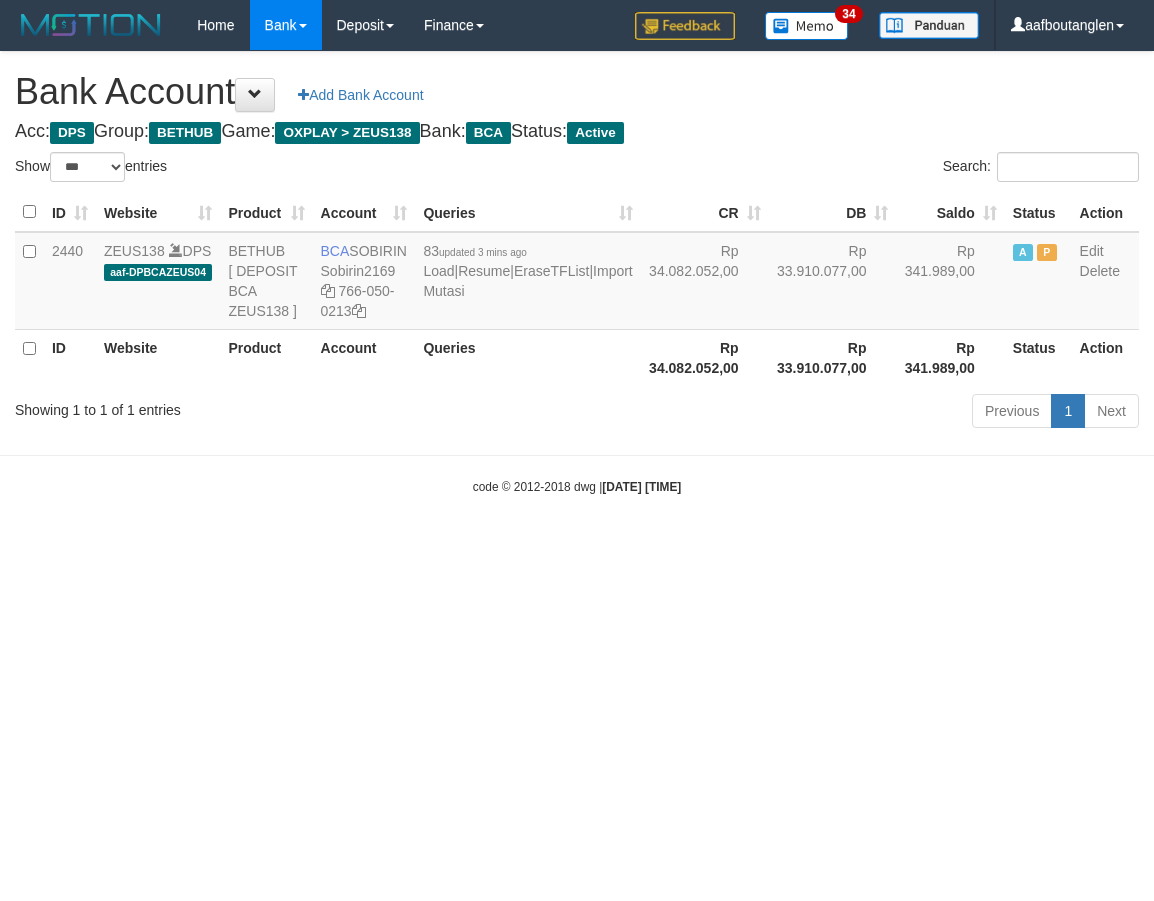 scroll, scrollTop: 0, scrollLeft: 0, axis: both 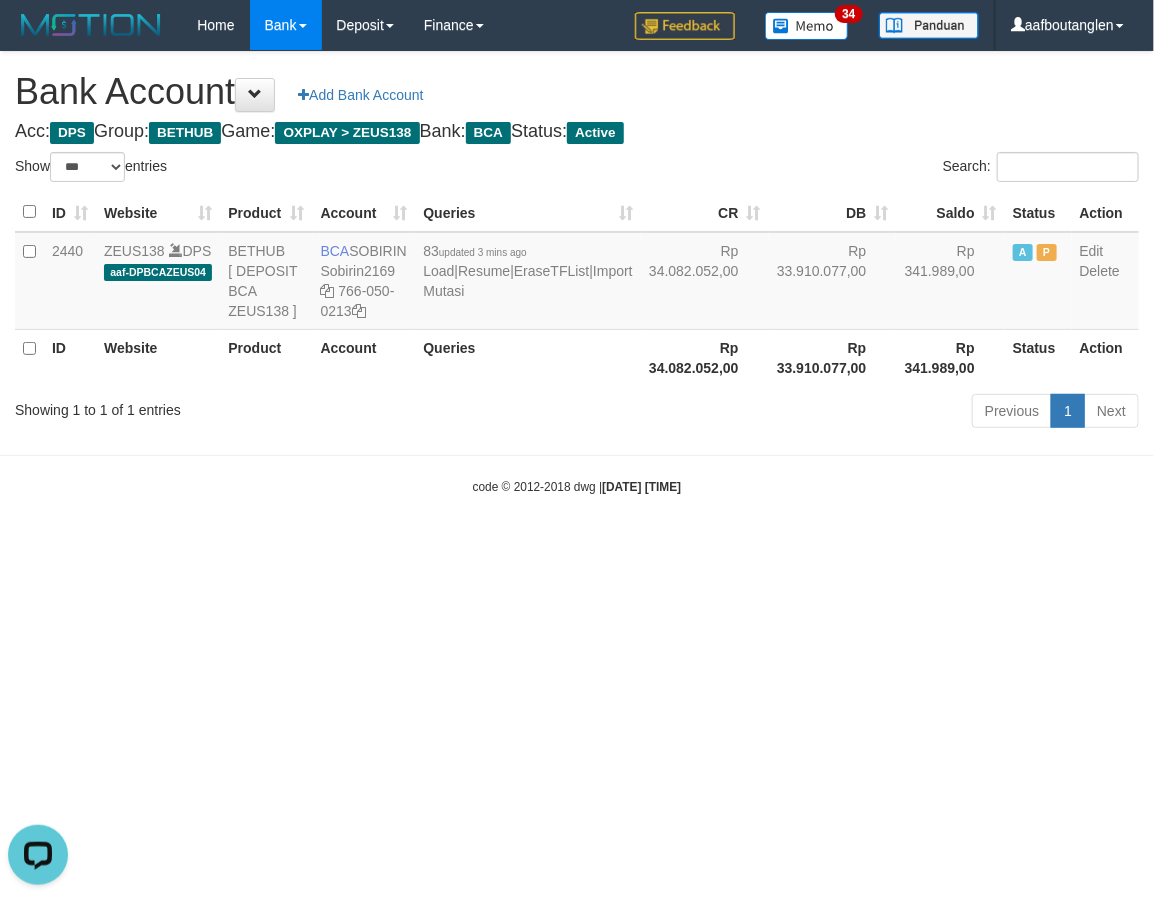 drag, startPoint x: 365, startPoint y: 540, endPoint x: 485, endPoint y: 522, distance: 121.34249 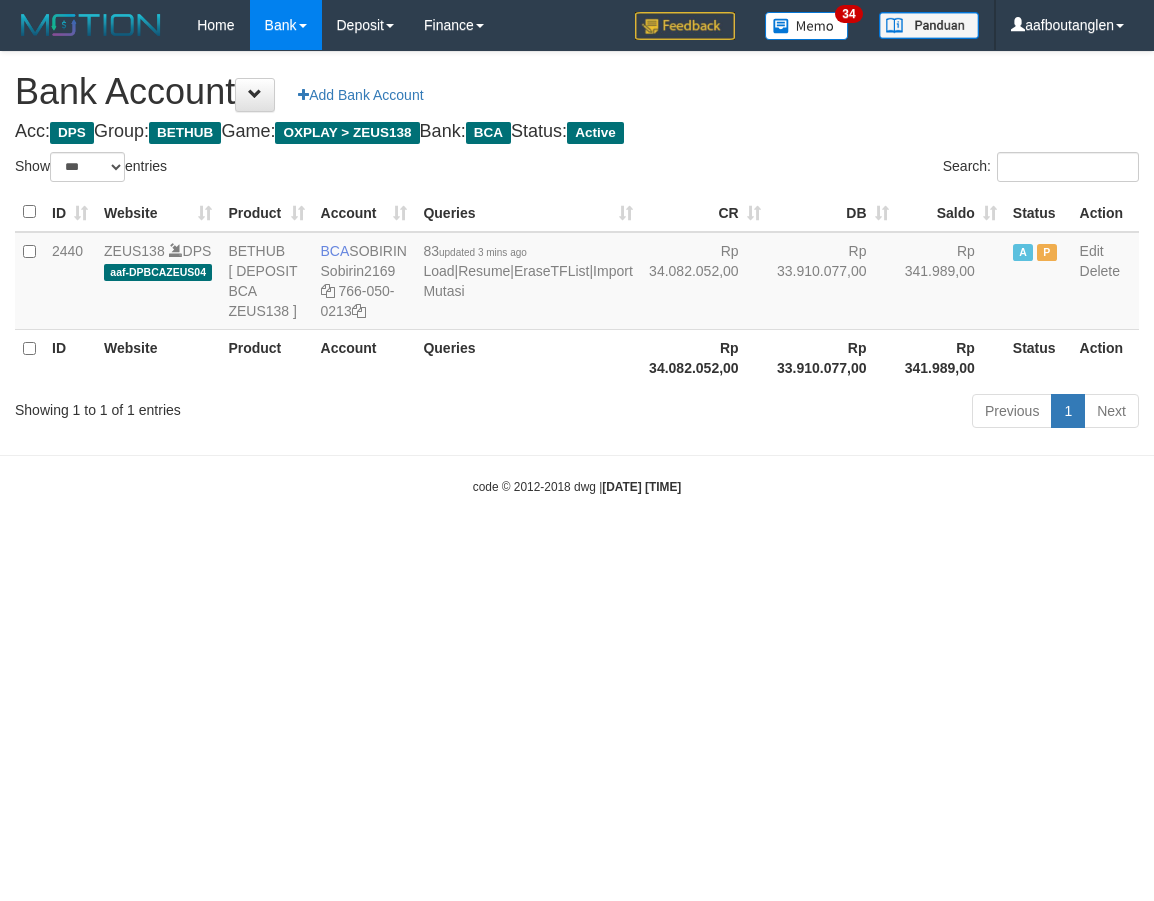 select on "***" 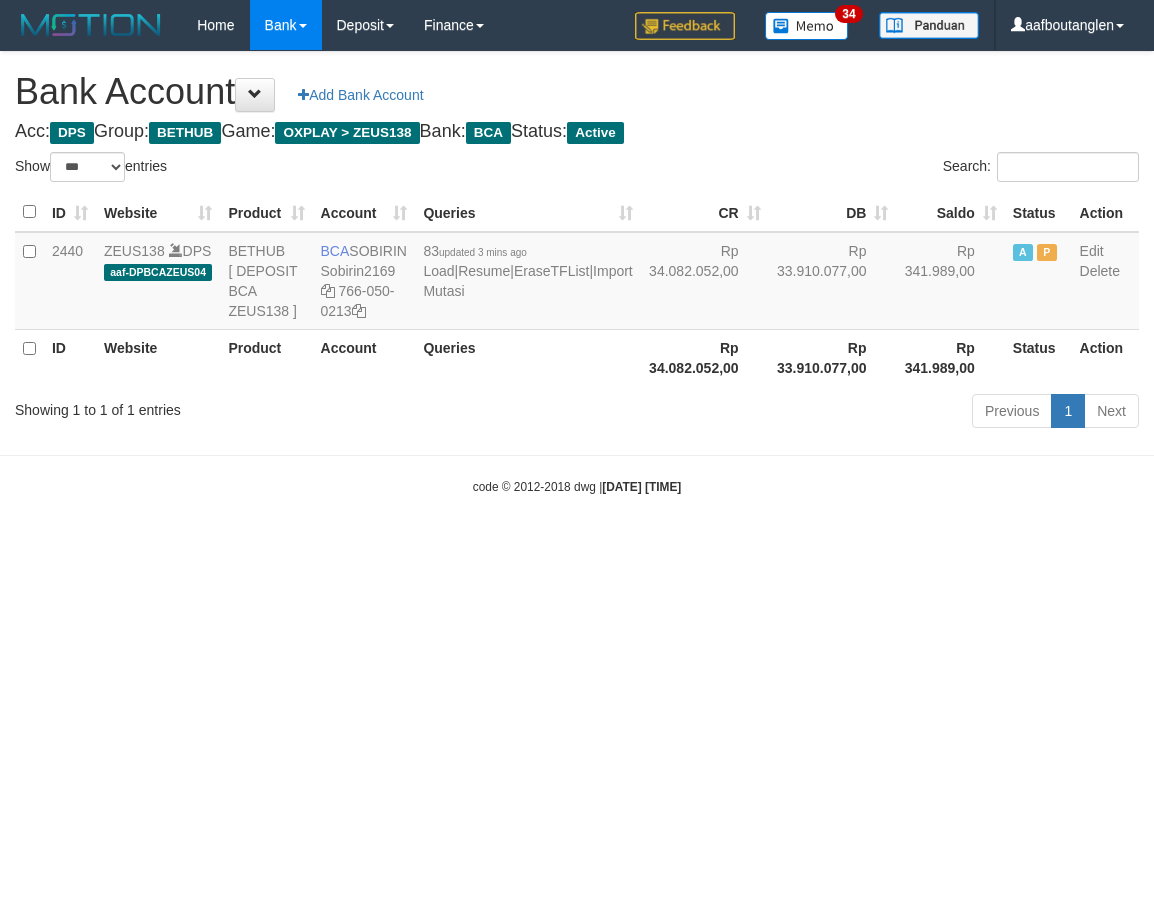 scroll, scrollTop: 0, scrollLeft: 0, axis: both 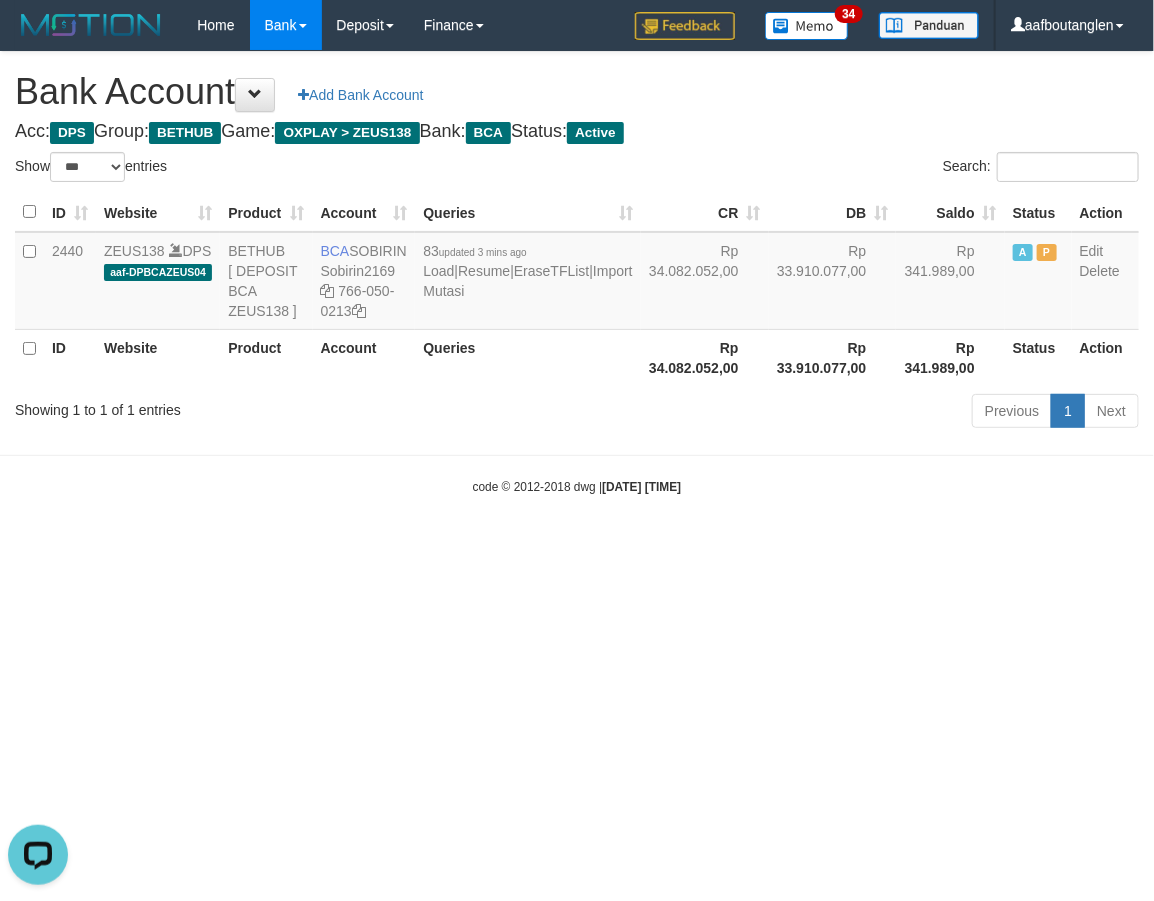 drag, startPoint x: 185, startPoint y: 561, endPoint x: 433, endPoint y: 537, distance: 249.15858 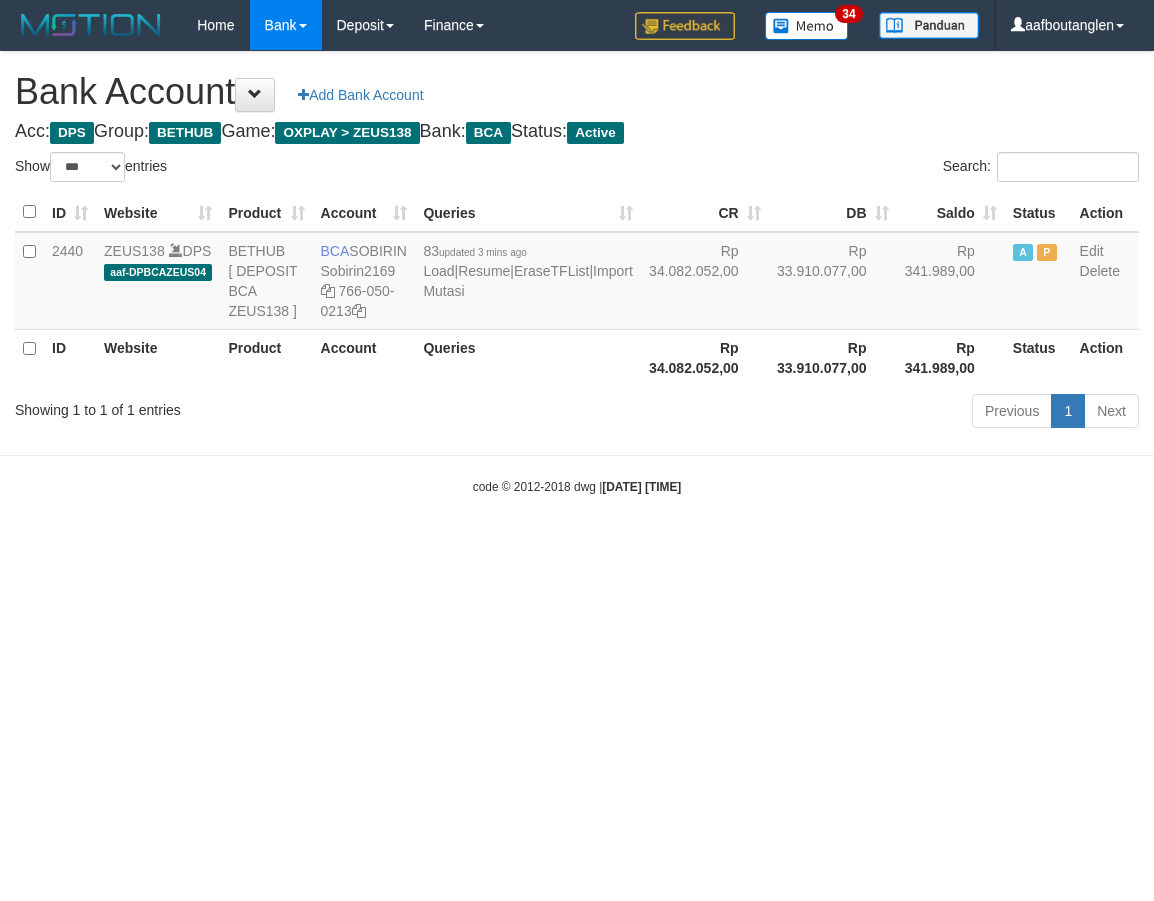 select on "***" 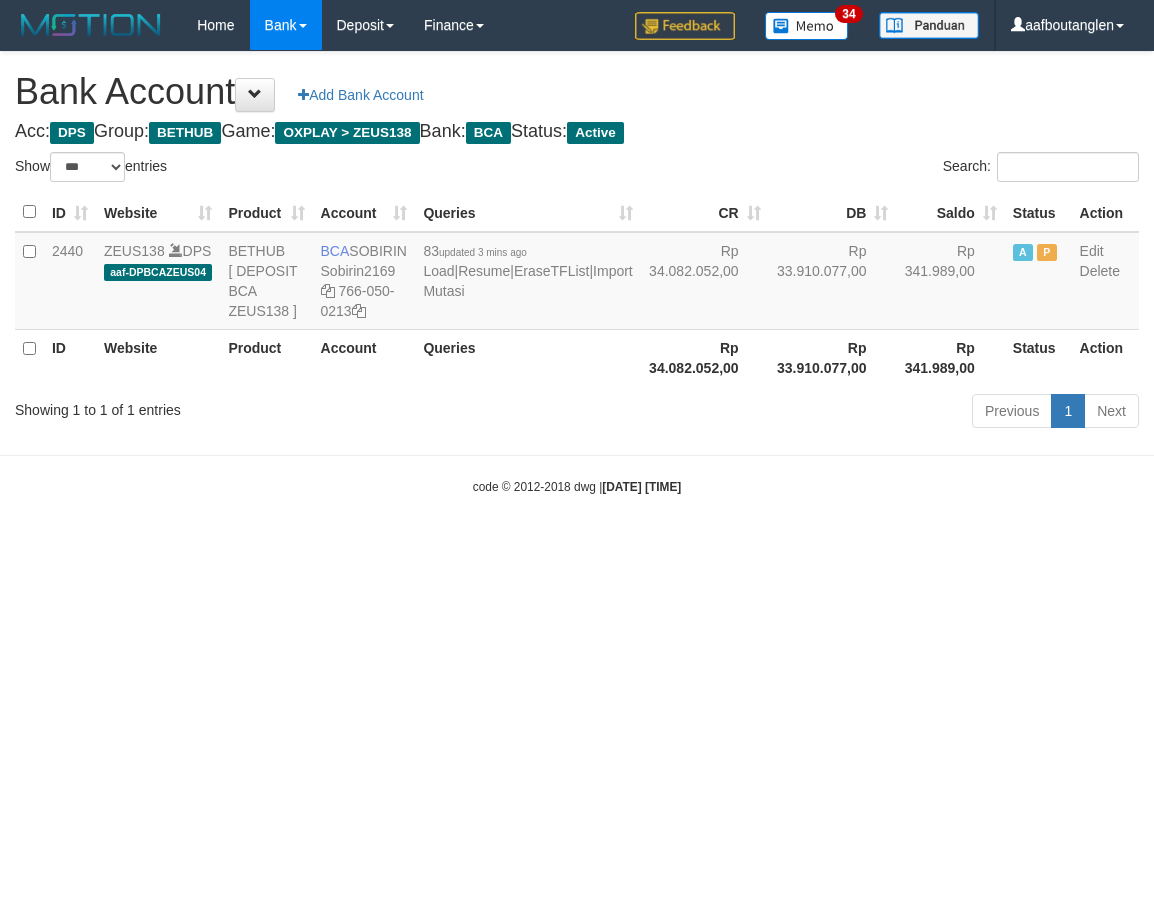 scroll, scrollTop: 0, scrollLeft: 0, axis: both 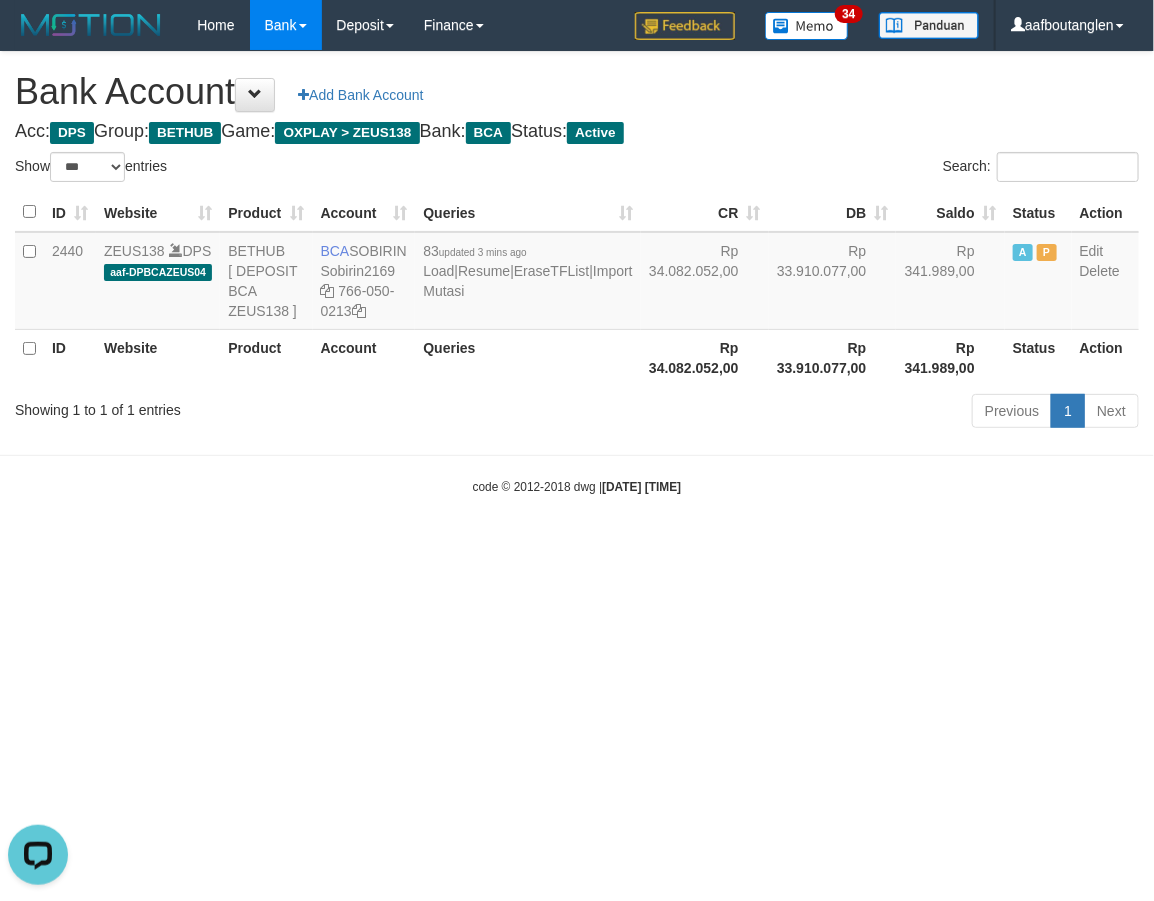 drag, startPoint x: 1025, startPoint y: 708, endPoint x: 1038, endPoint y: 701, distance: 14.764823 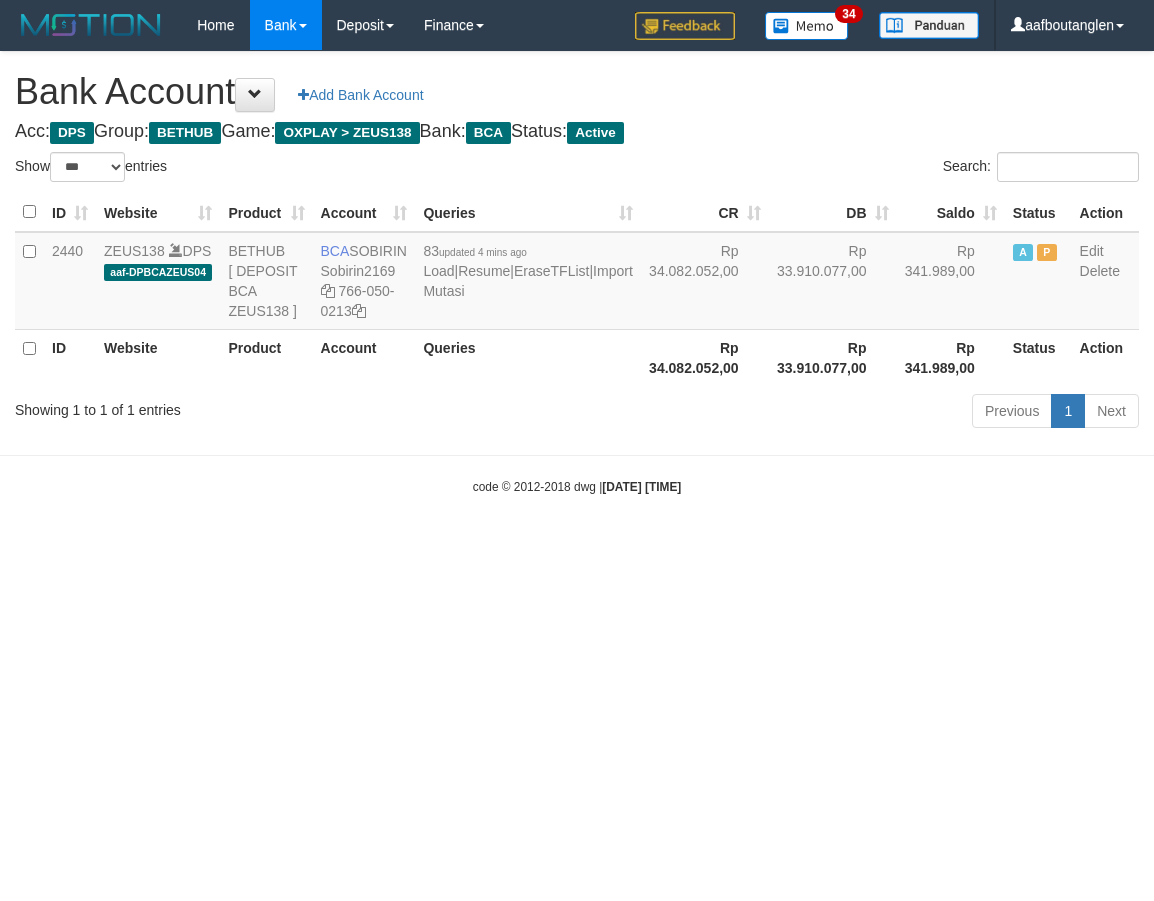 select on "***" 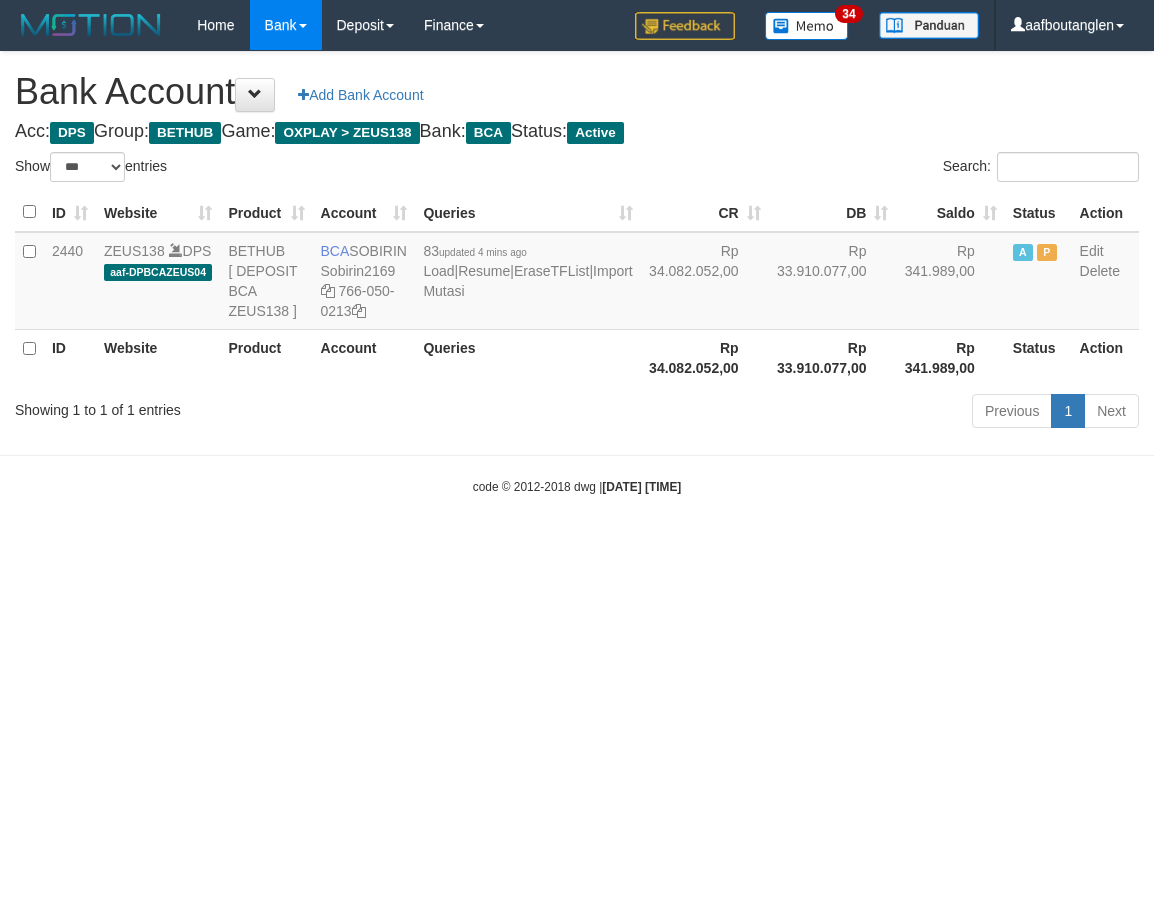 scroll, scrollTop: 0, scrollLeft: 0, axis: both 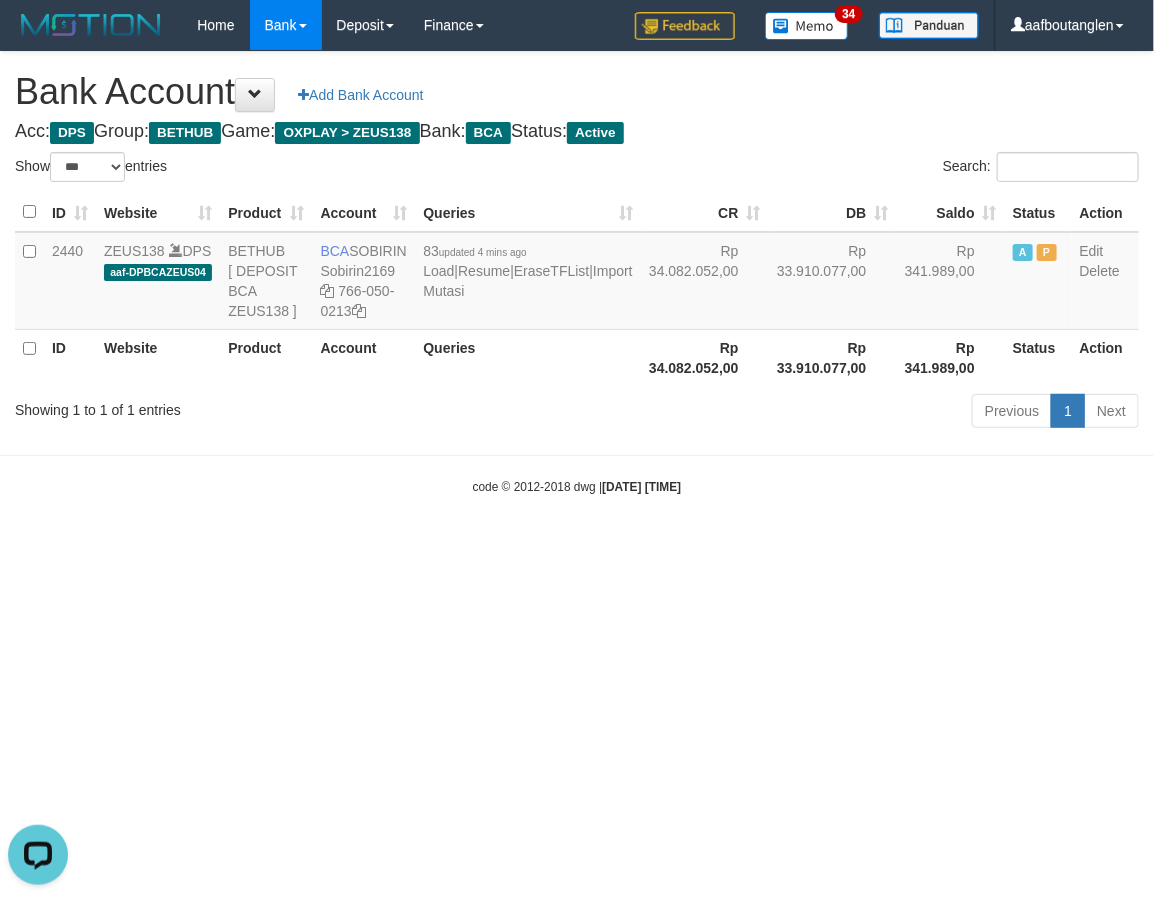 drag, startPoint x: 892, startPoint y: 647, endPoint x: 922, endPoint y: 656, distance: 31.320919 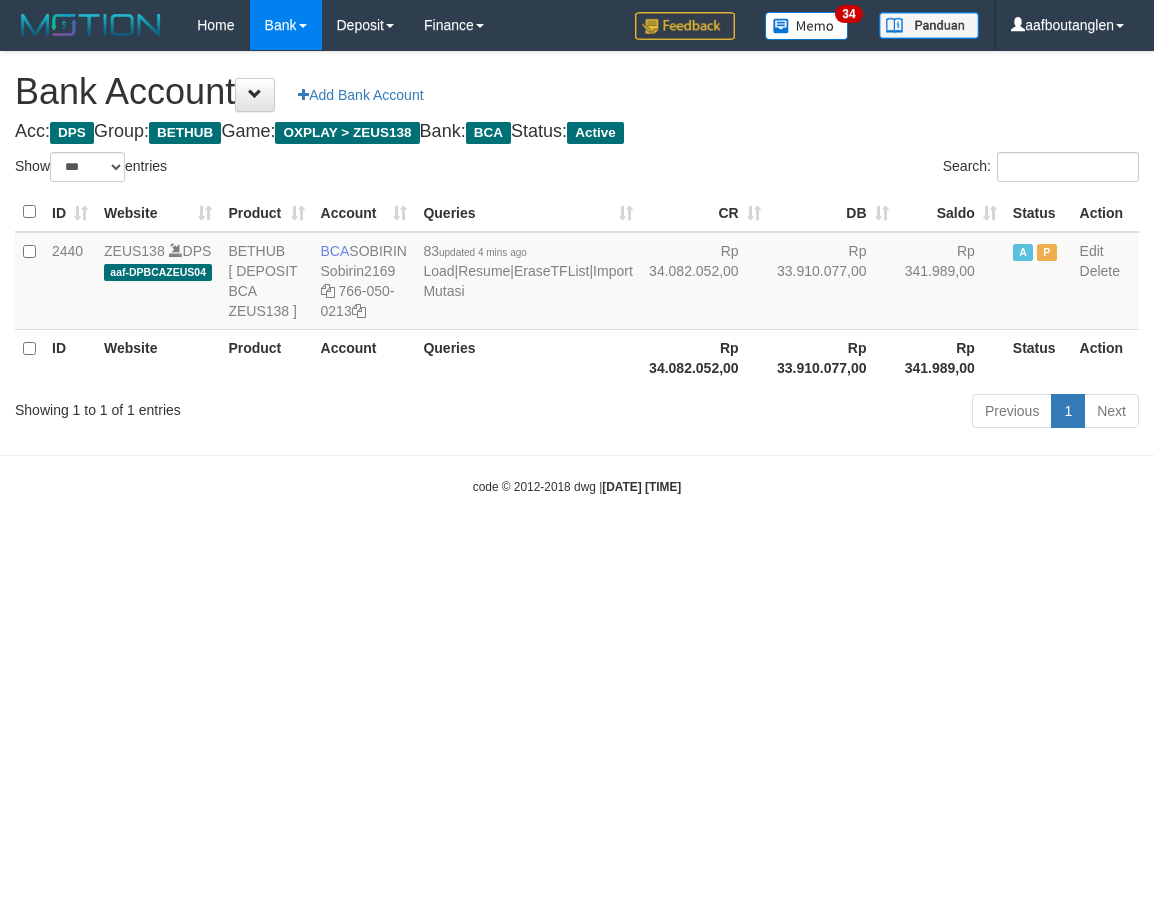 select on "***" 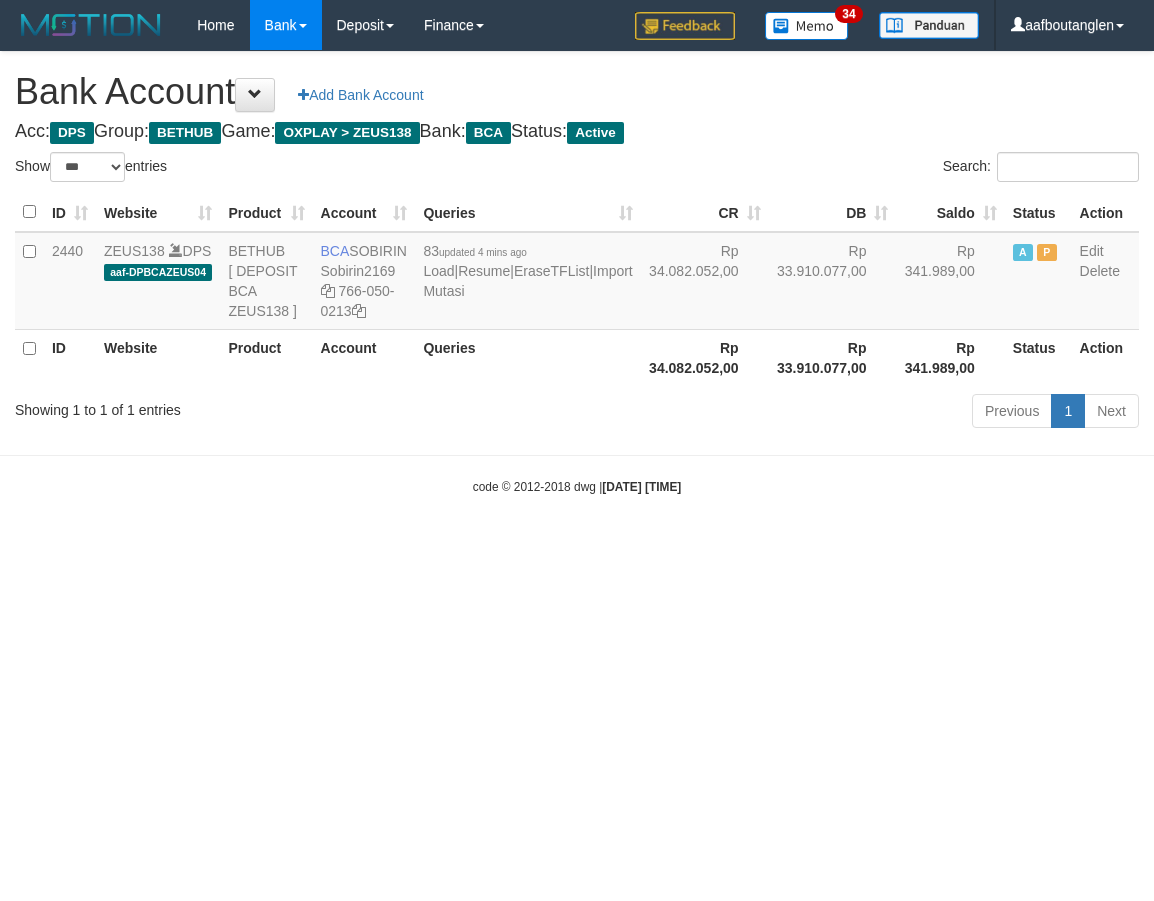 scroll, scrollTop: 0, scrollLeft: 0, axis: both 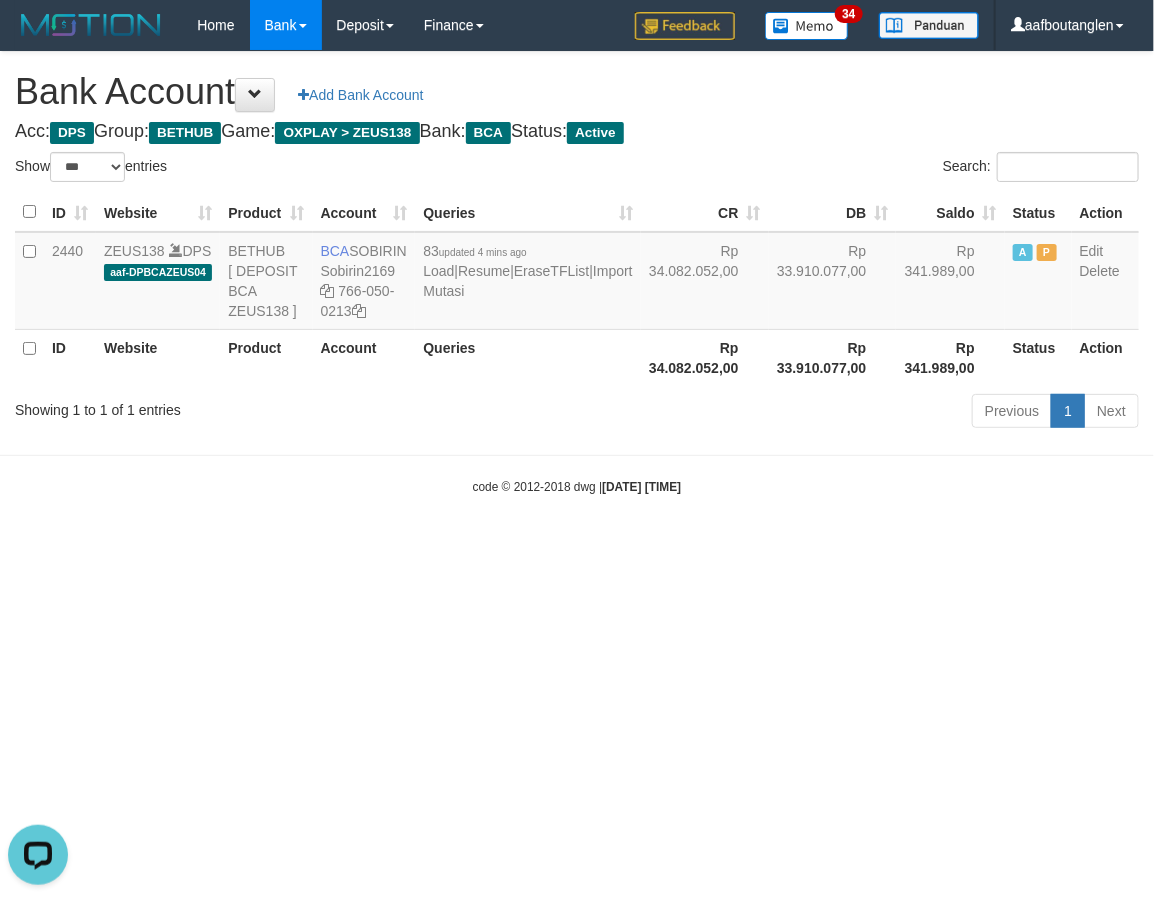 drag, startPoint x: 806, startPoint y: 562, endPoint x: 827, endPoint y: 586, distance: 31.890438 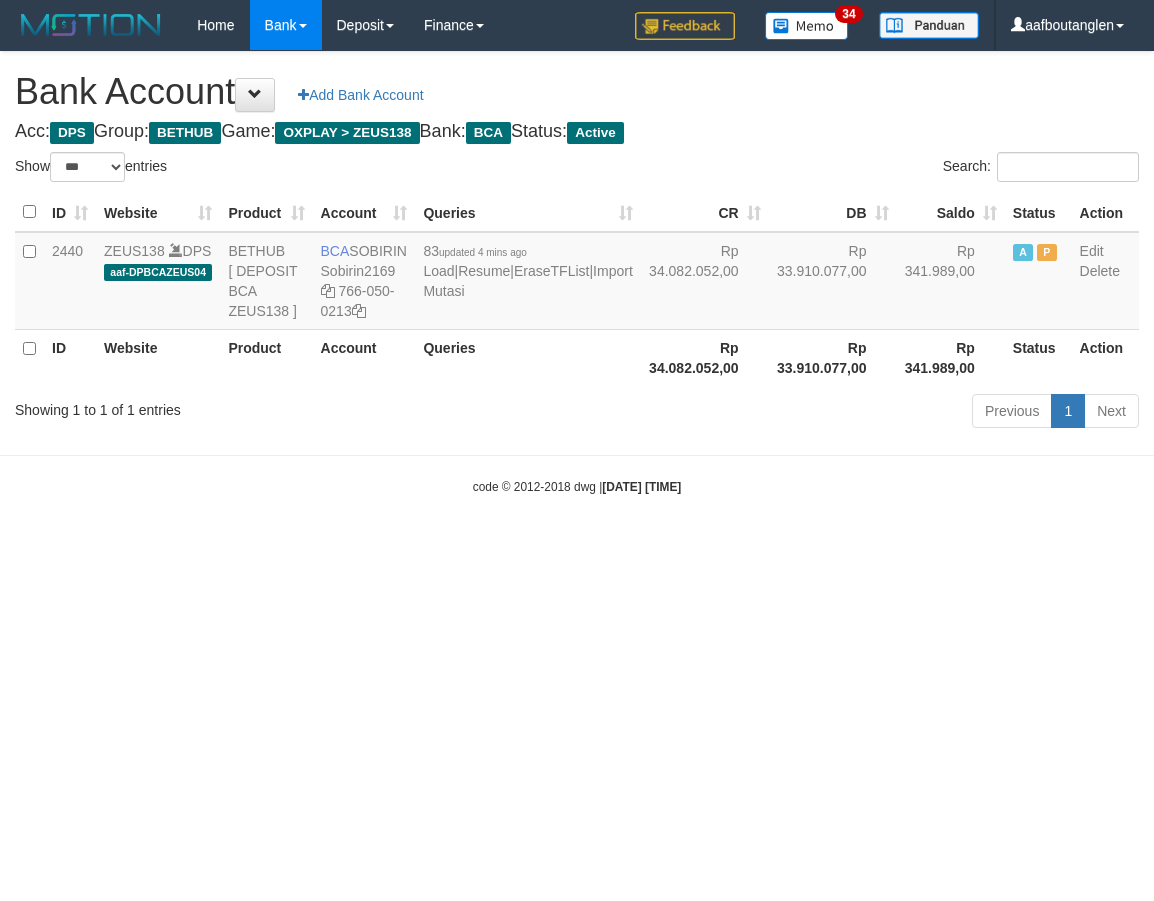 select on "***" 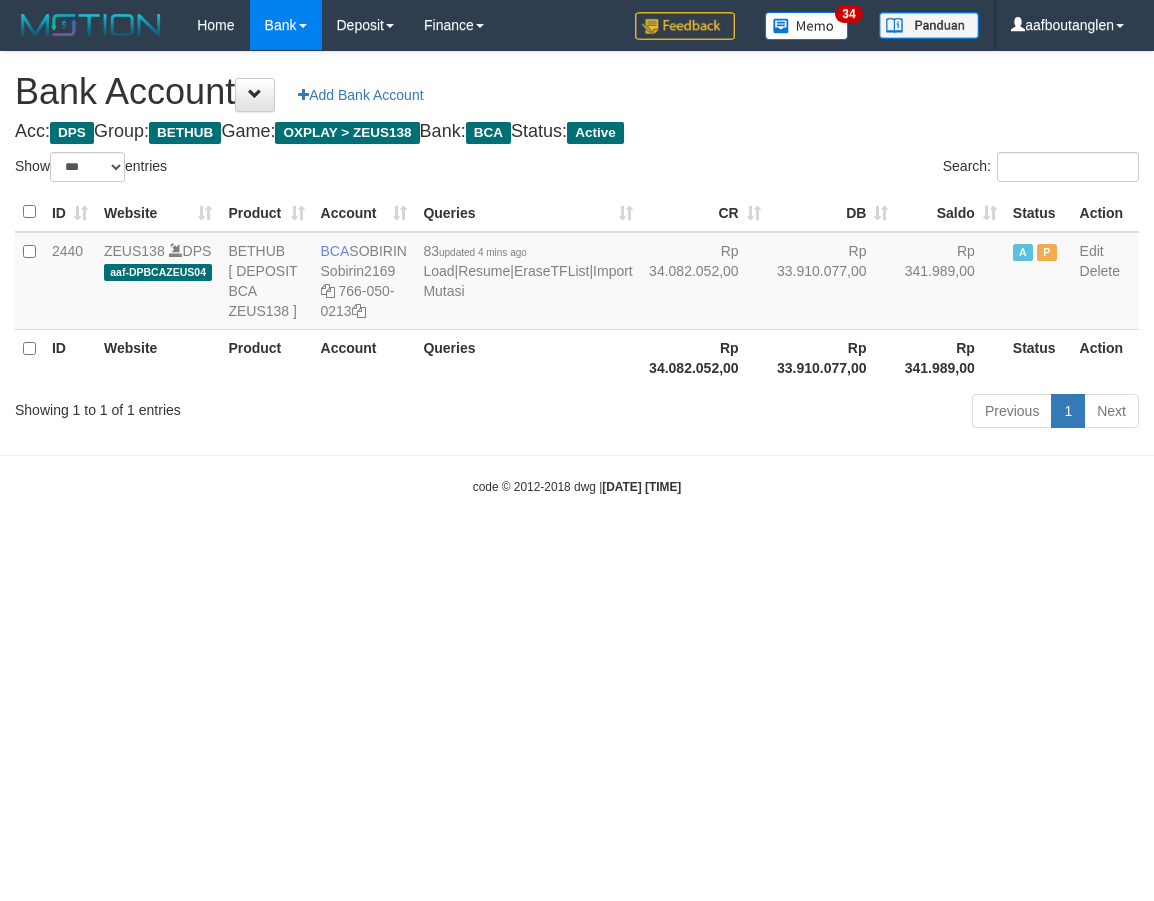 scroll, scrollTop: 0, scrollLeft: 0, axis: both 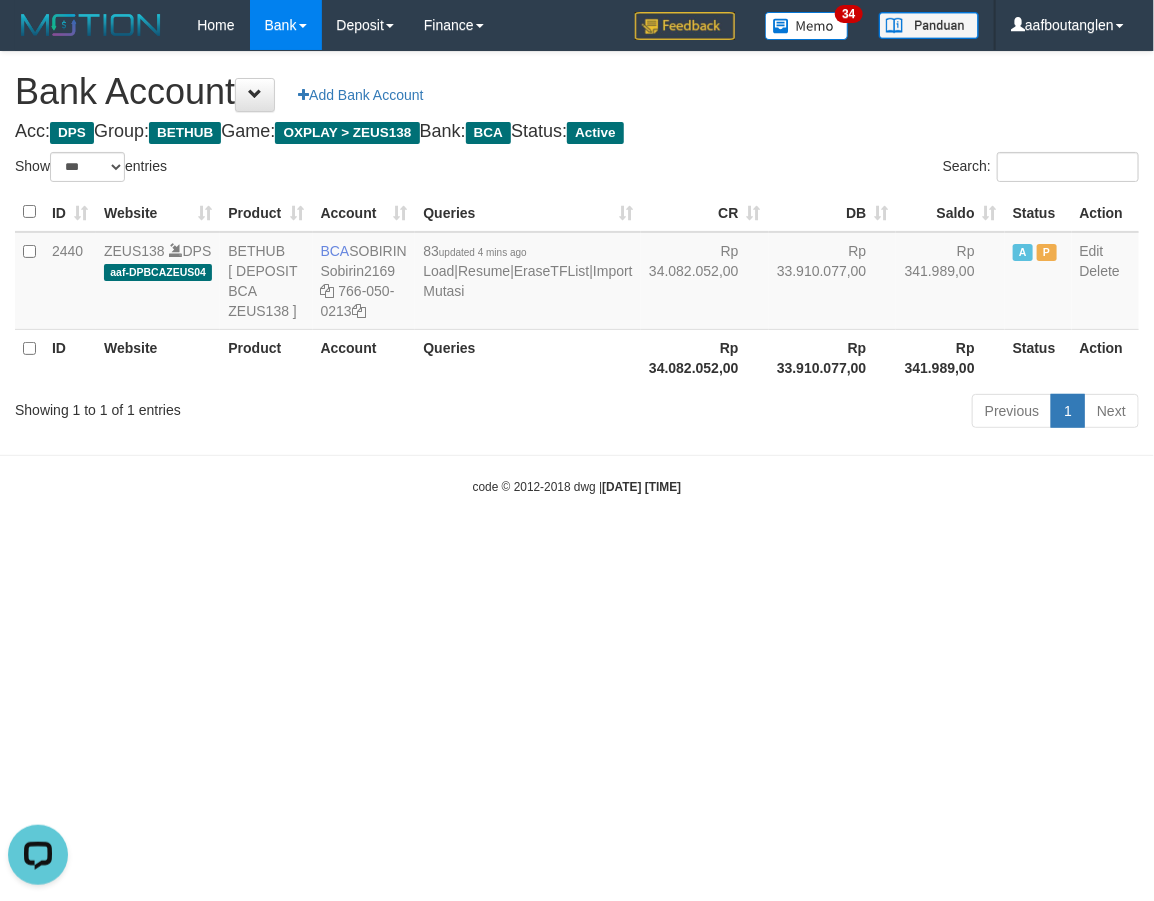 drag, startPoint x: 6, startPoint y: 510, endPoint x: 17, endPoint y: 510, distance: 11 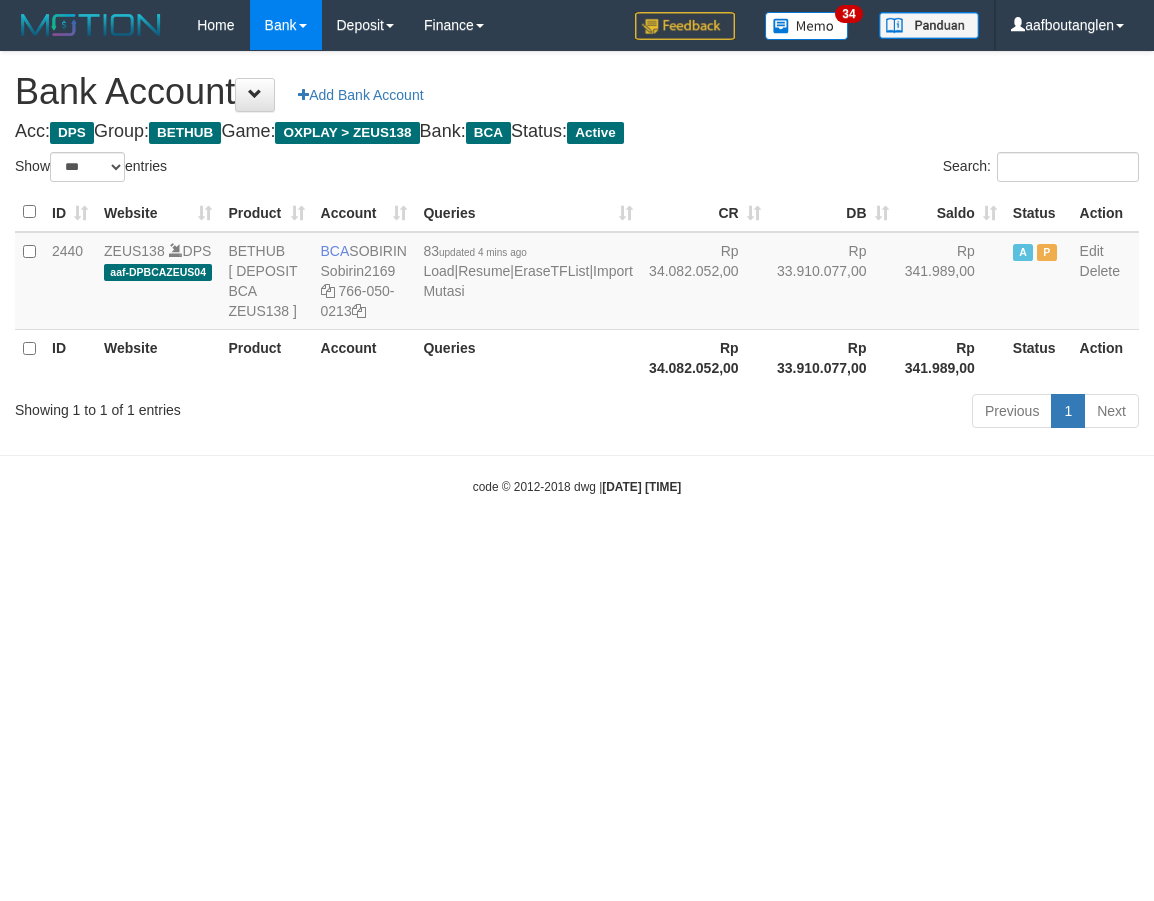 select on "***" 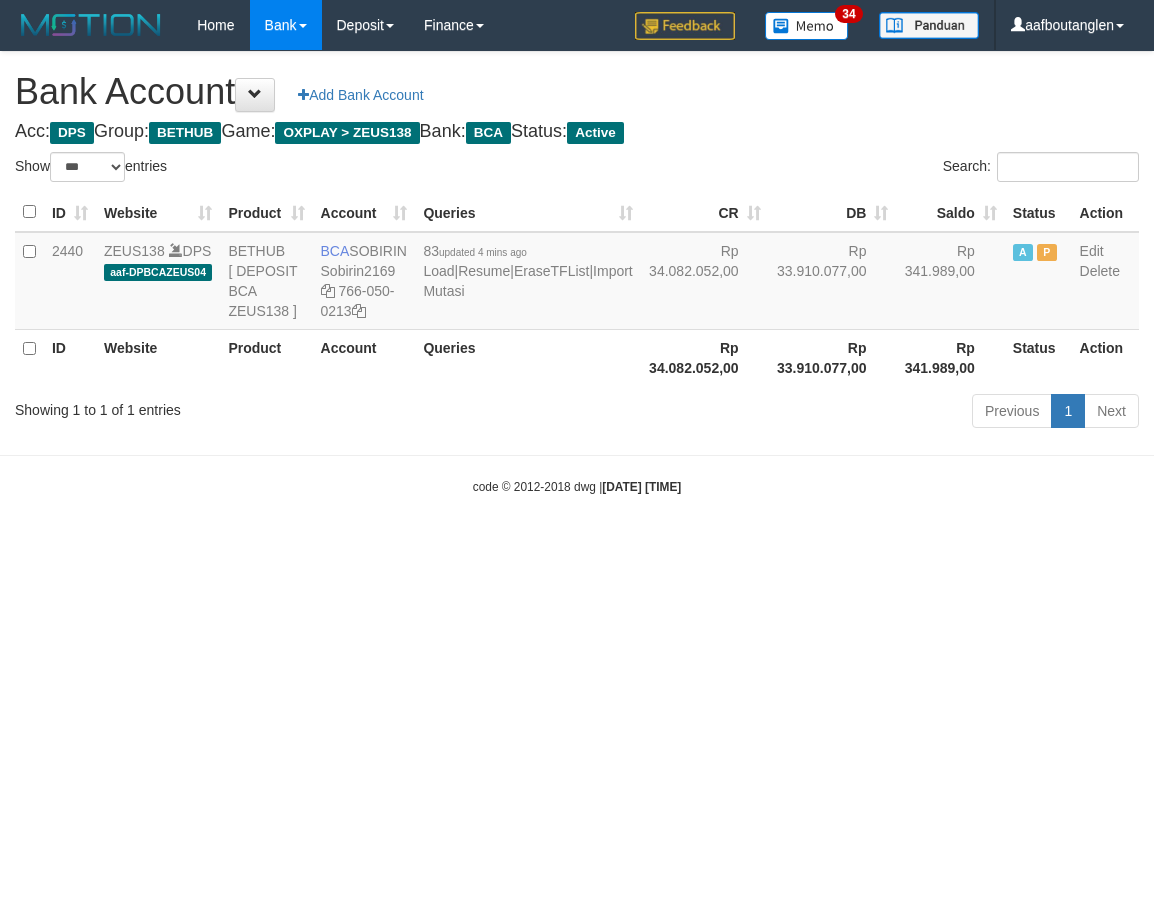 scroll, scrollTop: 0, scrollLeft: 0, axis: both 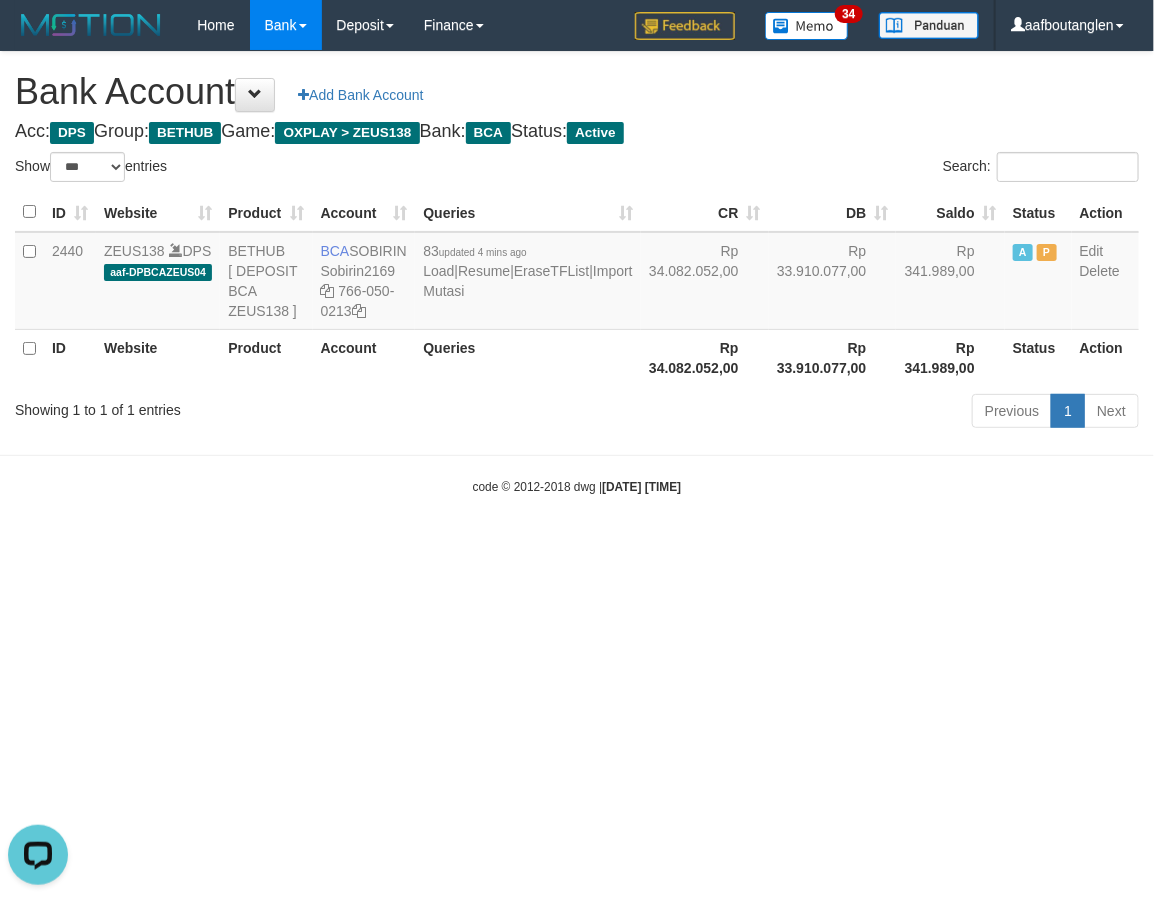drag, startPoint x: 0, startPoint y: 616, endPoint x: 51, endPoint y: 605, distance: 52.17279 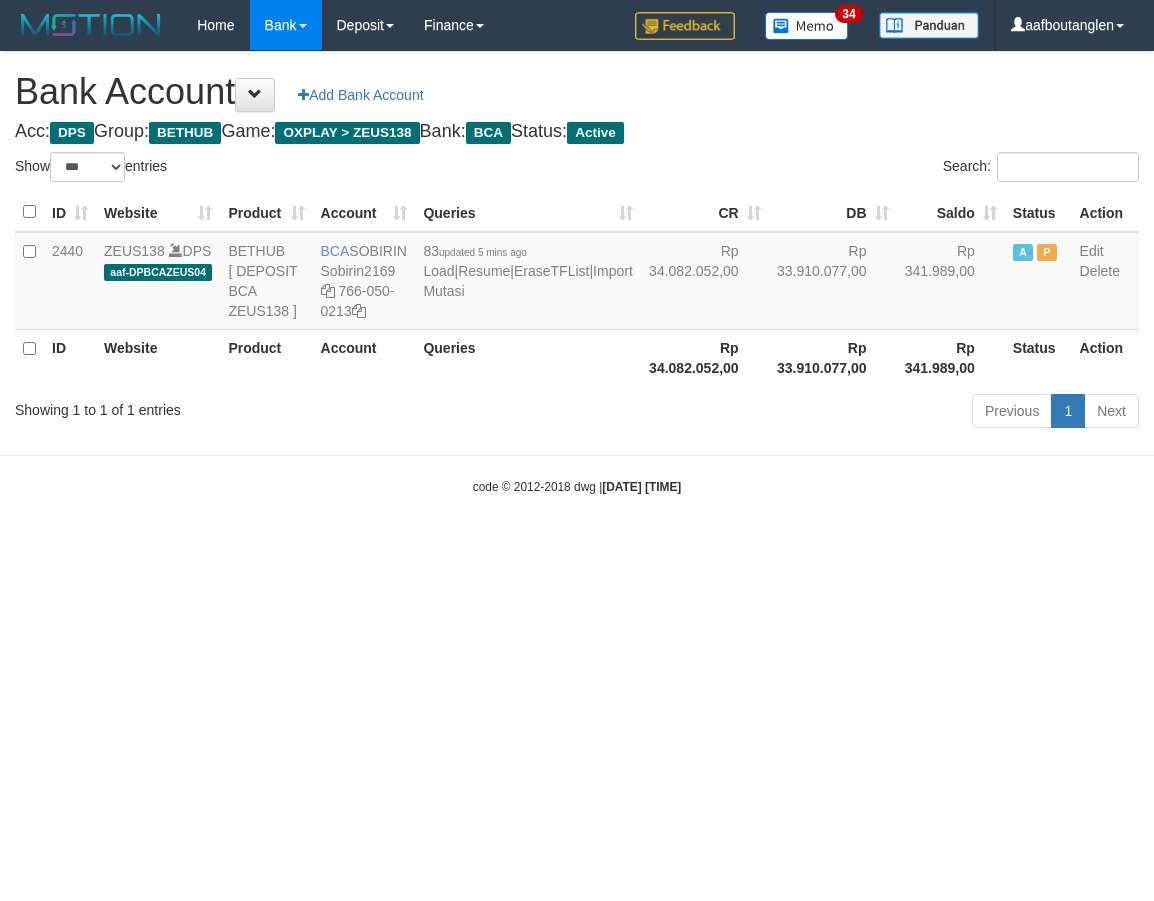 select on "***" 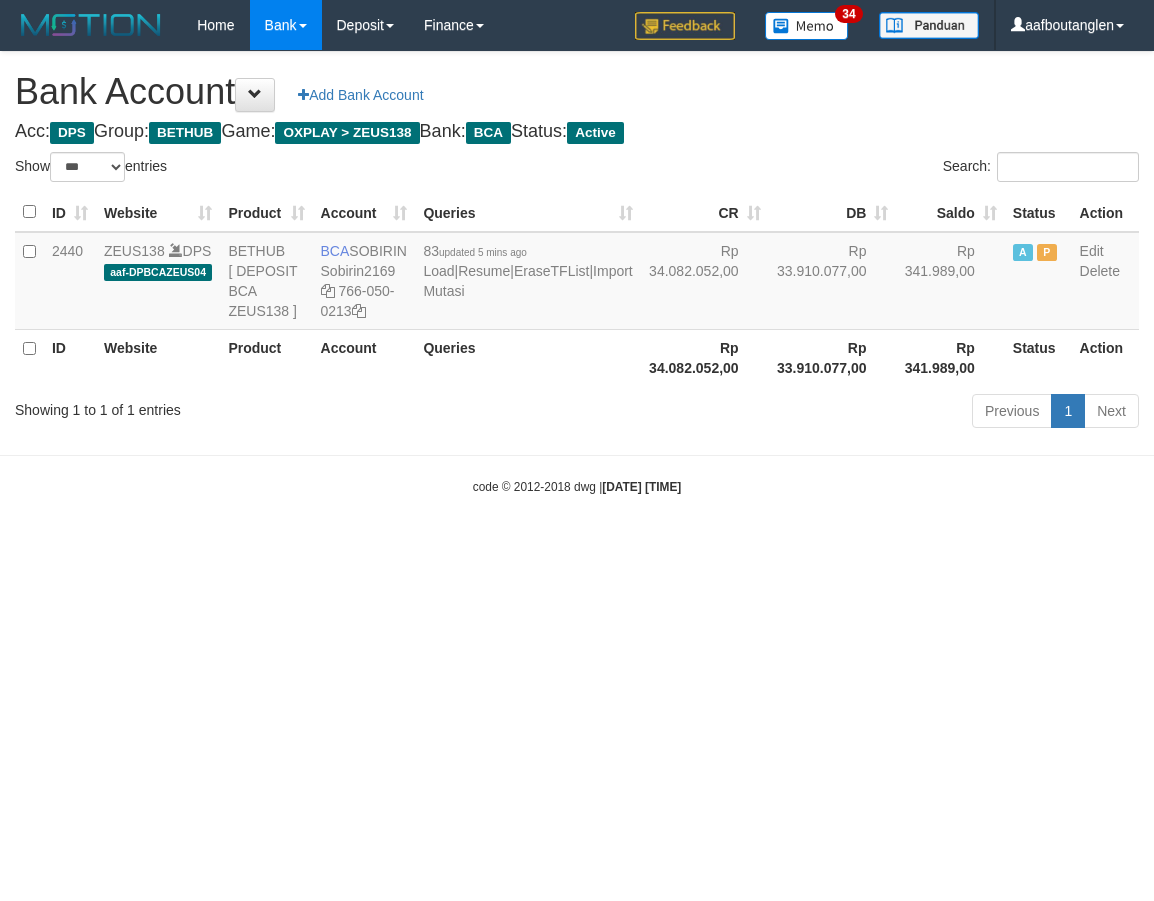 scroll, scrollTop: 0, scrollLeft: 0, axis: both 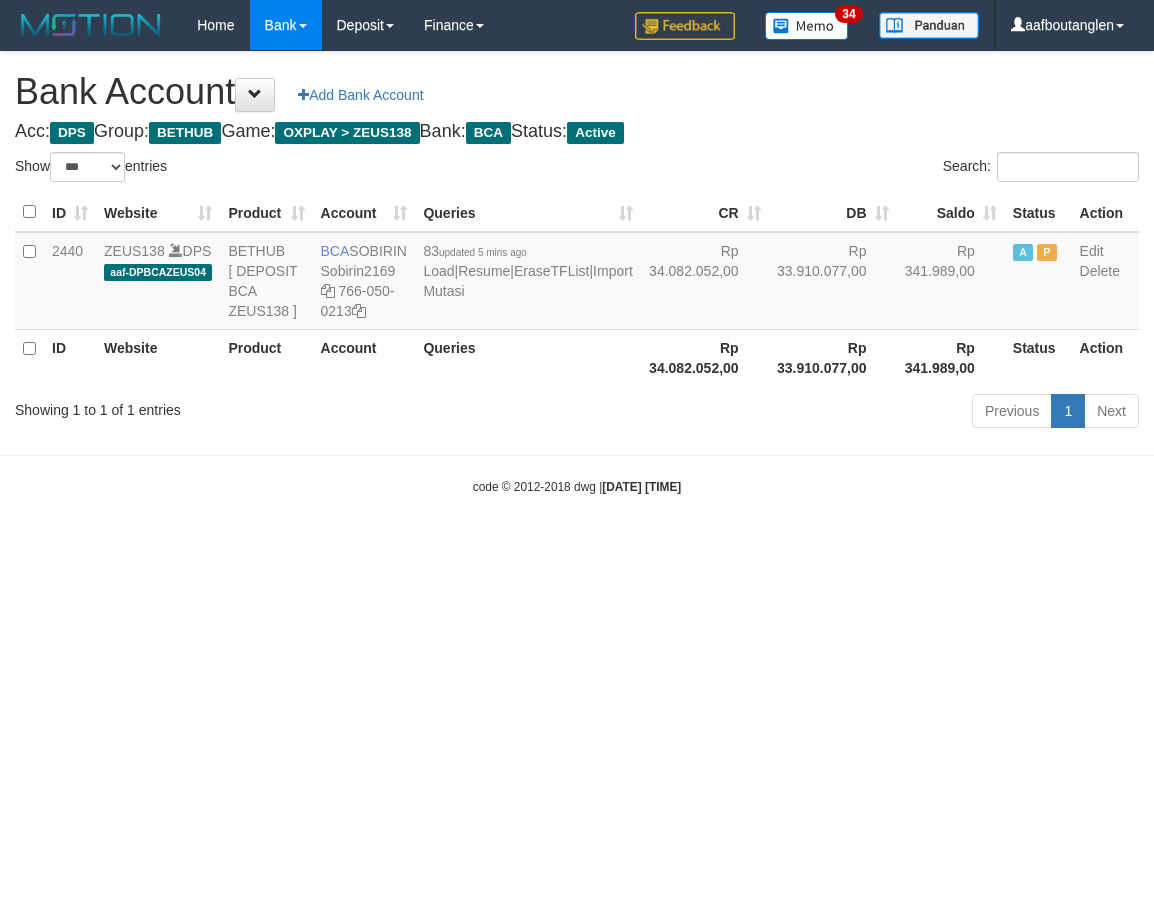 select on "***" 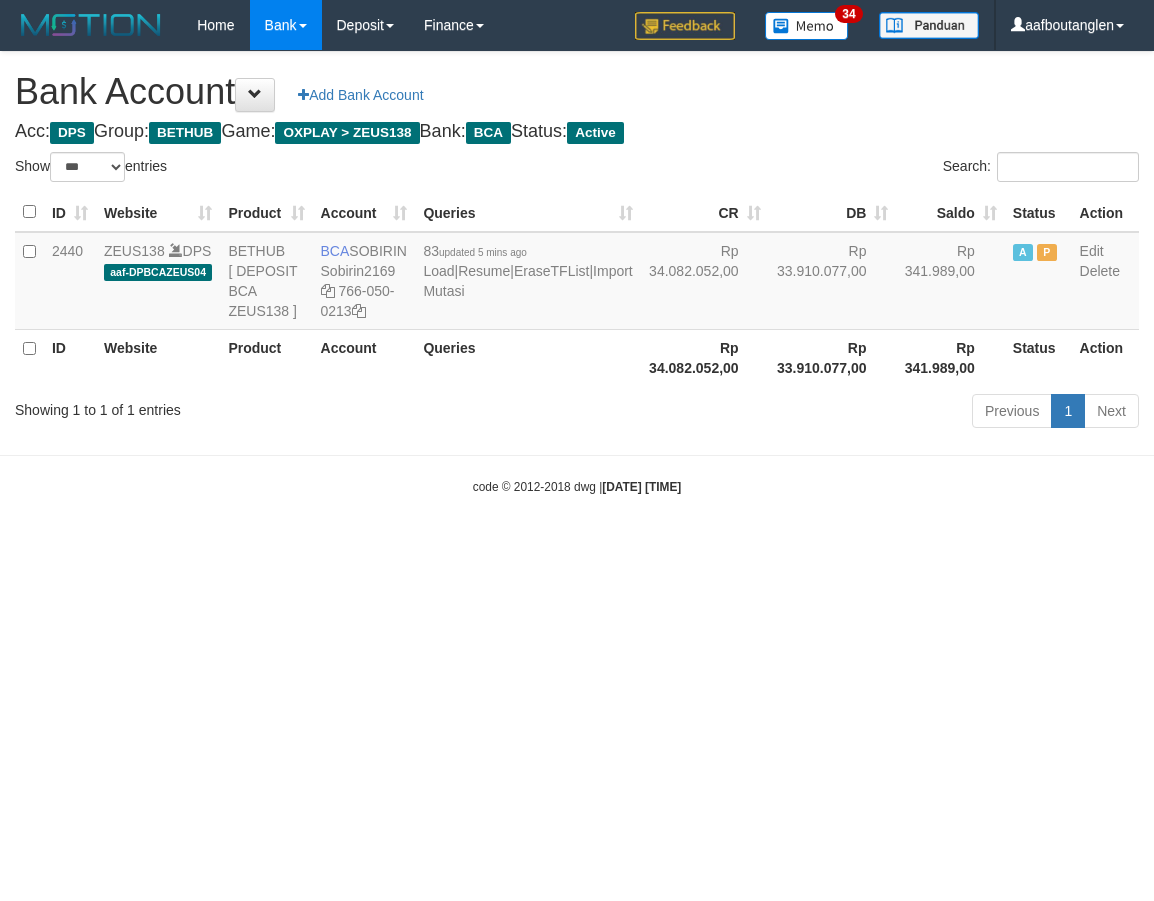 scroll, scrollTop: 0, scrollLeft: 0, axis: both 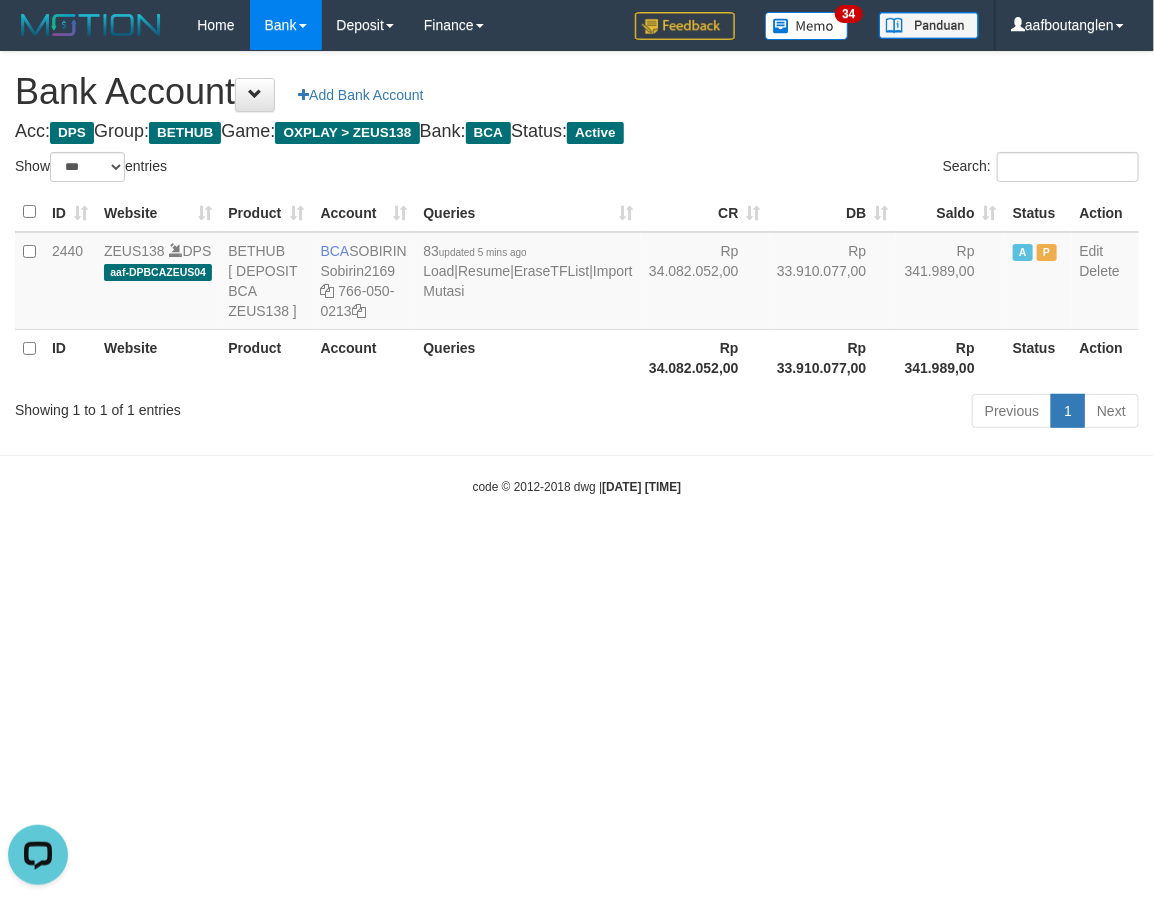 click on "Toggle navigation
Home
Bank
Account List
Deposit
DPS List
History
Note DPS
Finance
Financial Data
aafboutanglen
My Profile
Log Out
34" at bounding box center (577, 273) 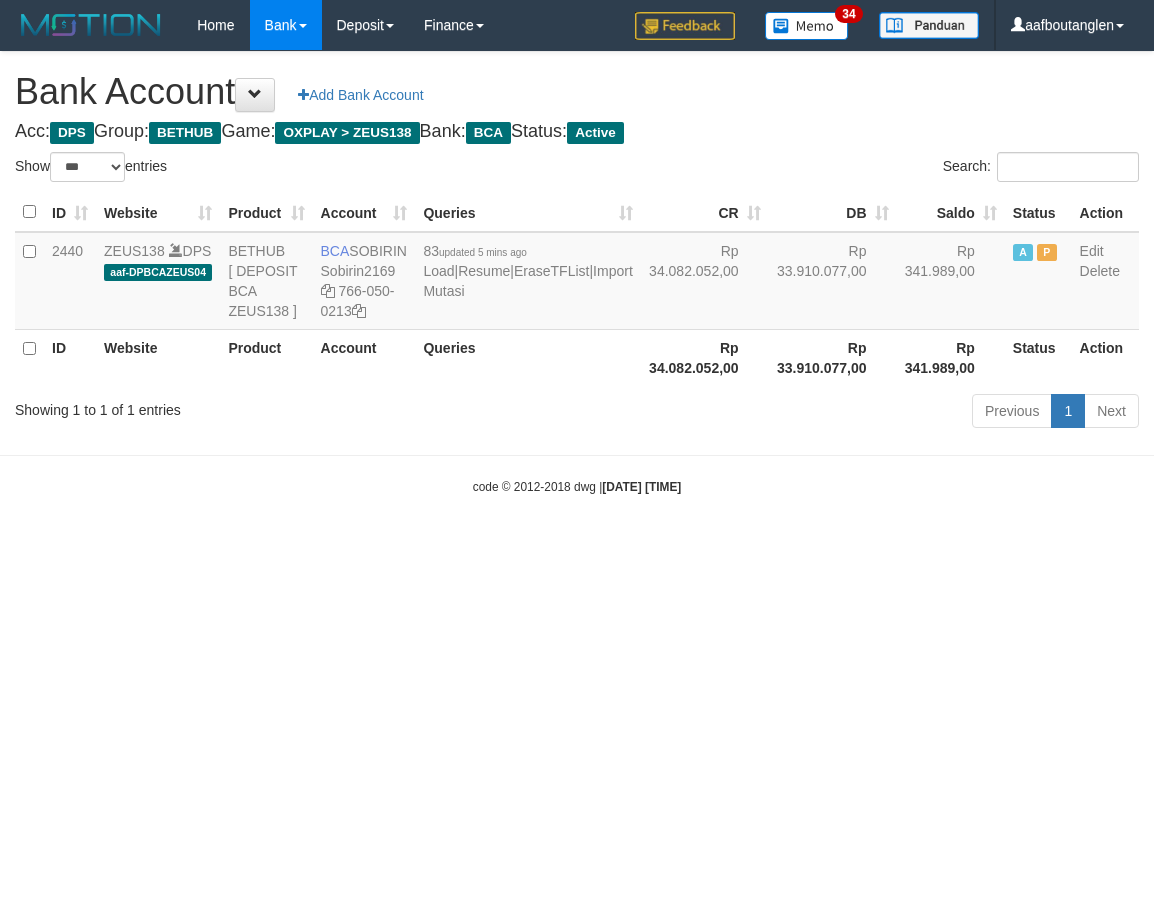 select on "***" 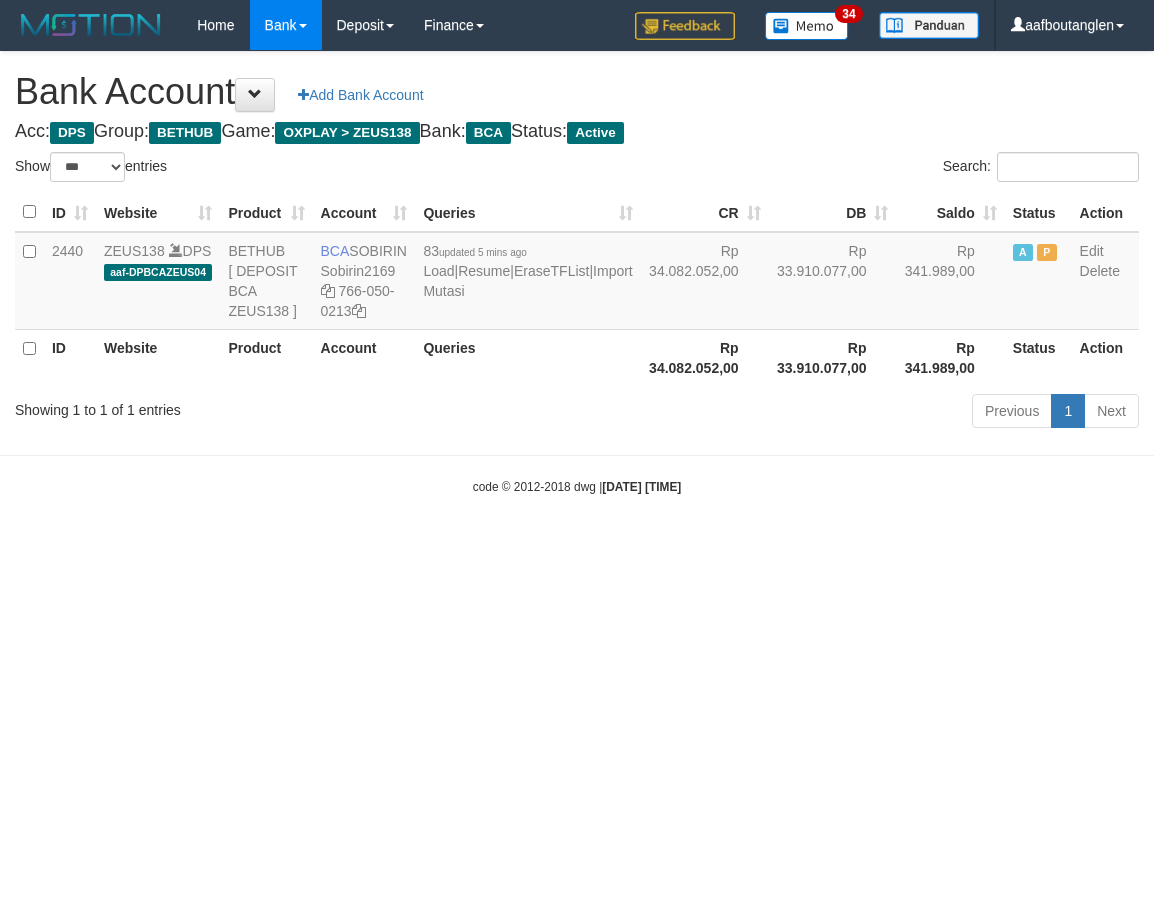 scroll, scrollTop: 0, scrollLeft: 0, axis: both 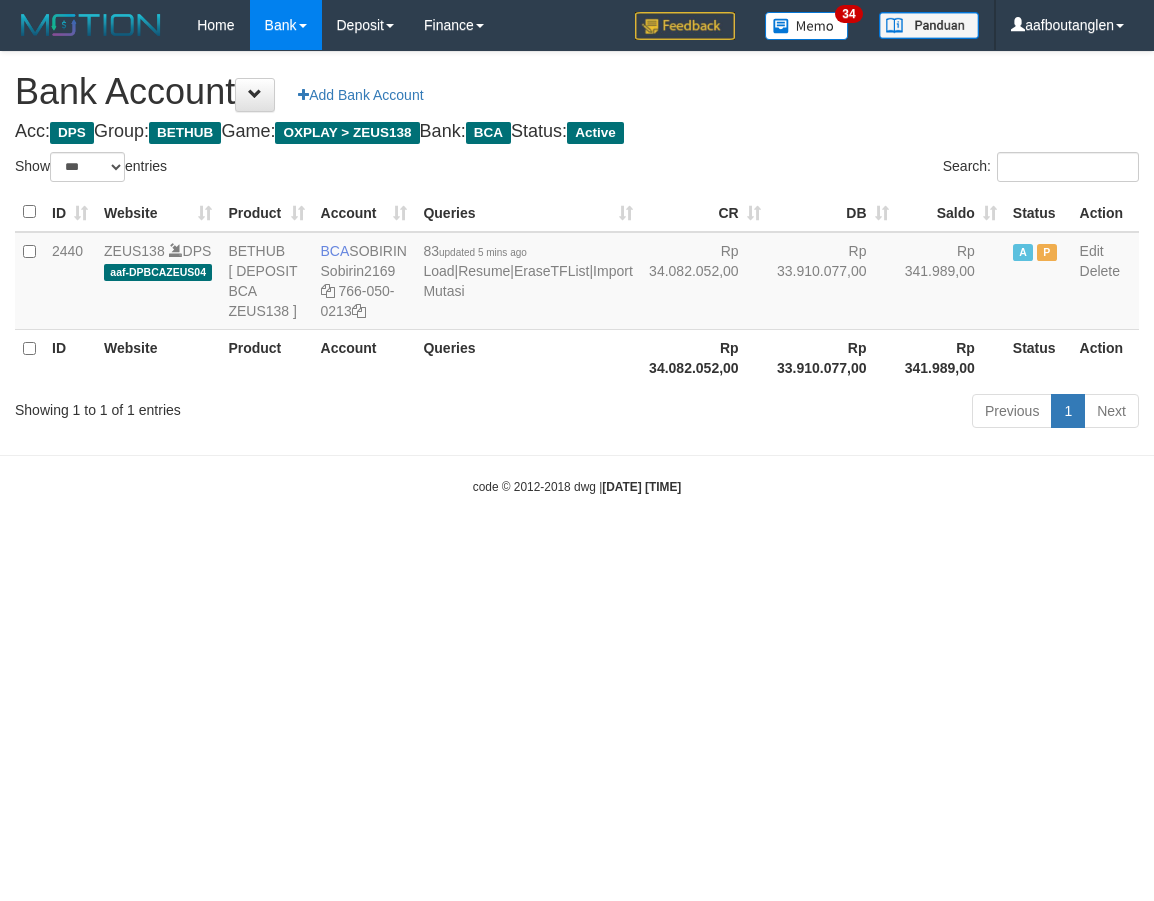 select on "***" 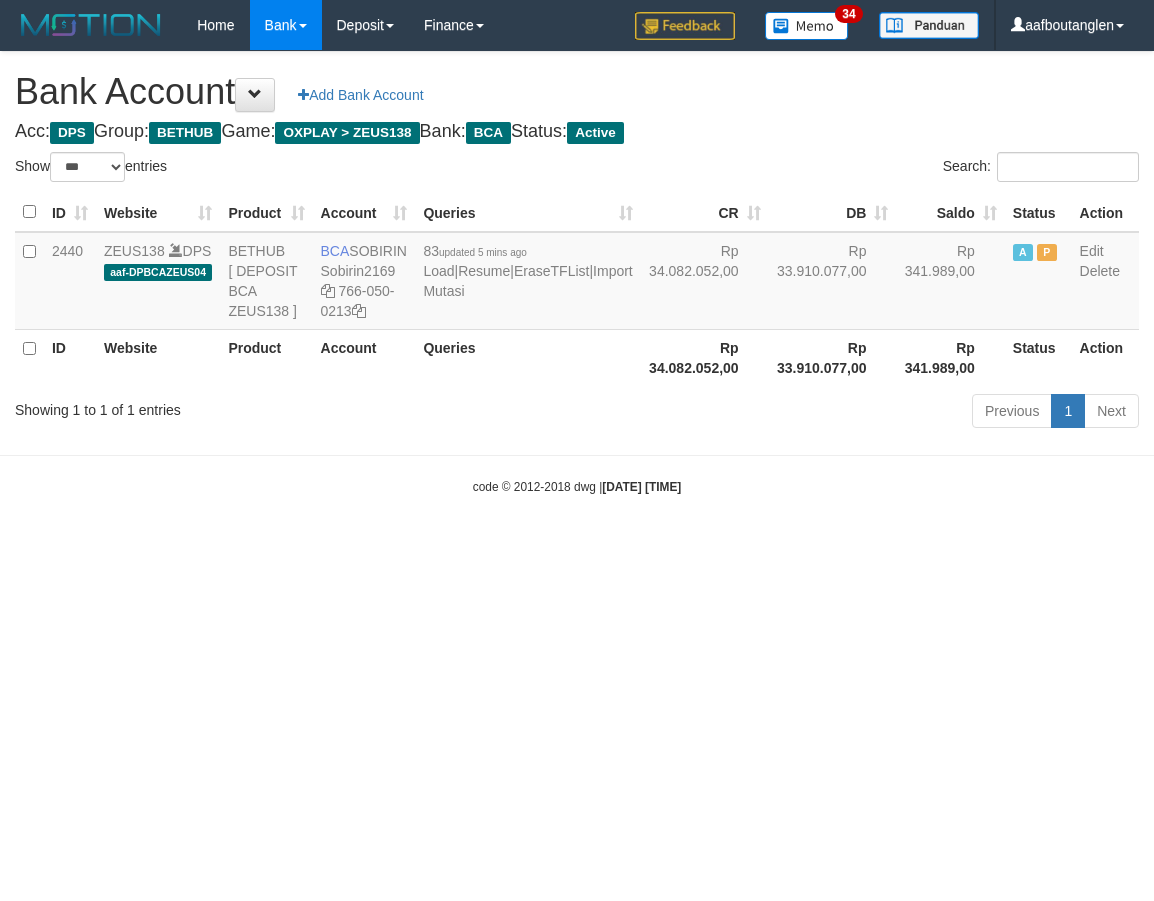 scroll, scrollTop: 0, scrollLeft: 0, axis: both 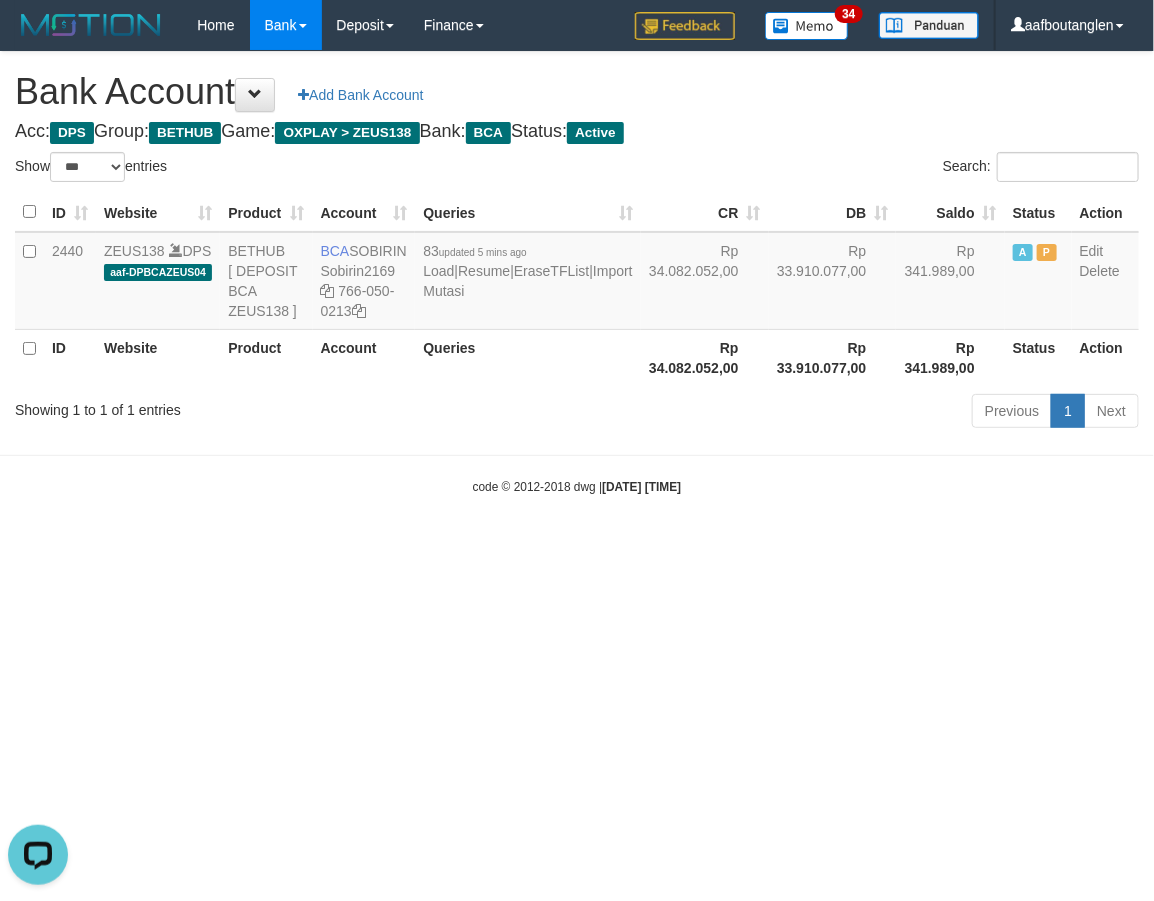 click on "Toggle navigation
Home
Bank
Account List
Deposit
DPS List
History
Note DPS
Finance
Financial Data
aafboutanglen
My Profile
Log Out
34" at bounding box center (577, 273) 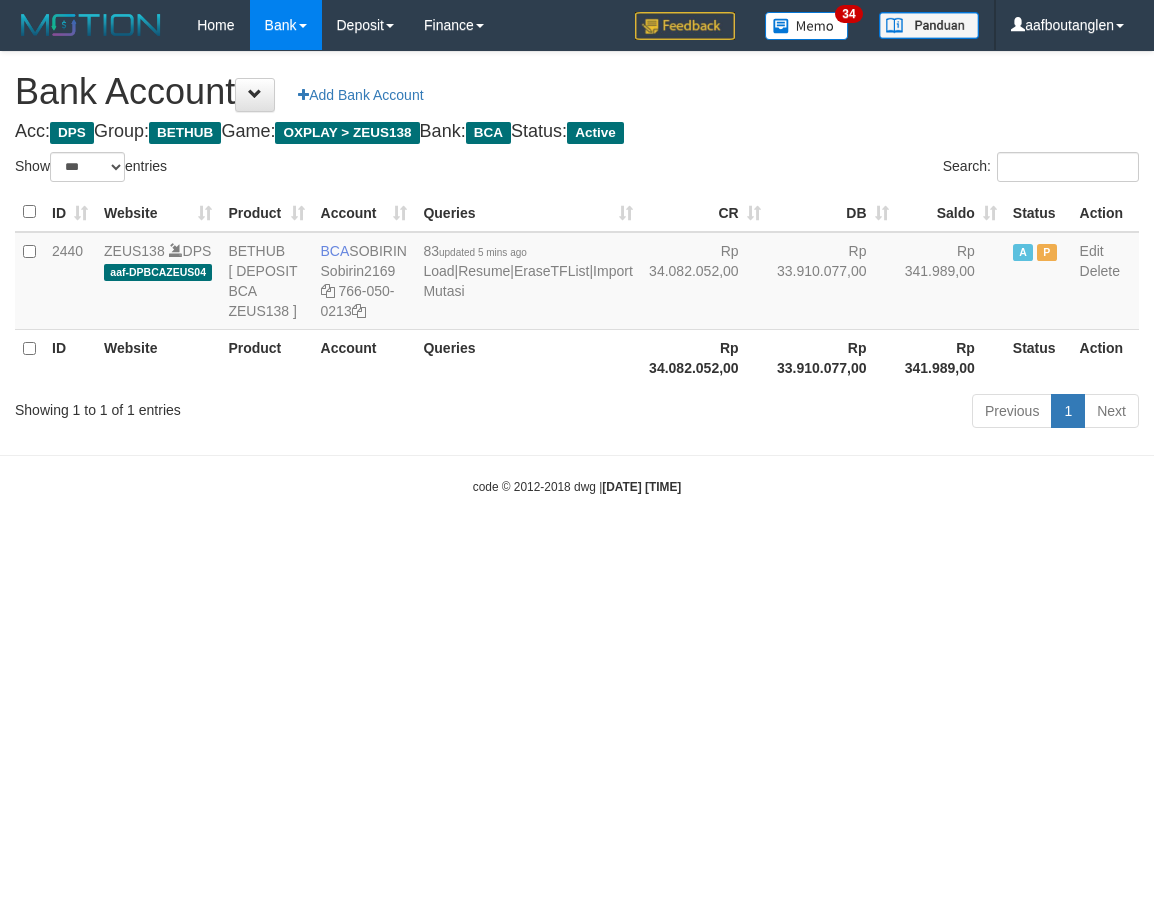 select on "***" 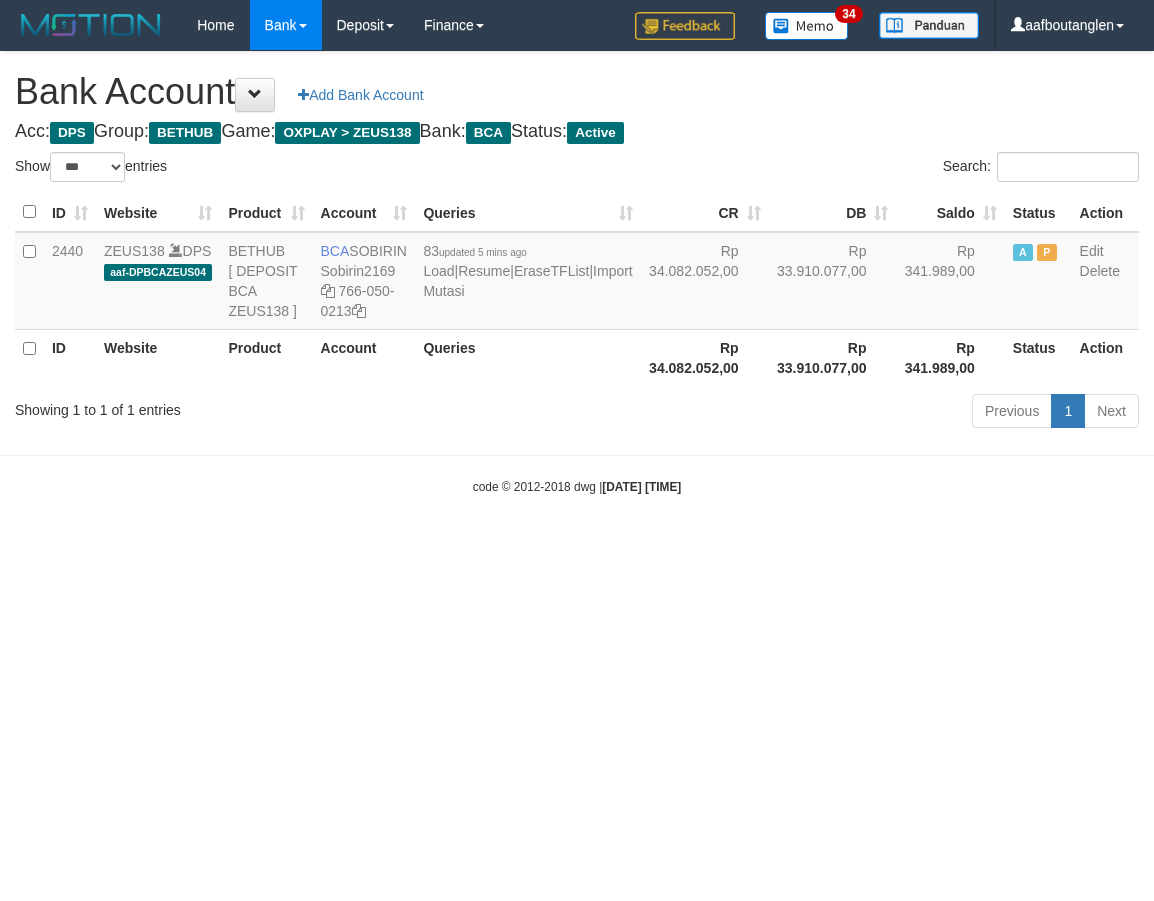 scroll, scrollTop: 0, scrollLeft: 0, axis: both 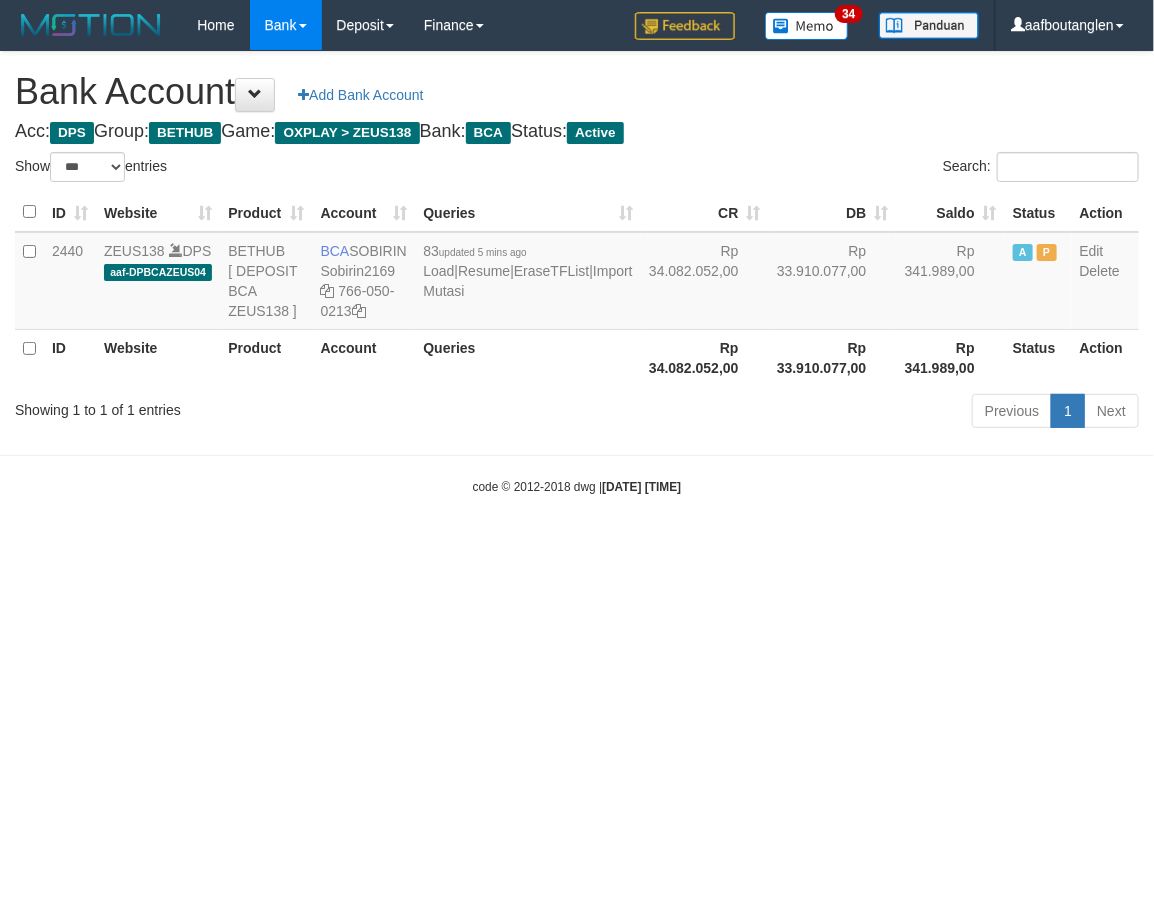 drag, startPoint x: 0, startPoint y: 0, endPoint x: 815, endPoint y: 644, distance: 1038.7305 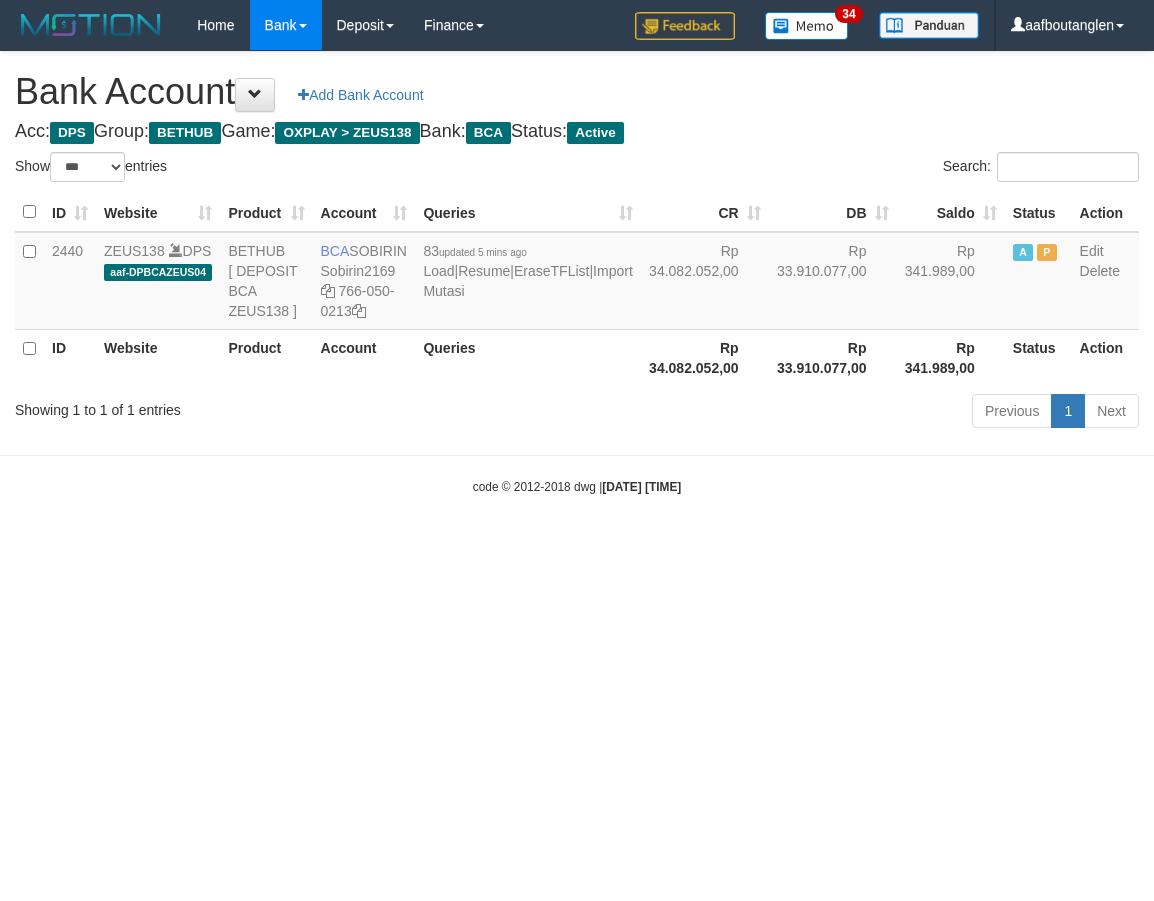 select on "***" 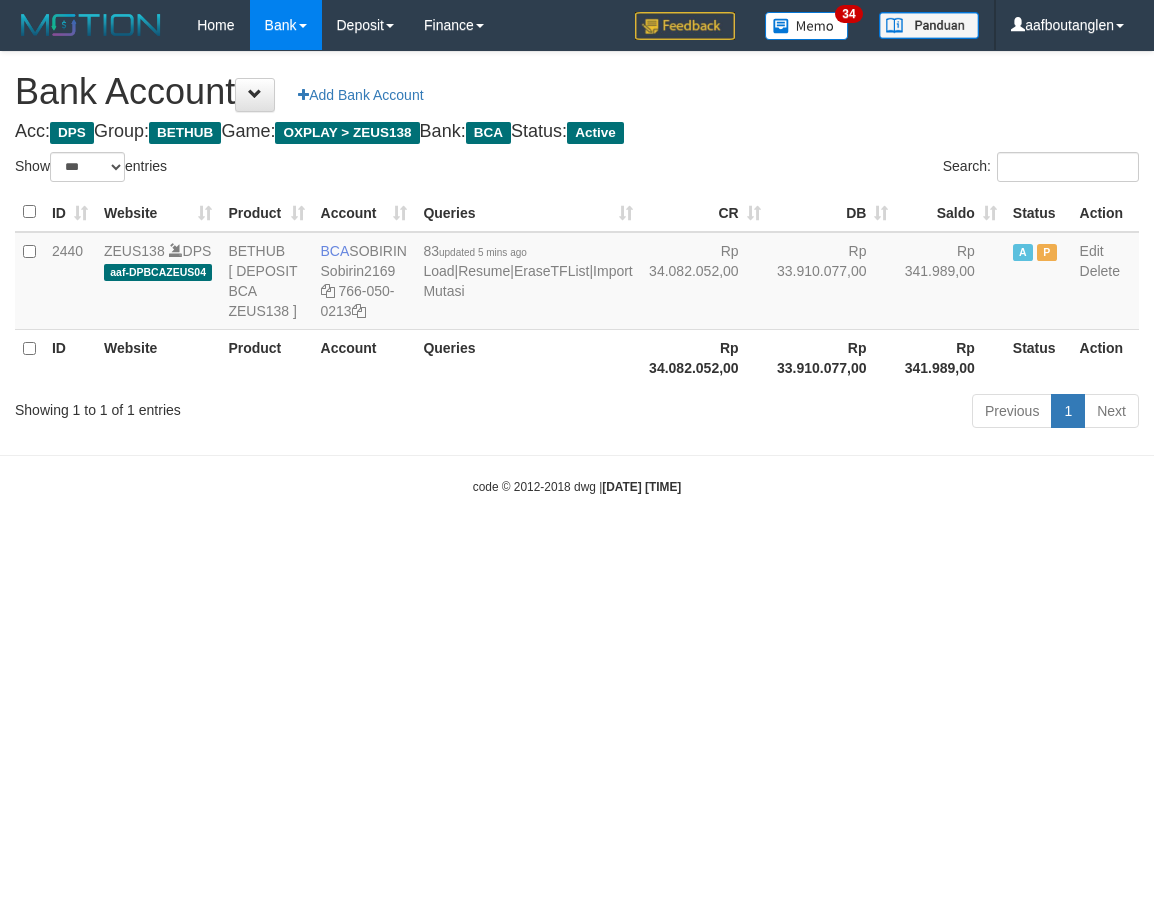 scroll, scrollTop: 0, scrollLeft: 0, axis: both 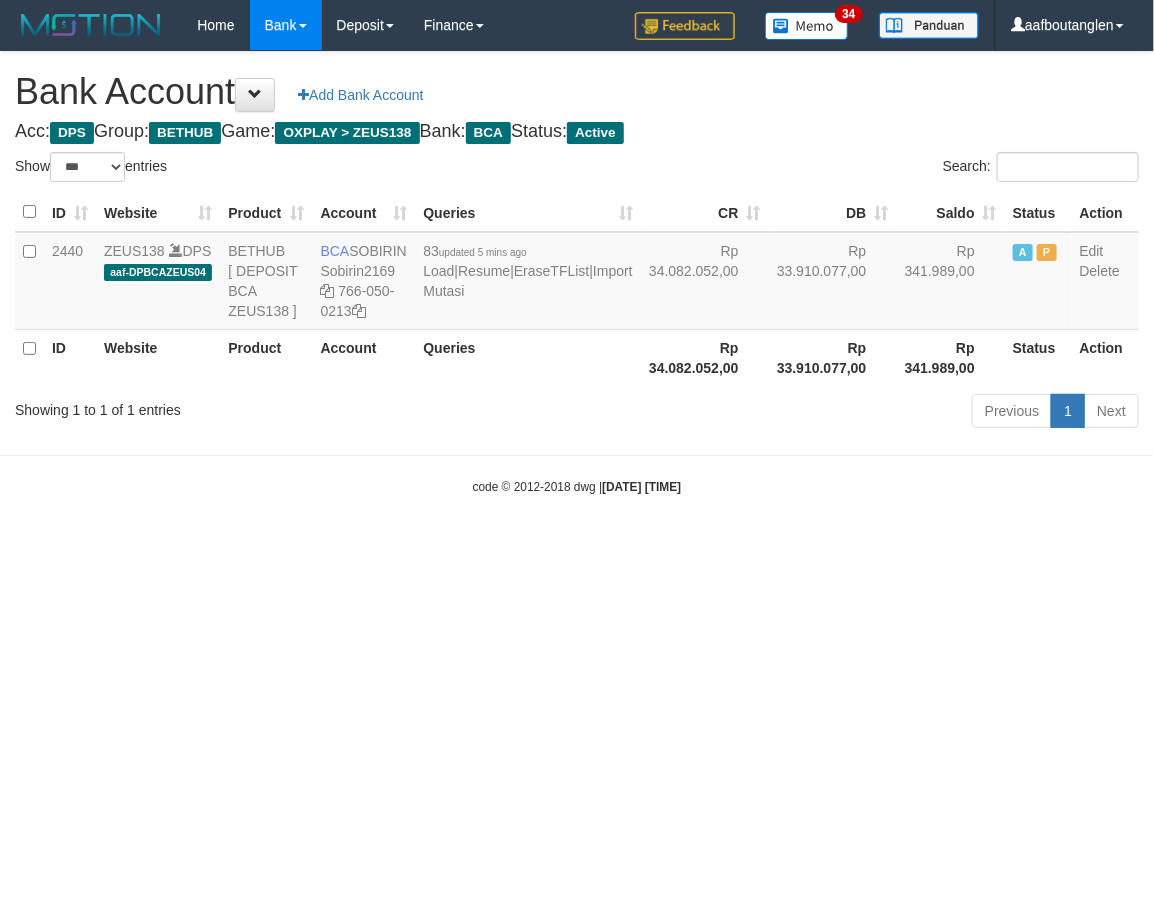 click on "Toggle navigation
Home
Bank
Account List
Deposit
DPS List
History
Note DPS
Finance
Financial Data
aafboutanglen
My Profile
Log Out
34" at bounding box center (577, 273) 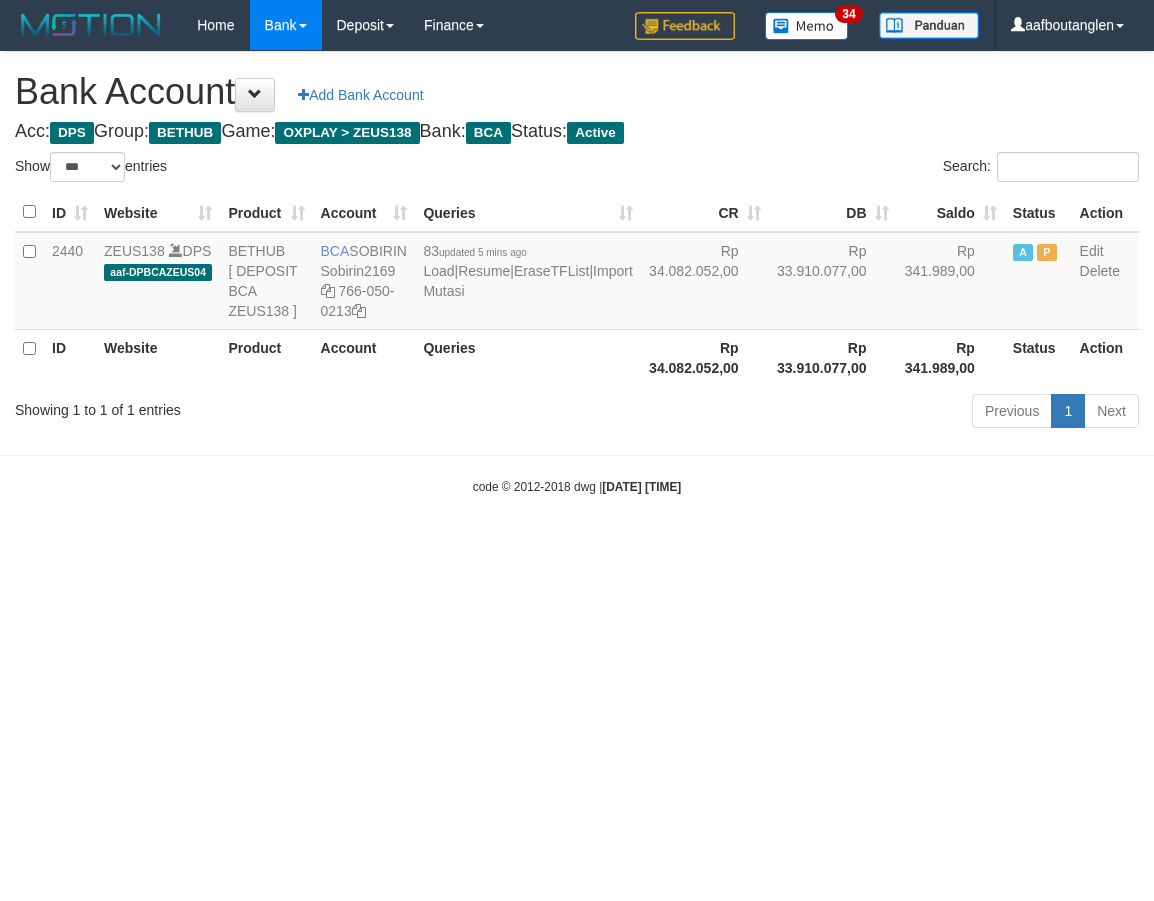 select on "***" 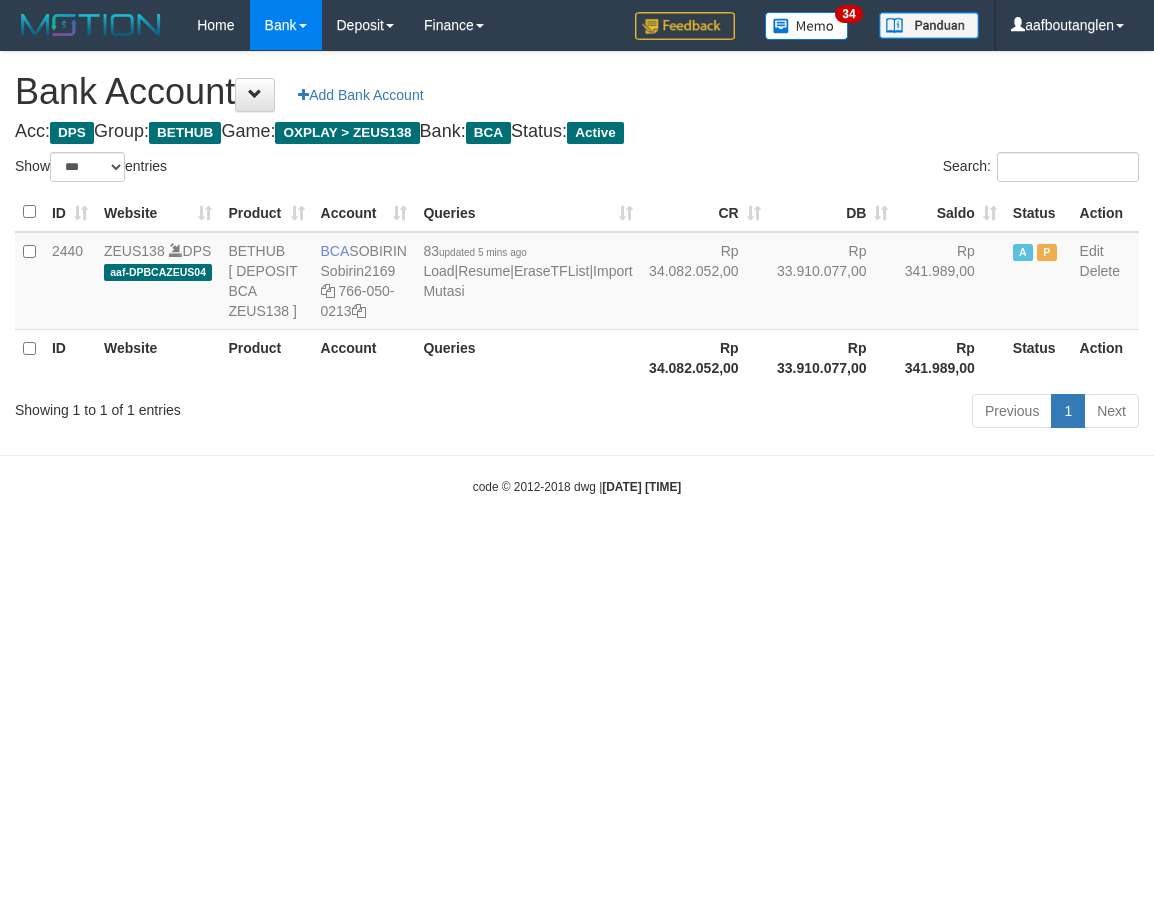 scroll, scrollTop: 0, scrollLeft: 0, axis: both 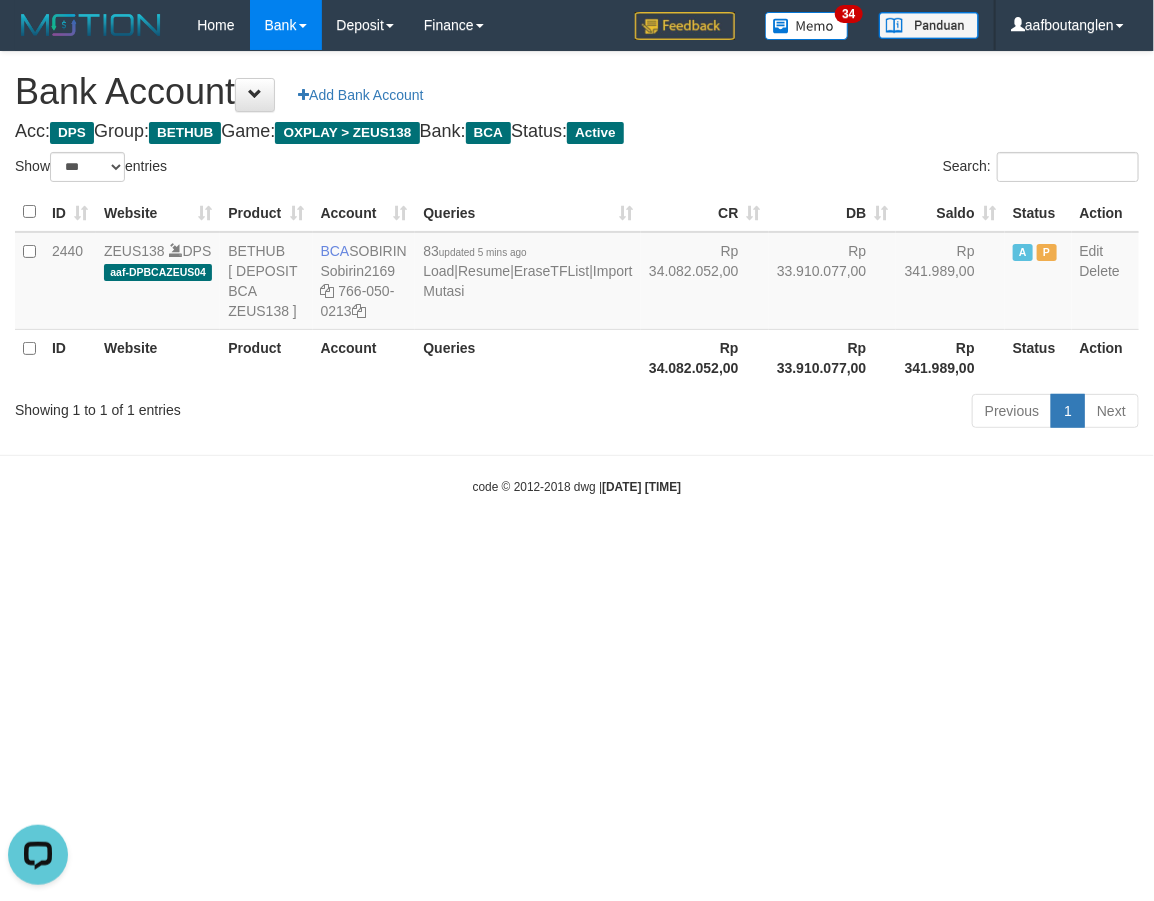 click on "Toggle navigation
Home
Bank
Account List
Deposit
DPS List
History
Note DPS
Finance
Financial Data
aafboutanglen
My Profile
Log Out
34" at bounding box center [577, 273] 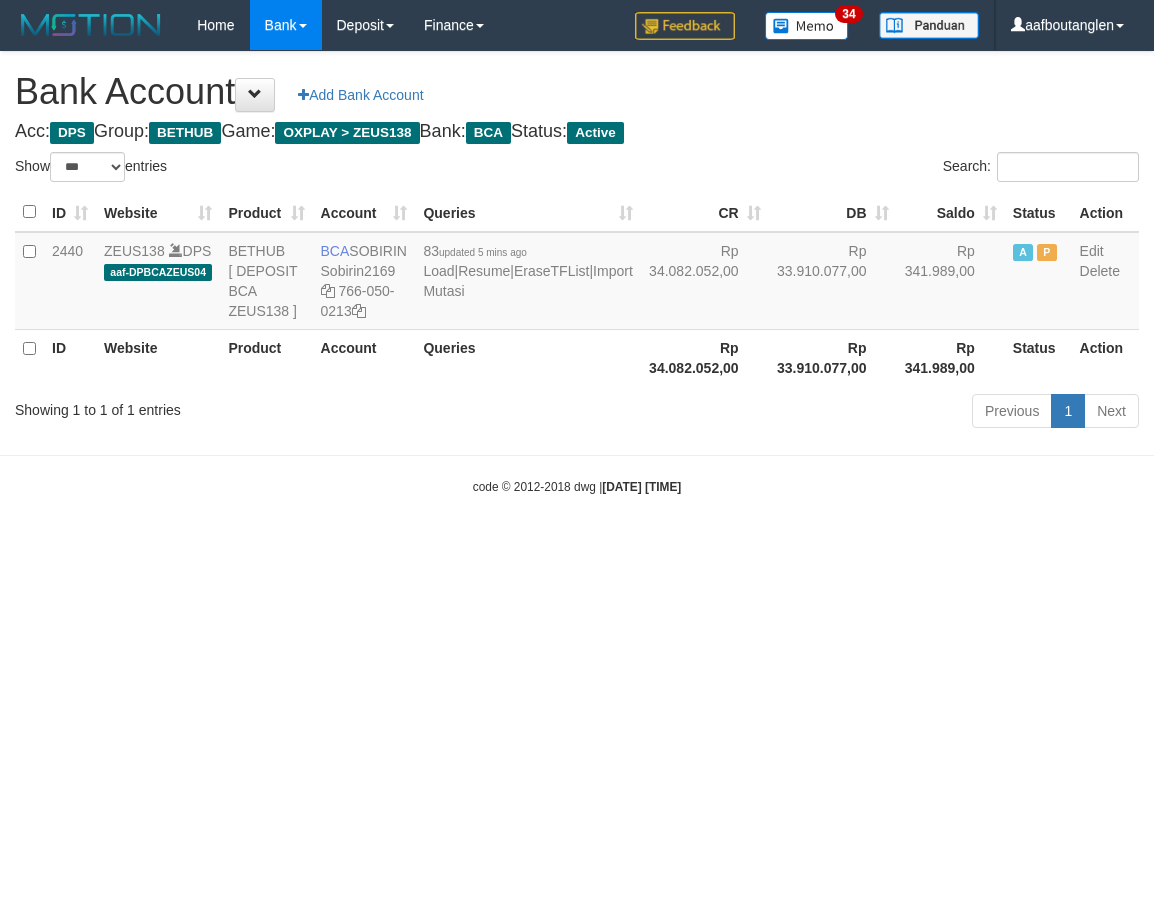 select on "***" 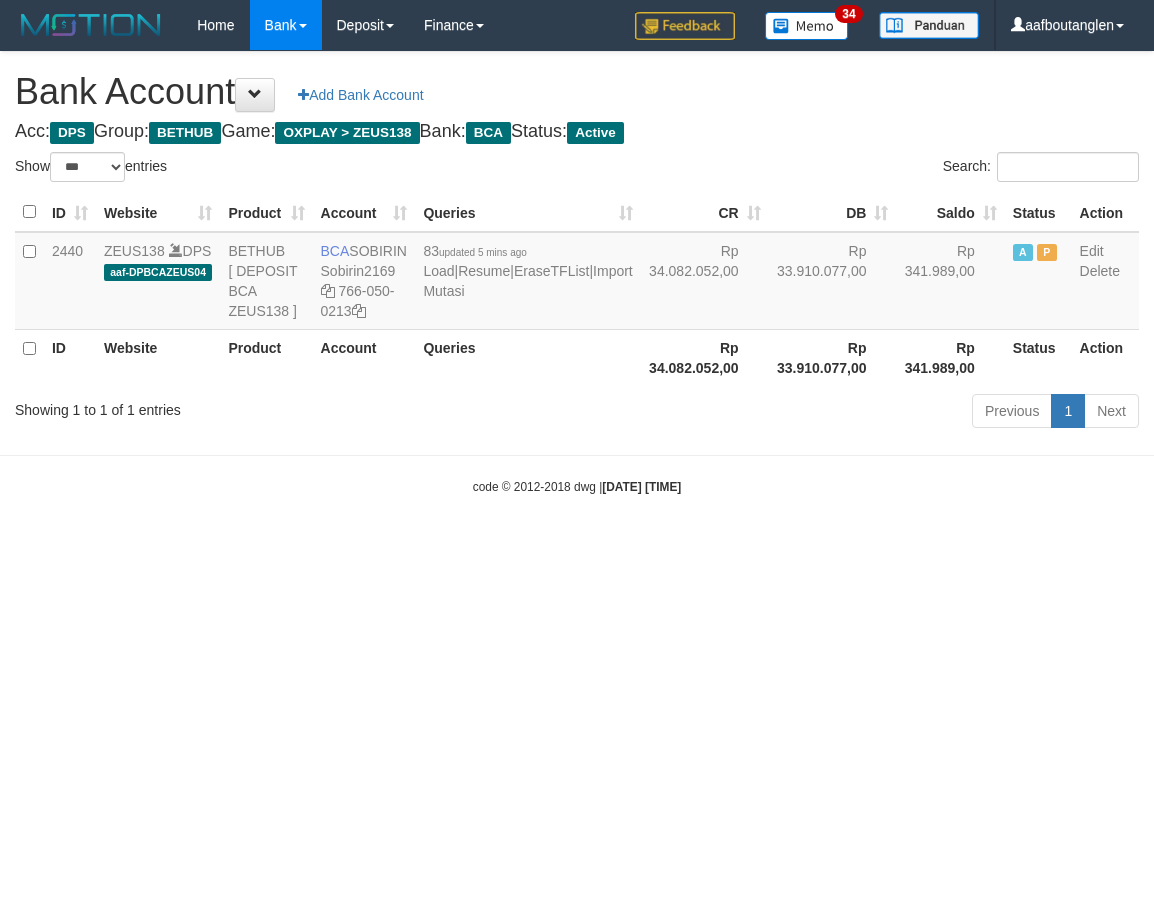 scroll, scrollTop: 0, scrollLeft: 0, axis: both 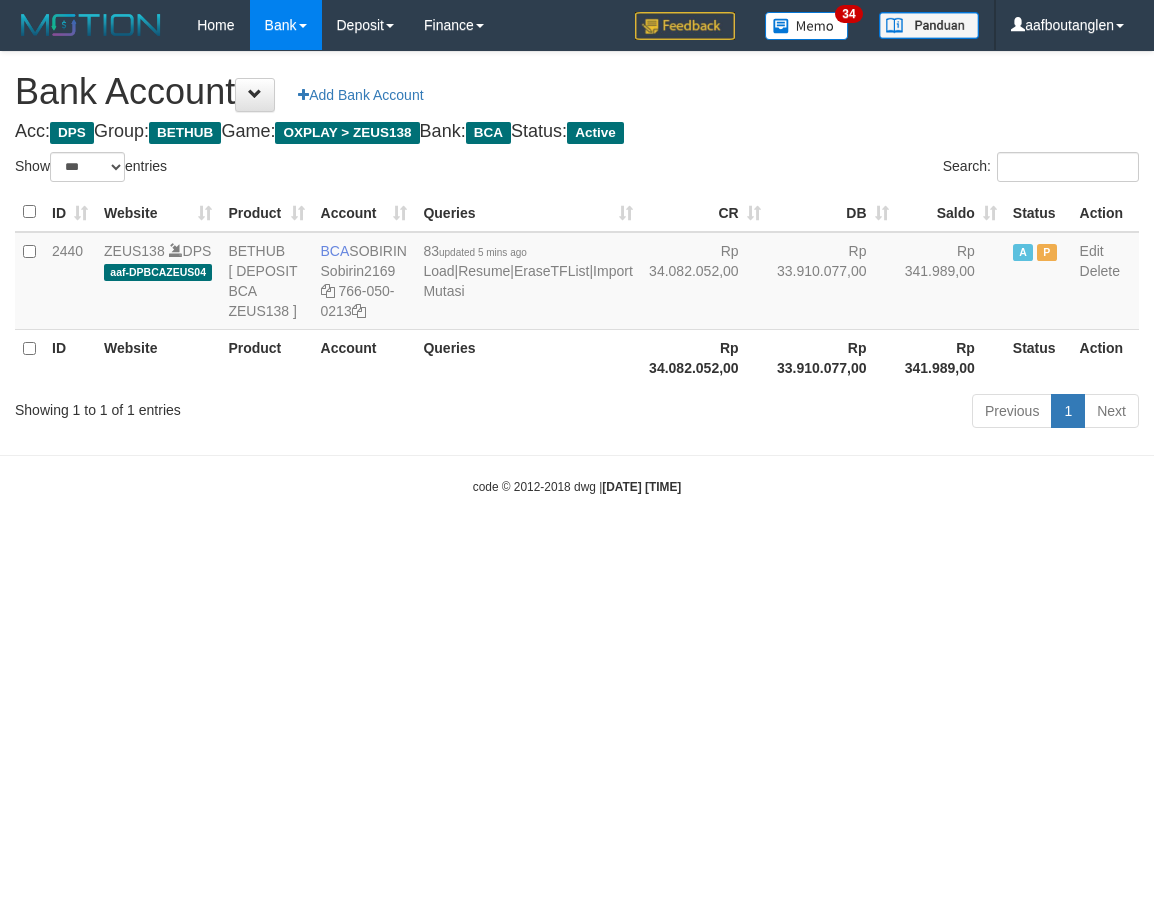 select on "***" 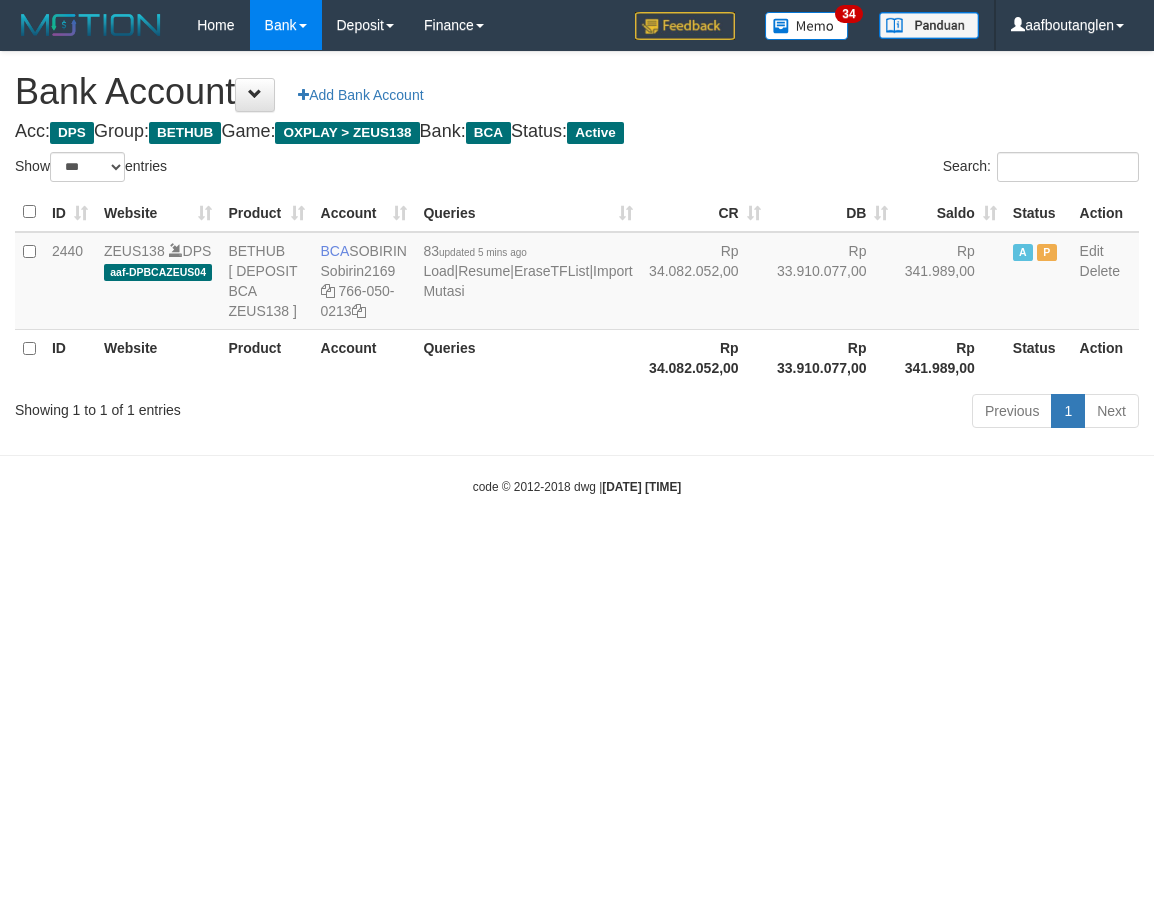 click on "Toggle navigation
Home
Bank
Account List
Deposit
DPS List
History
Note DPS
Finance
Financial Data
aafboutanglen
My Profile
Log Out
34" at bounding box center [577, 273] 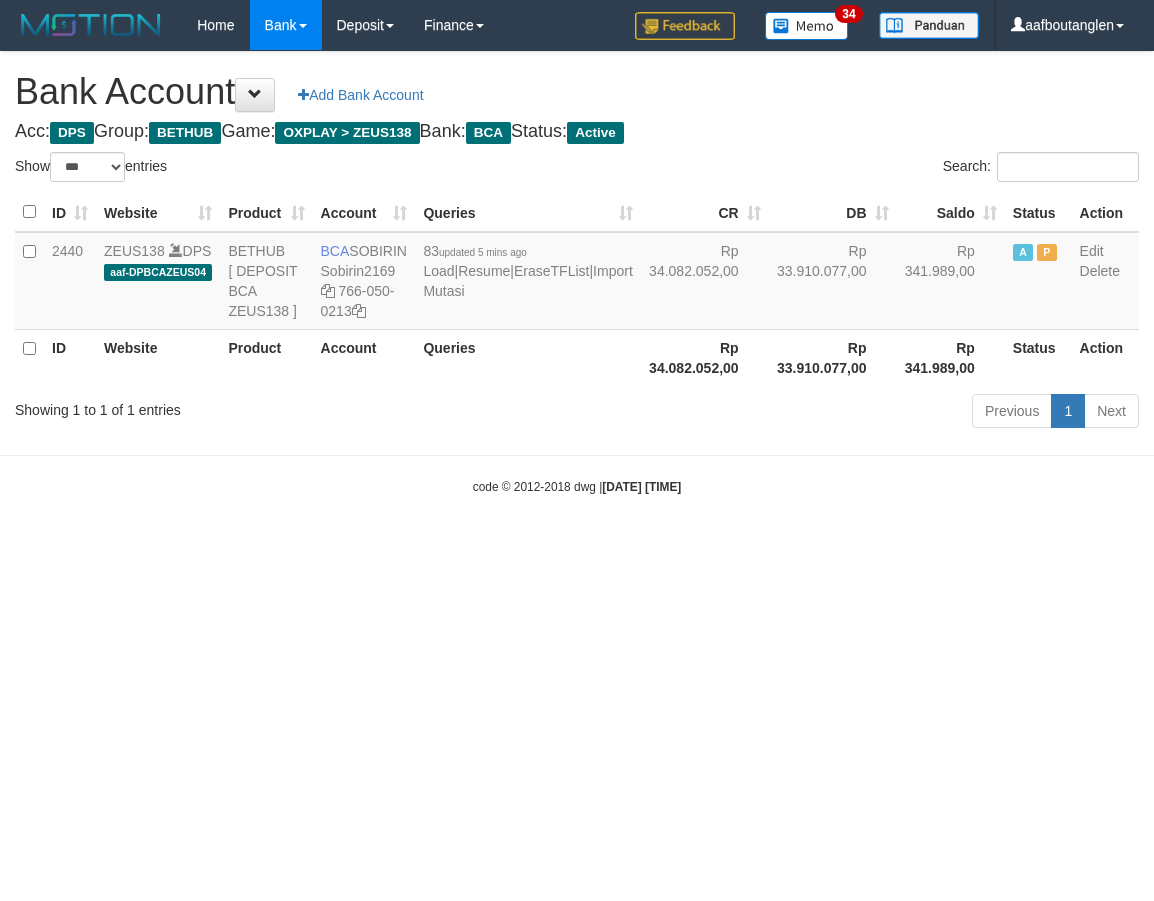 select on "***" 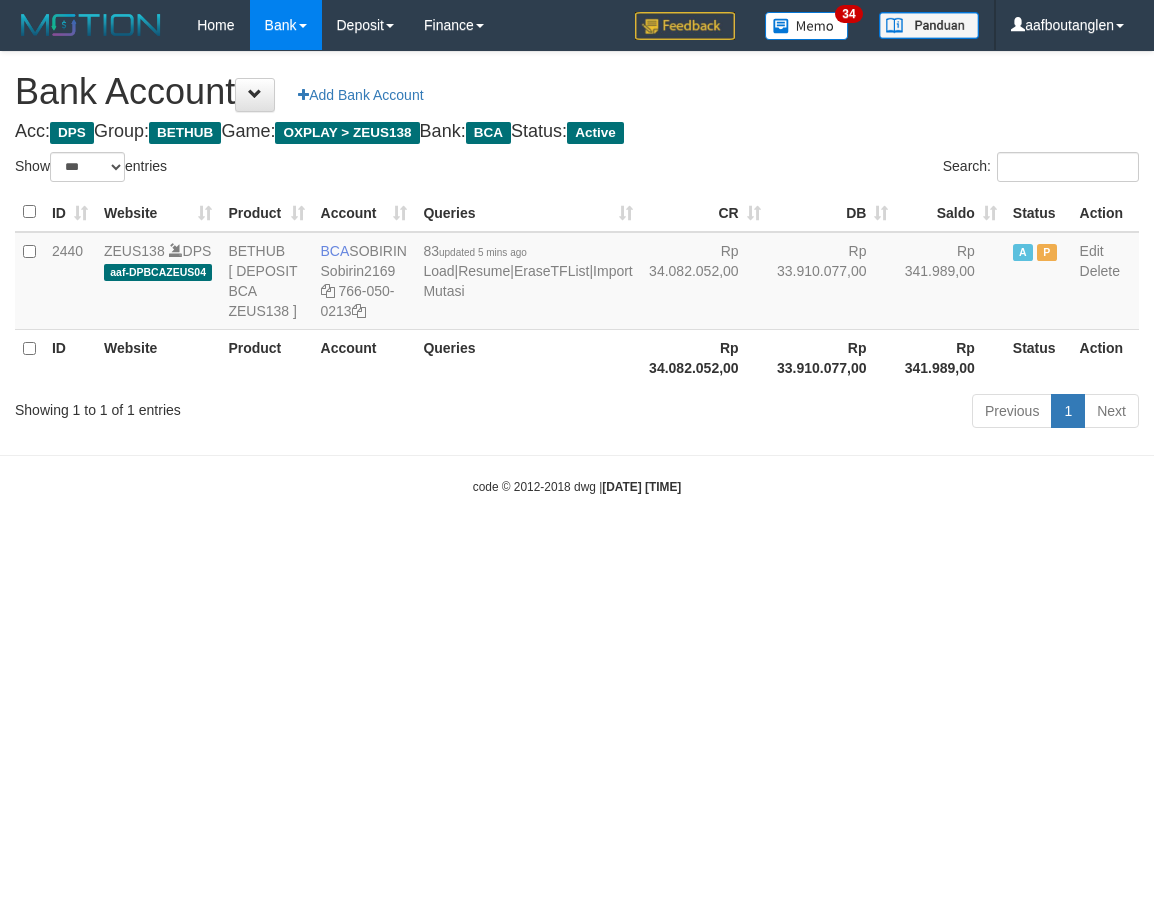 scroll, scrollTop: 0, scrollLeft: 0, axis: both 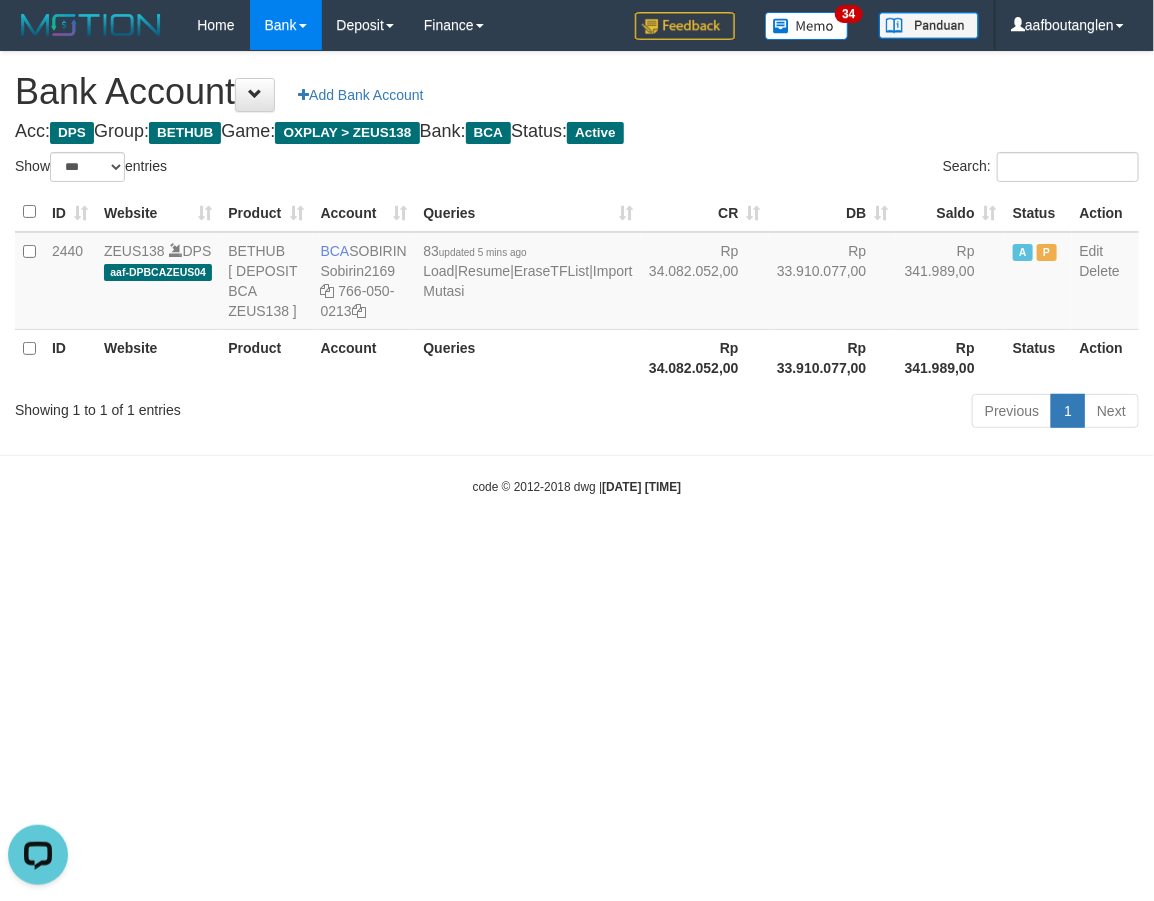 drag, startPoint x: 130, startPoint y: 533, endPoint x: 438, endPoint y: 617, distance: 319.2491 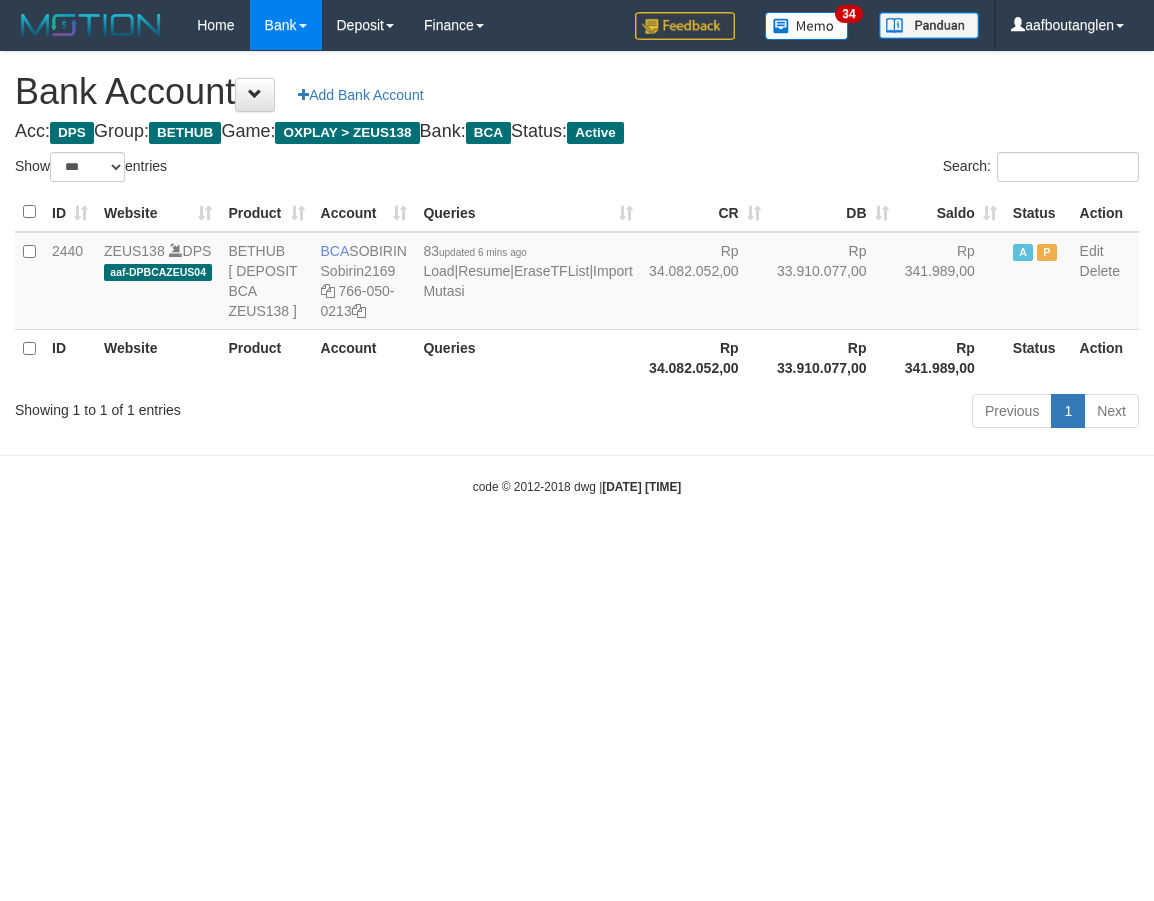 select on "***" 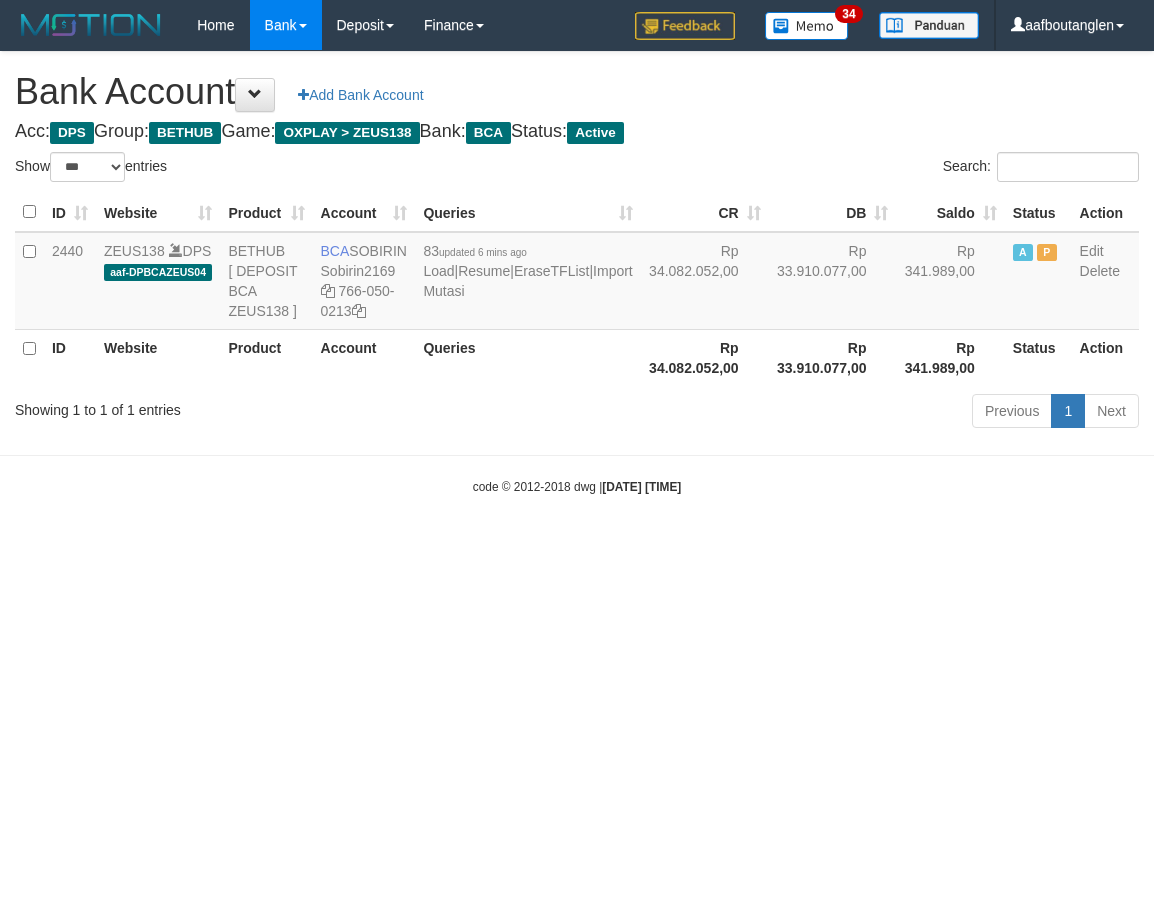 scroll, scrollTop: 0, scrollLeft: 0, axis: both 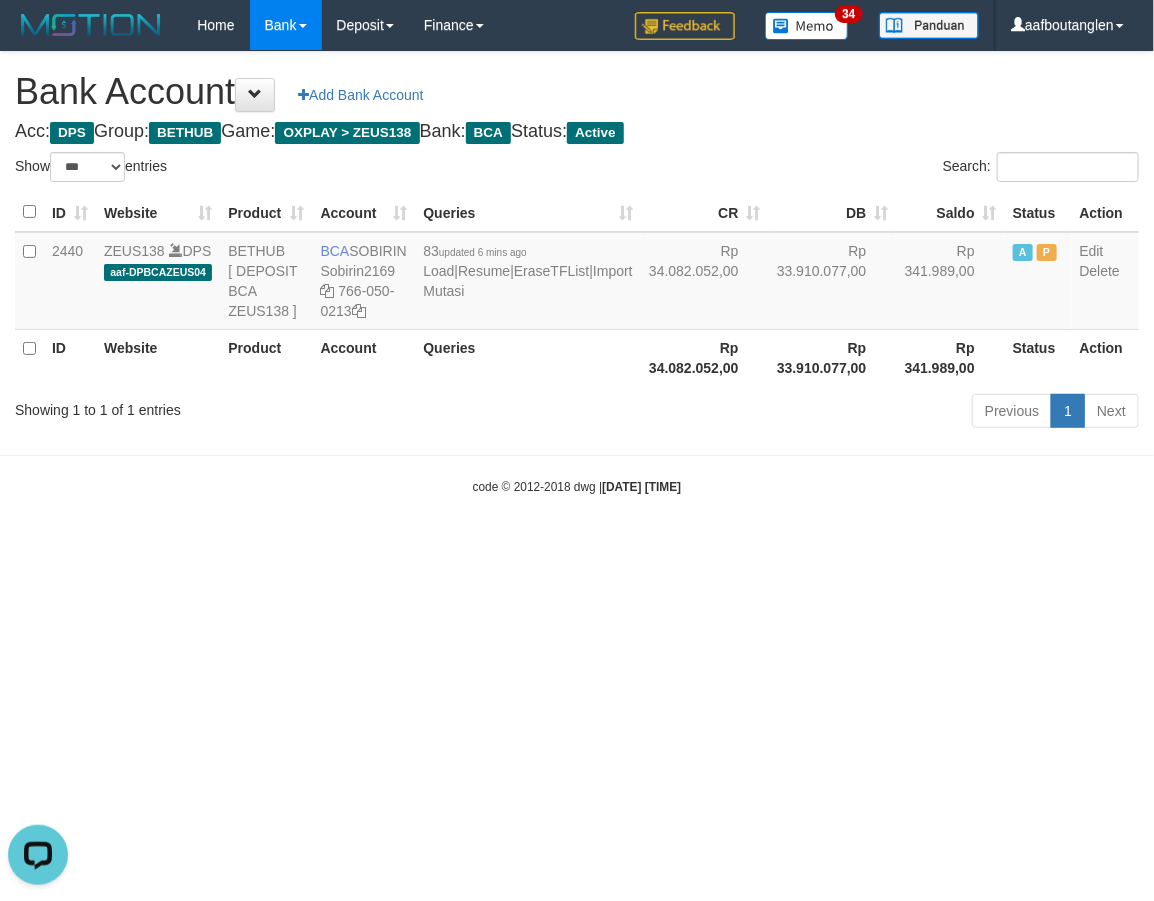 drag, startPoint x: 760, startPoint y: 643, endPoint x: 737, endPoint y: 645, distance: 23.086792 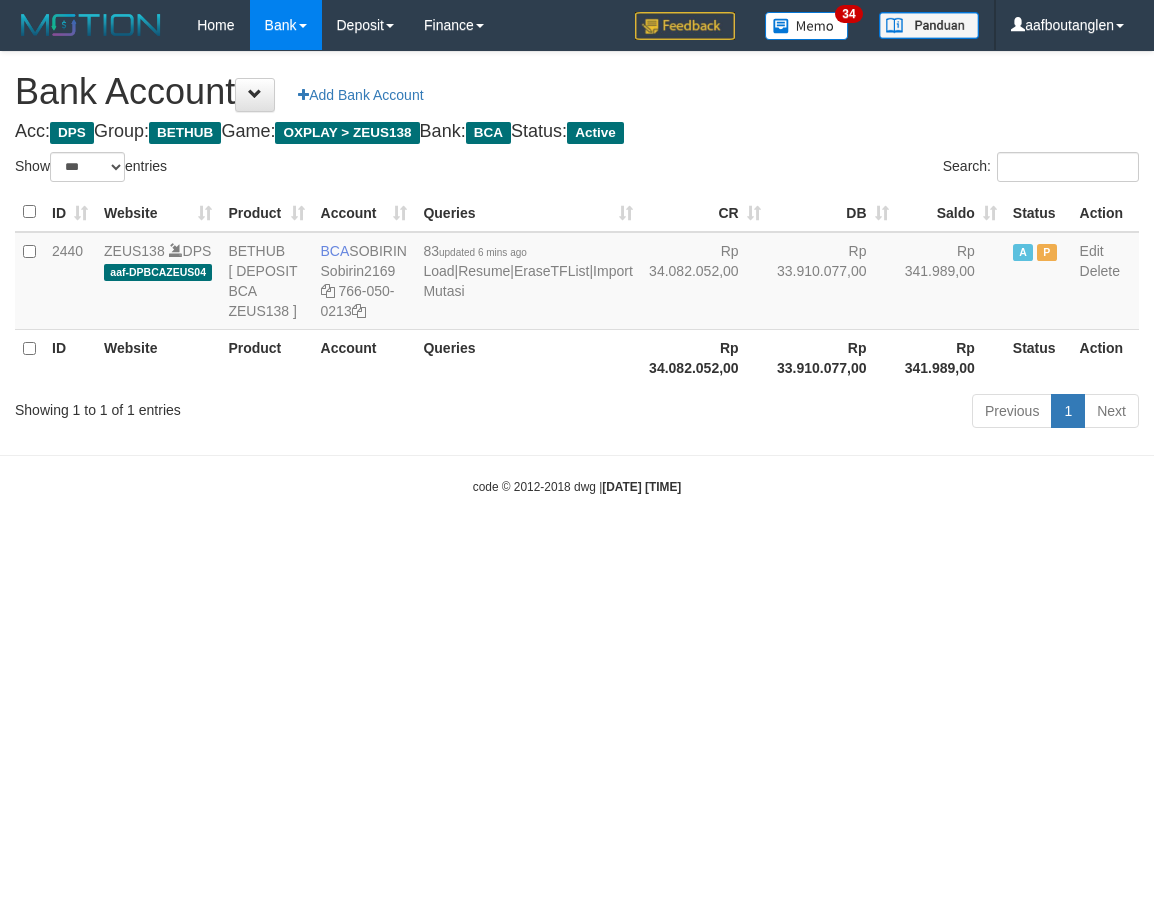 select on "***" 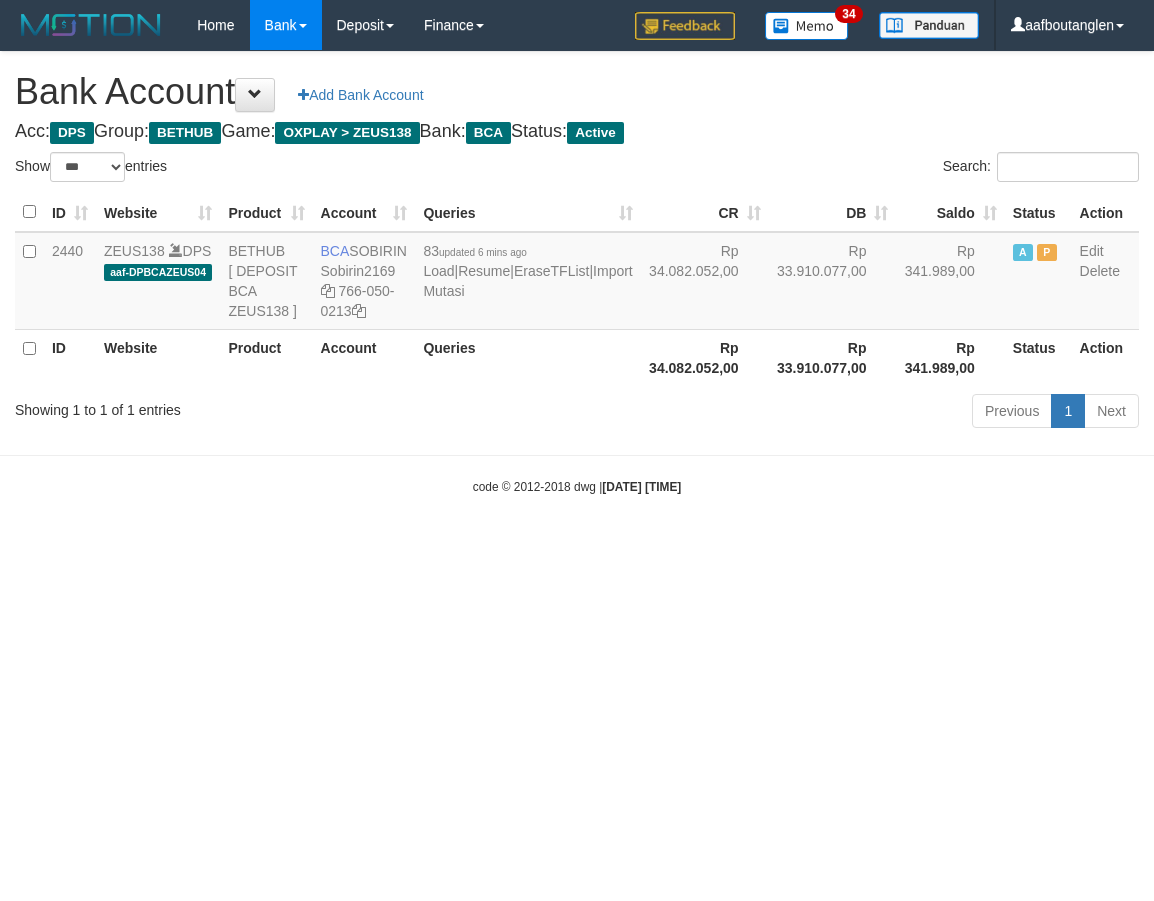 scroll, scrollTop: 0, scrollLeft: 0, axis: both 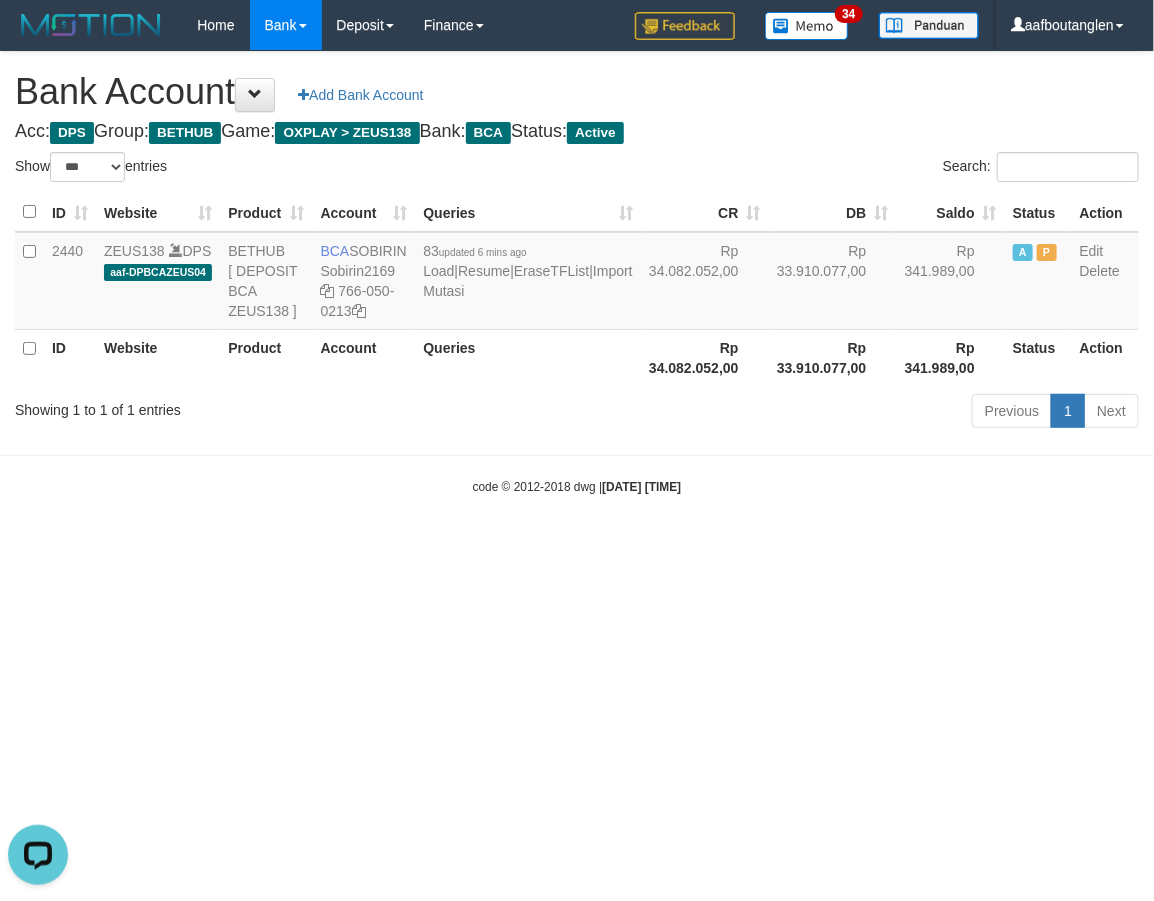 drag, startPoint x: 748, startPoint y: 617, endPoint x: 777, endPoint y: 601, distance: 33.12099 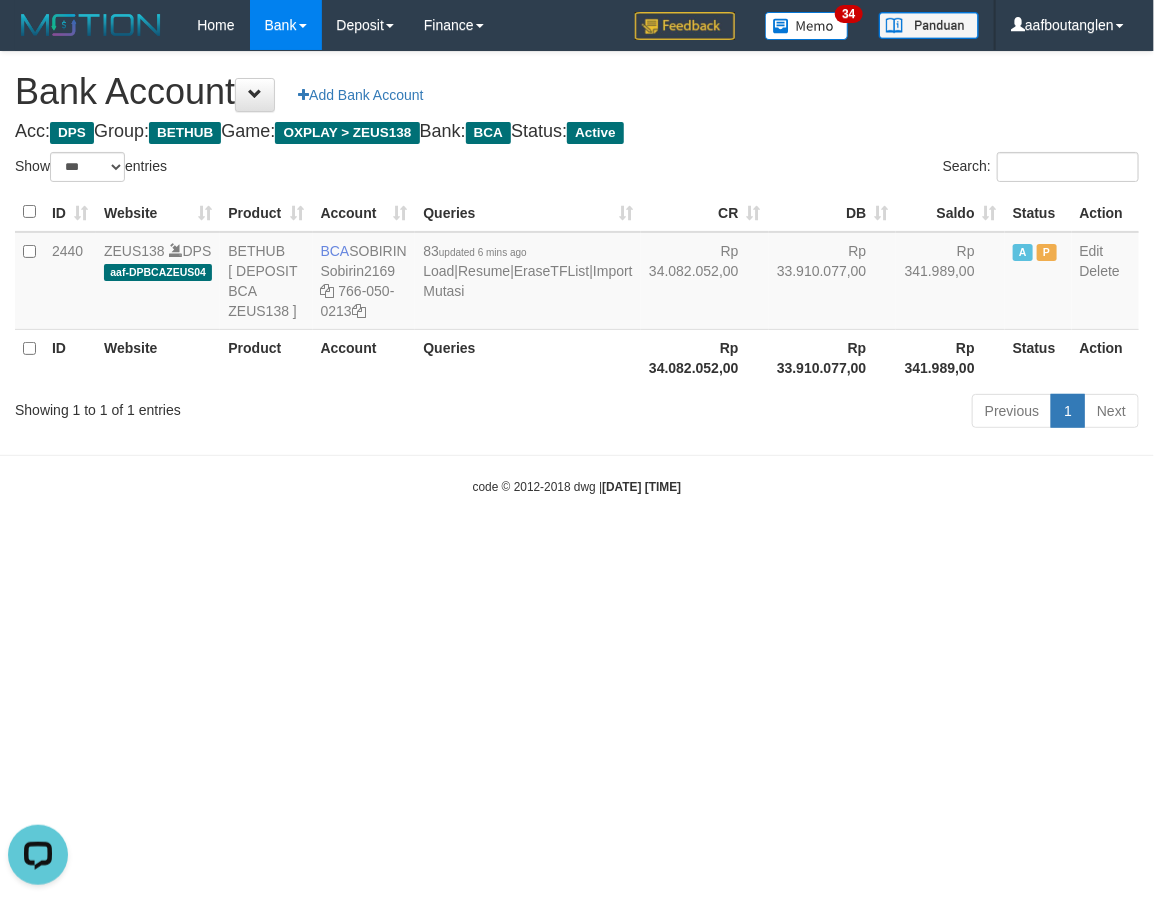 drag, startPoint x: 1041, startPoint y: 595, endPoint x: 886, endPoint y: 573, distance: 156.55351 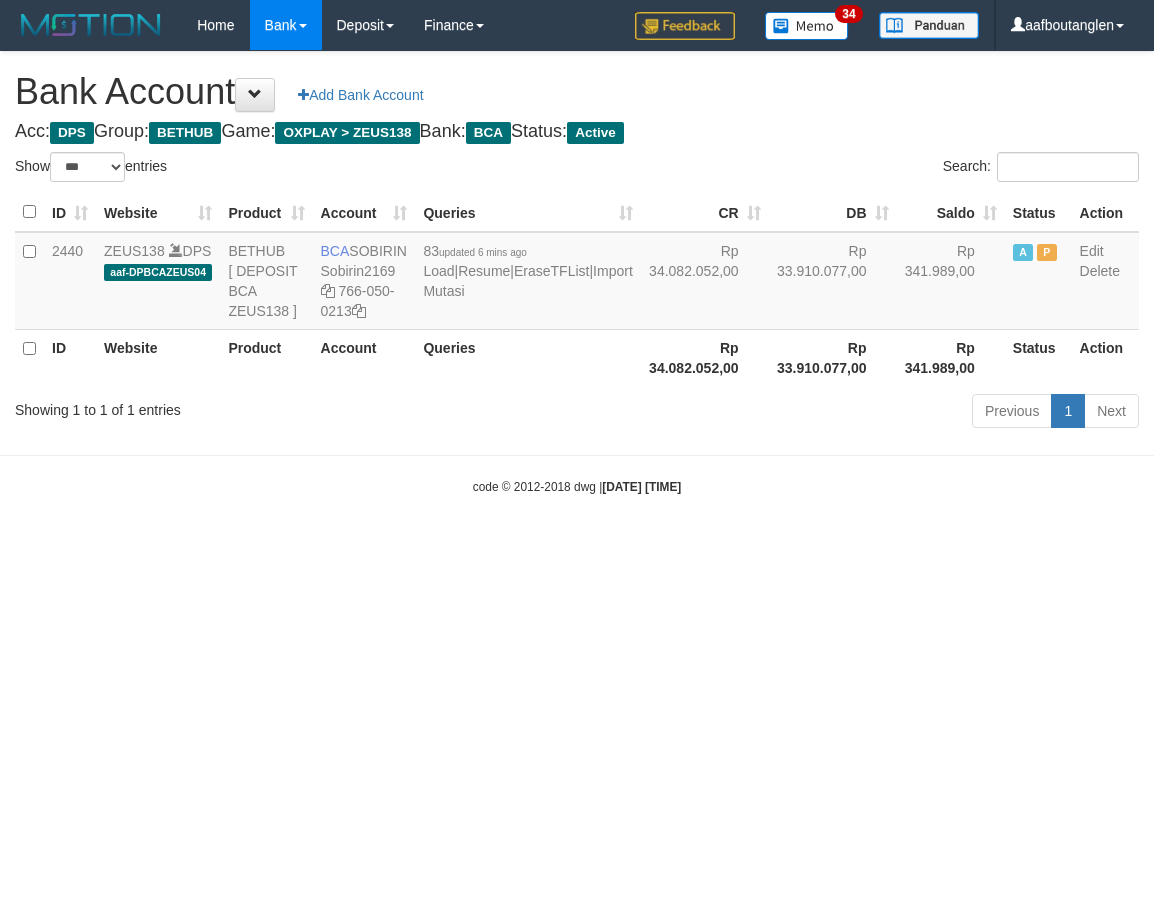 select on "***" 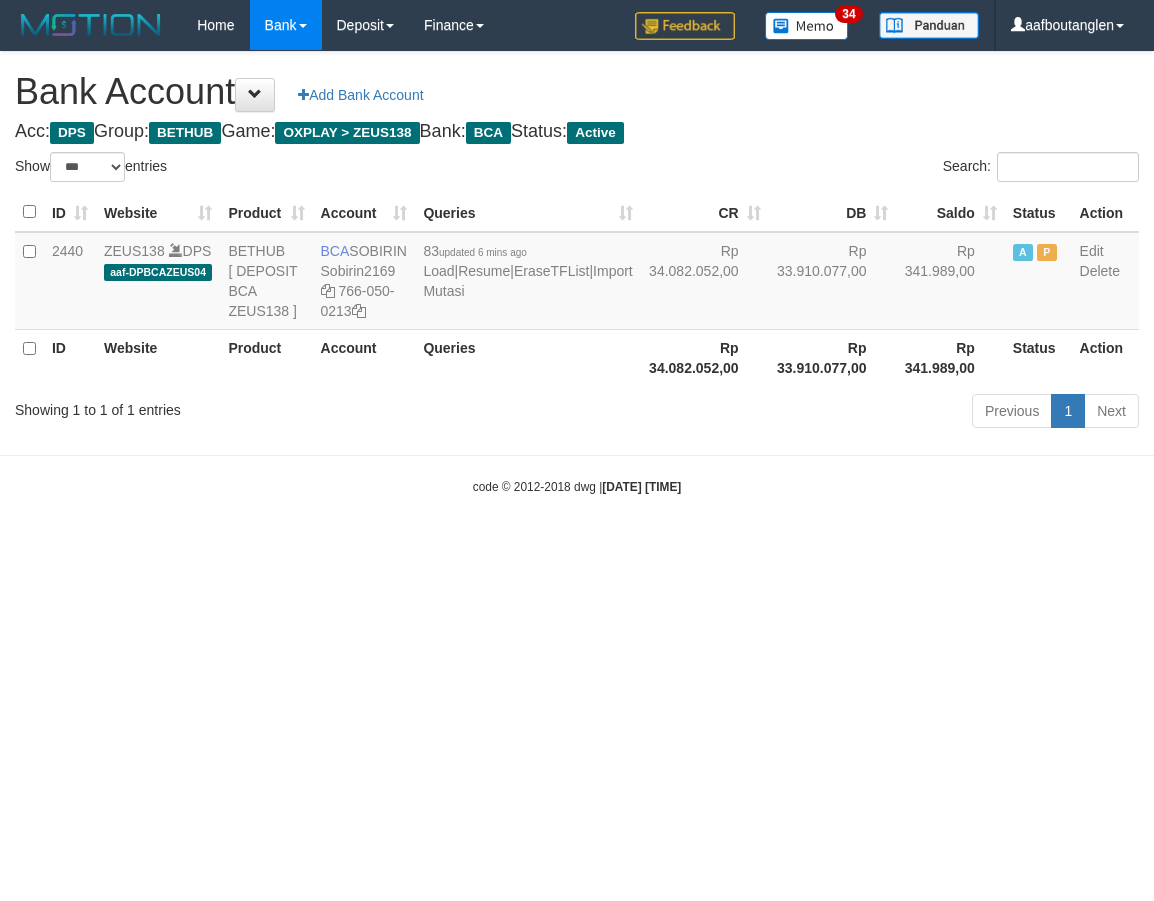 scroll, scrollTop: 0, scrollLeft: 0, axis: both 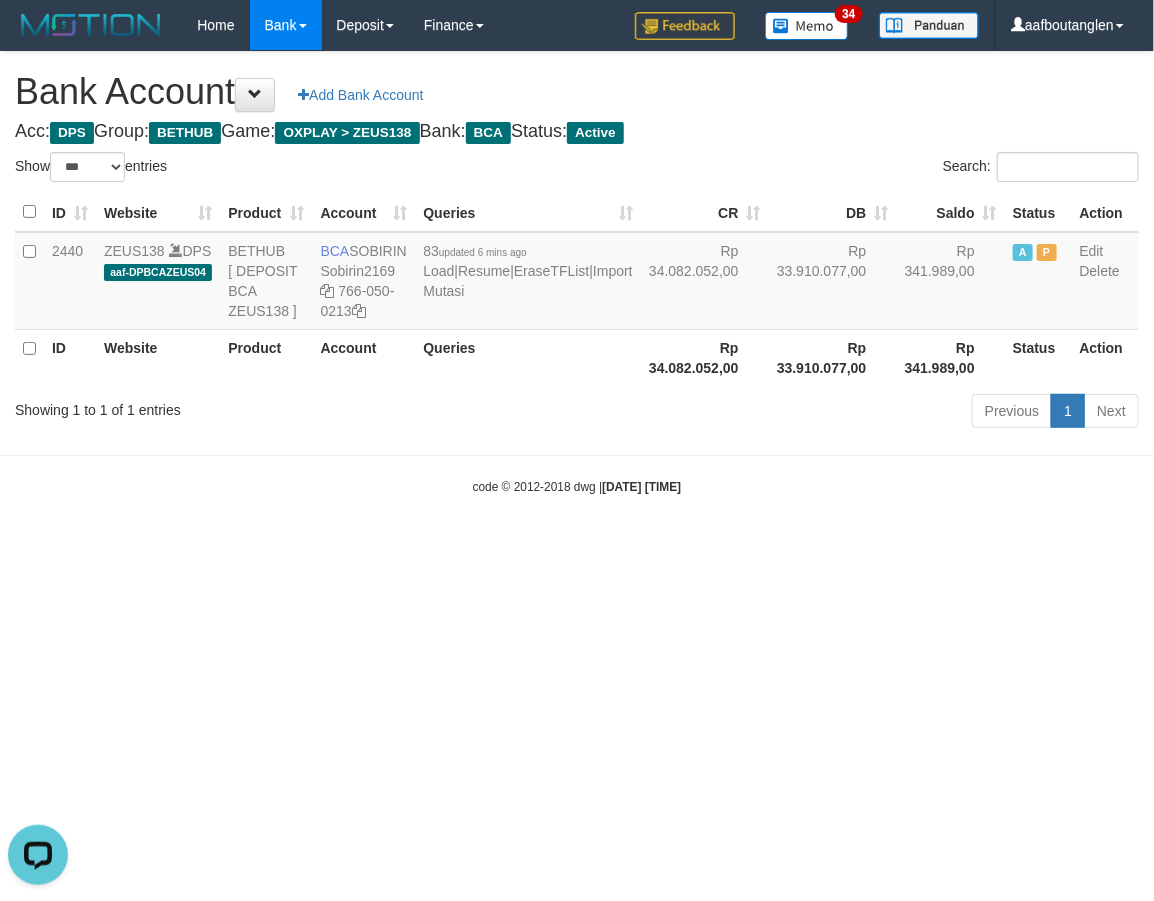 click on "Toggle navigation
Home
Bank
Account List
Deposit
DPS List
History
Note DPS
Finance
Financial Data
aafboutanglen
My Profile
Log Out
34" at bounding box center (577, 273) 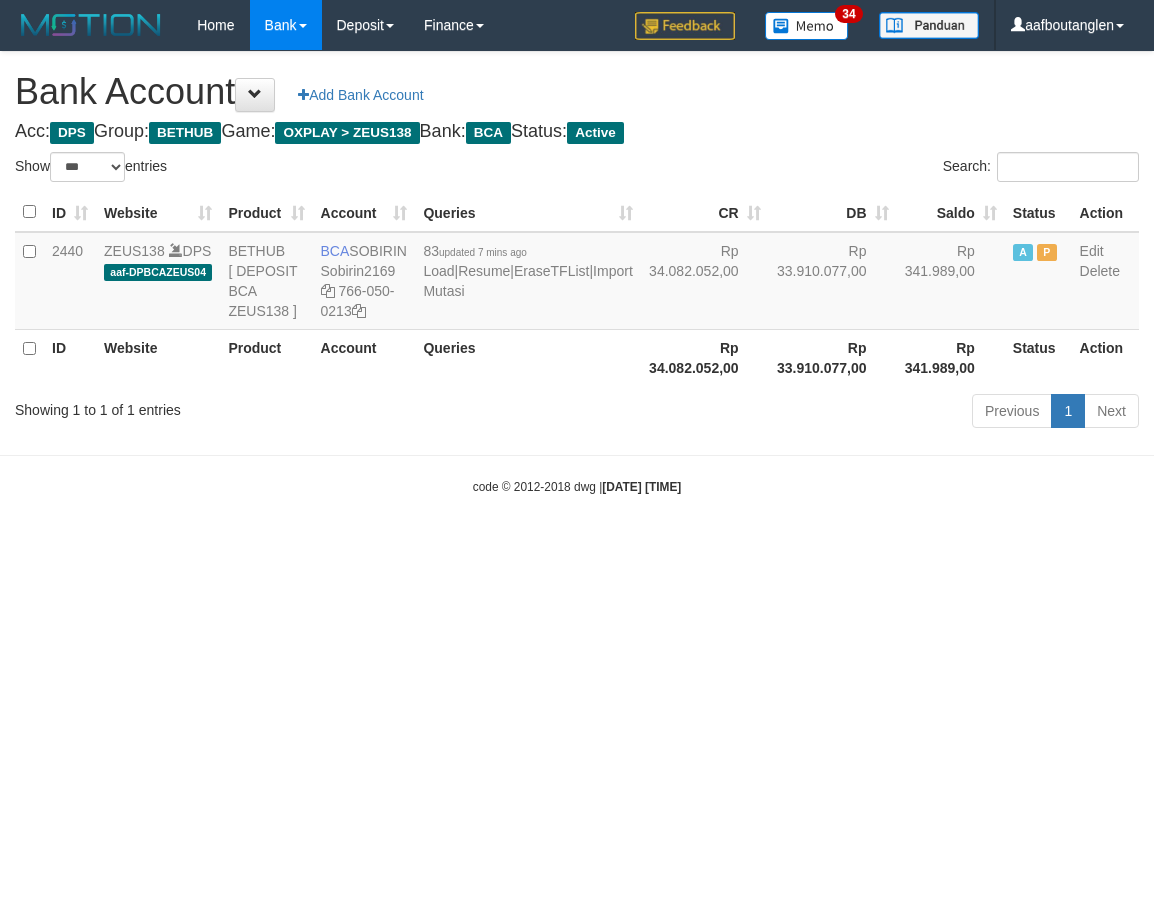select on "***" 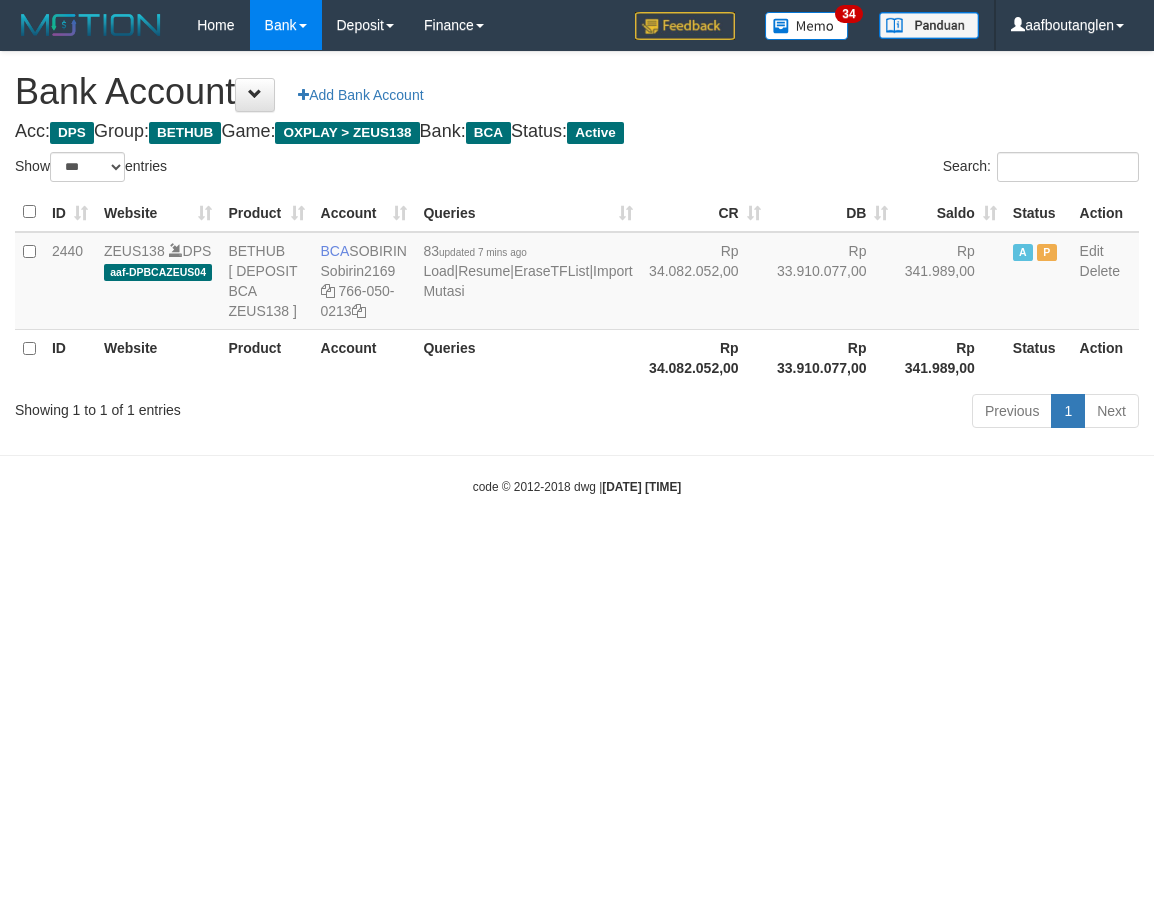 scroll, scrollTop: 0, scrollLeft: 0, axis: both 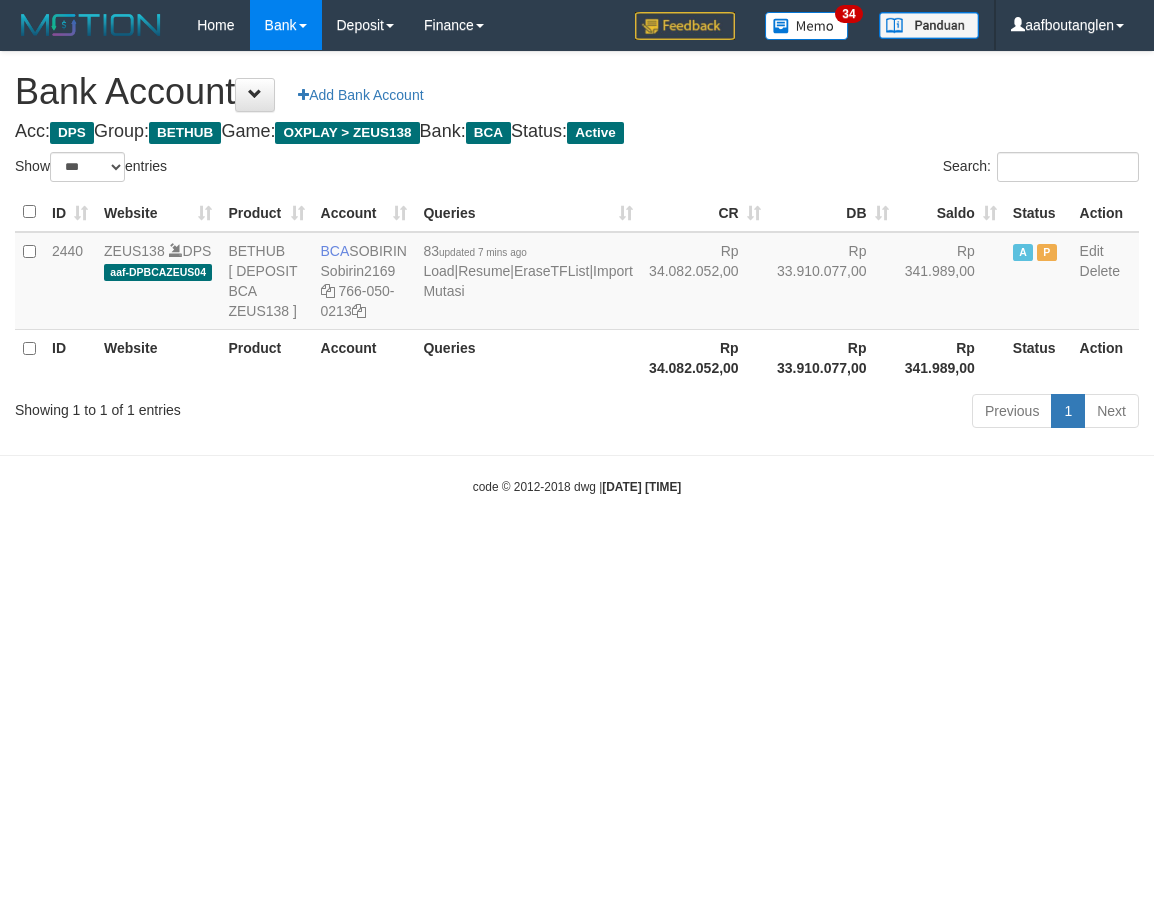 select on "***" 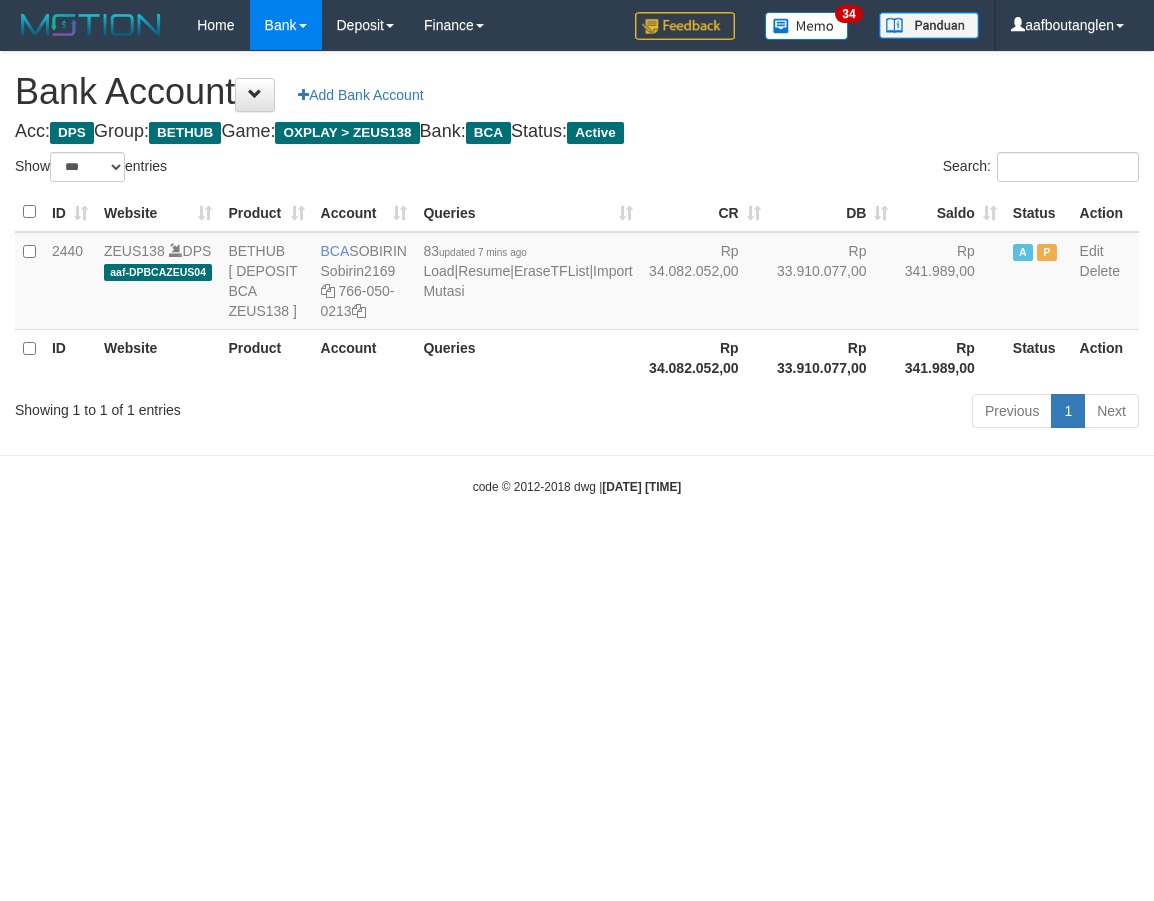 scroll, scrollTop: 0, scrollLeft: 0, axis: both 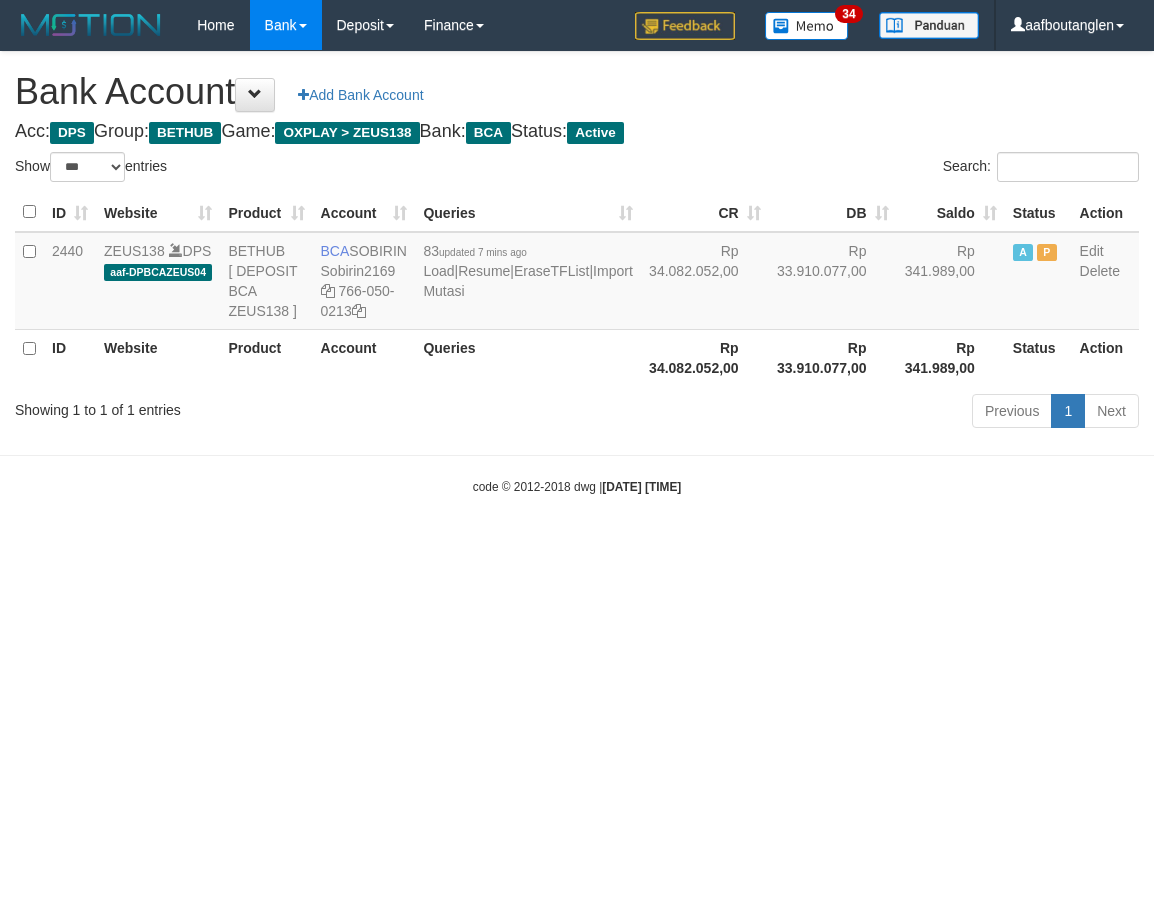 select on "***" 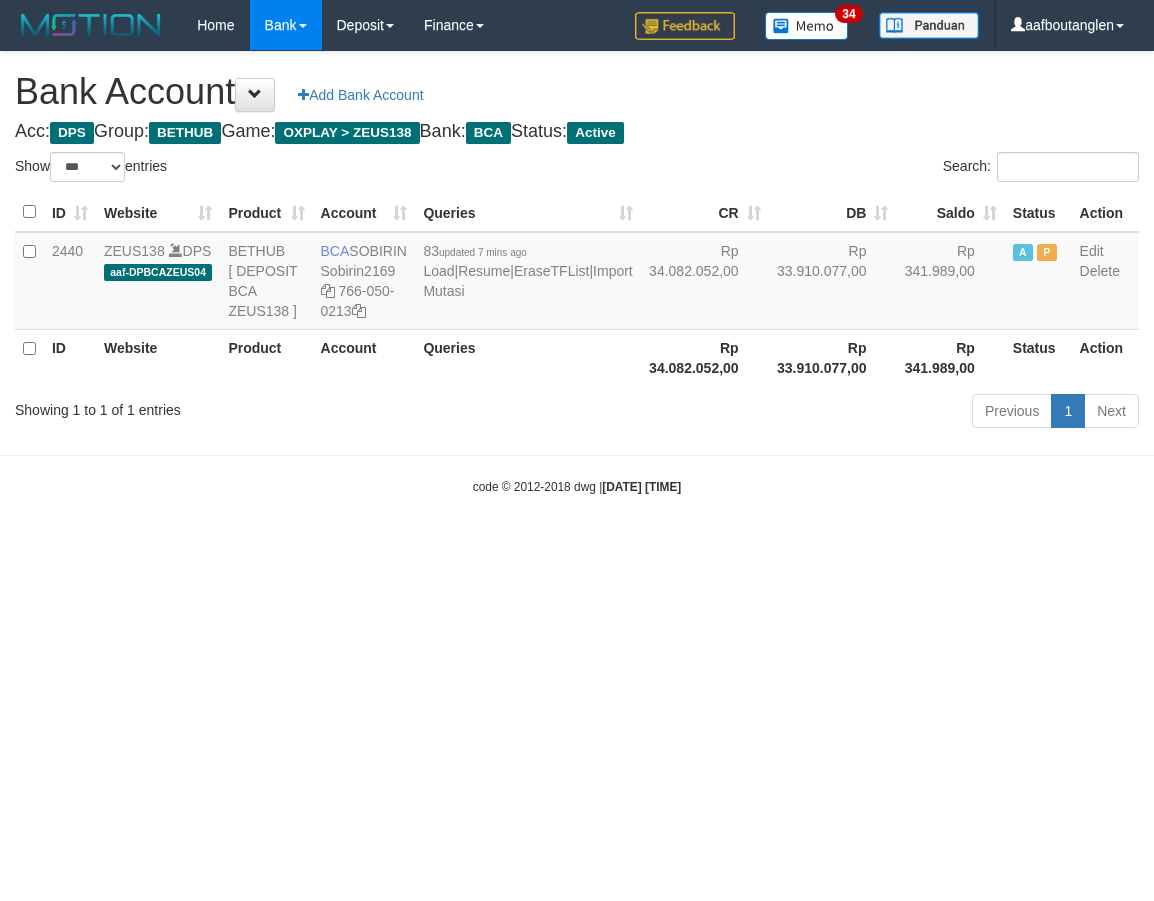 scroll, scrollTop: 0, scrollLeft: 0, axis: both 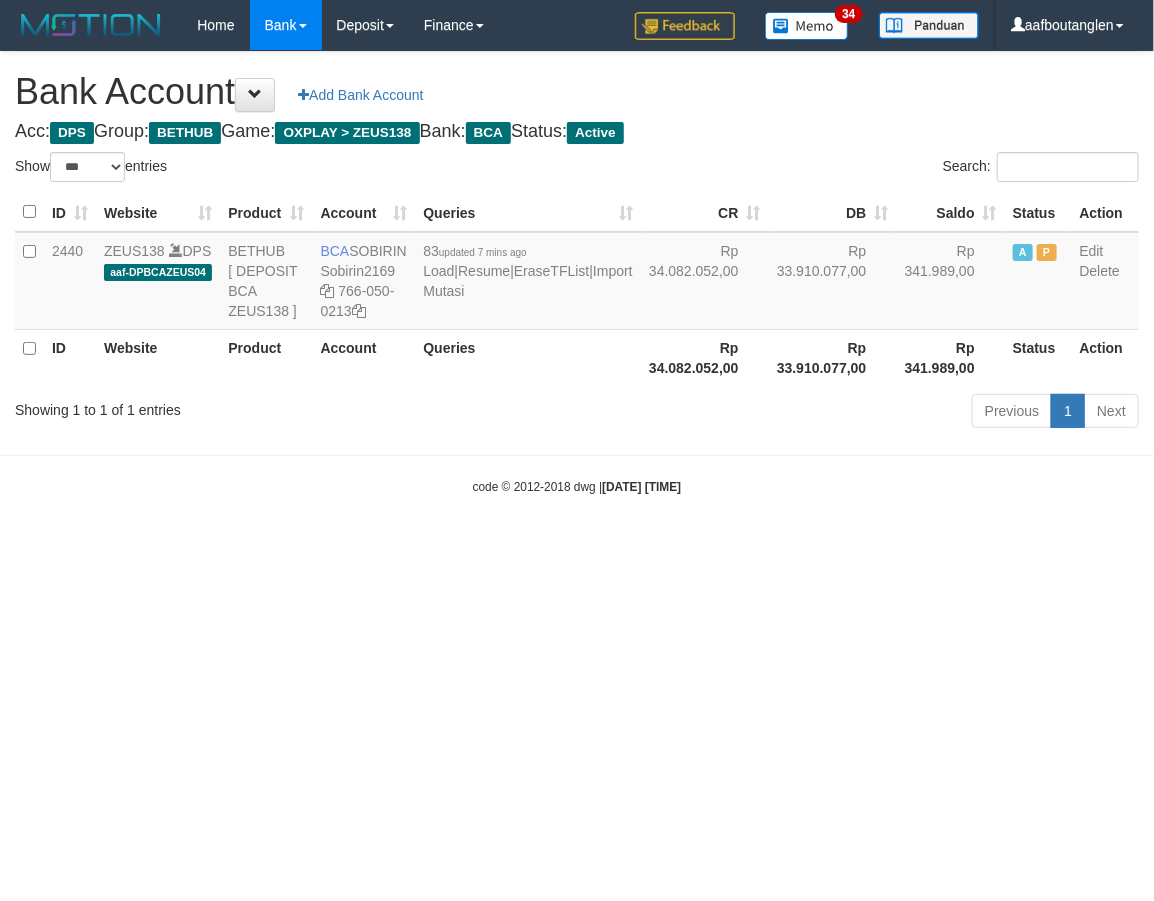 drag, startPoint x: 864, startPoint y: 533, endPoint x: 796, endPoint y: 522, distance: 68.88396 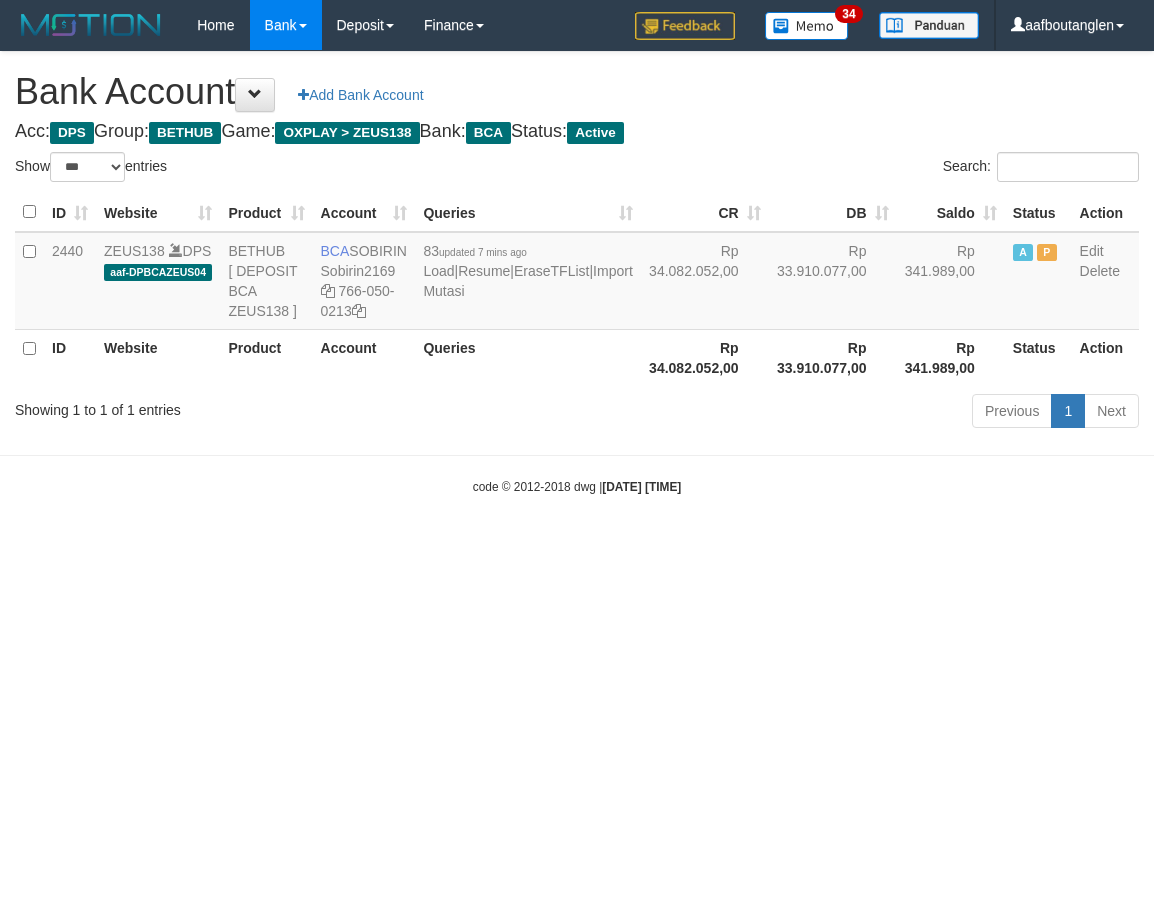 select on "***" 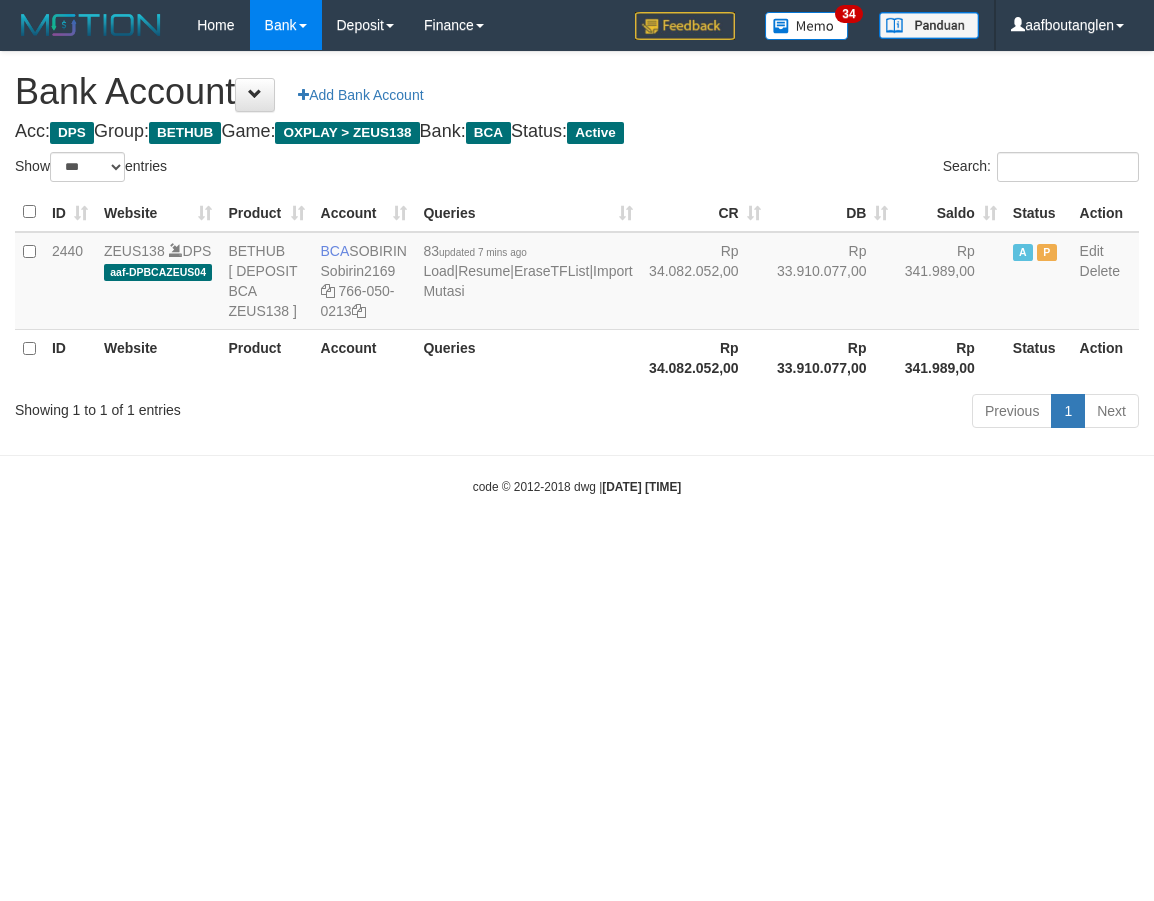 scroll, scrollTop: 0, scrollLeft: 0, axis: both 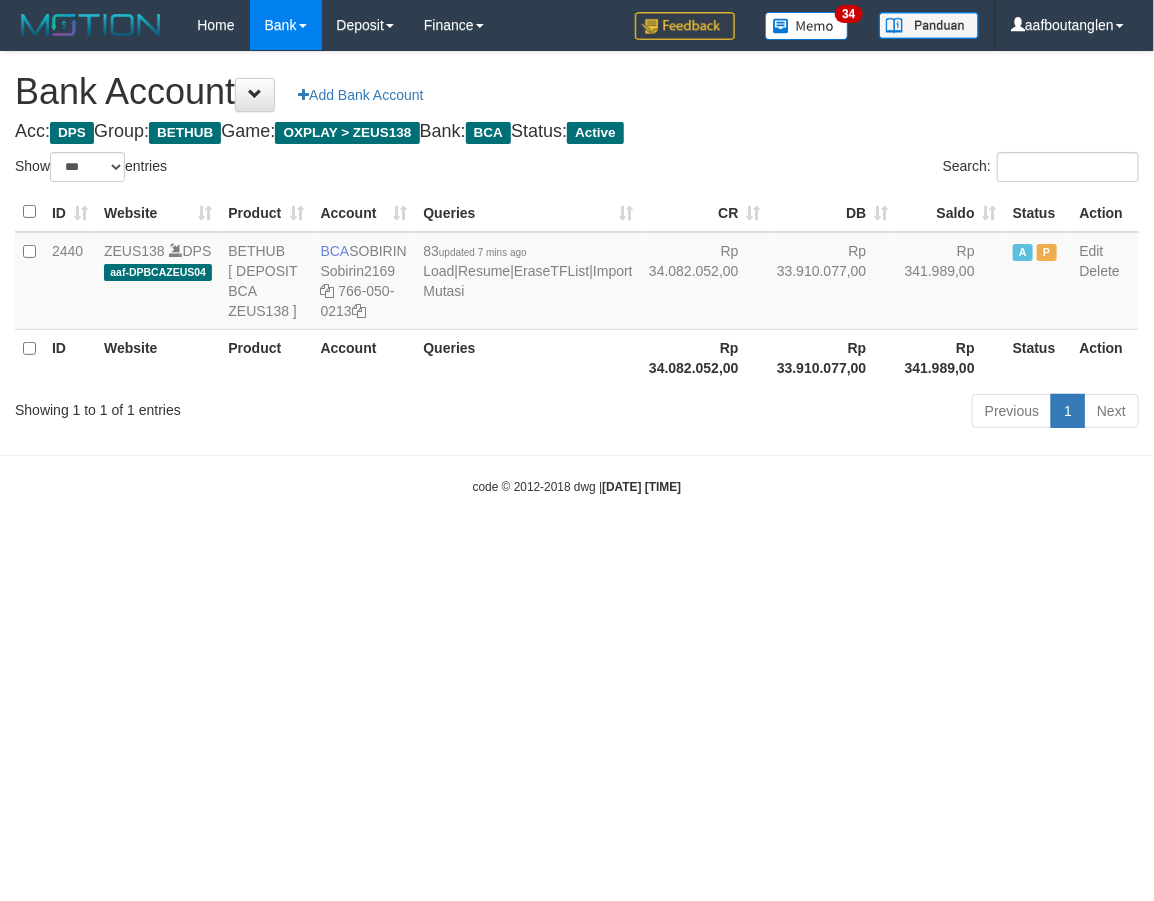 drag, startPoint x: 693, startPoint y: 555, endPoint x: 707, endPoint y: 554, distance: 14.035668 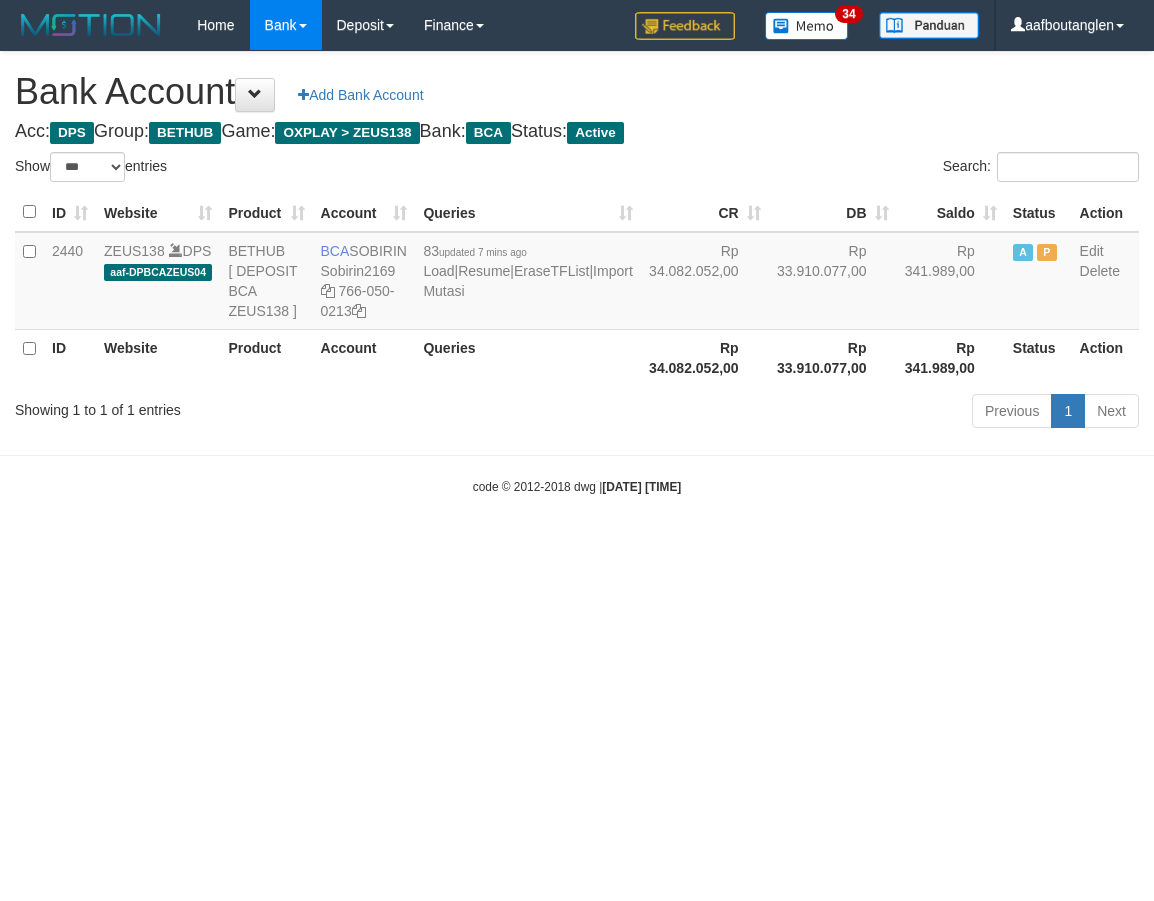 select on "***" 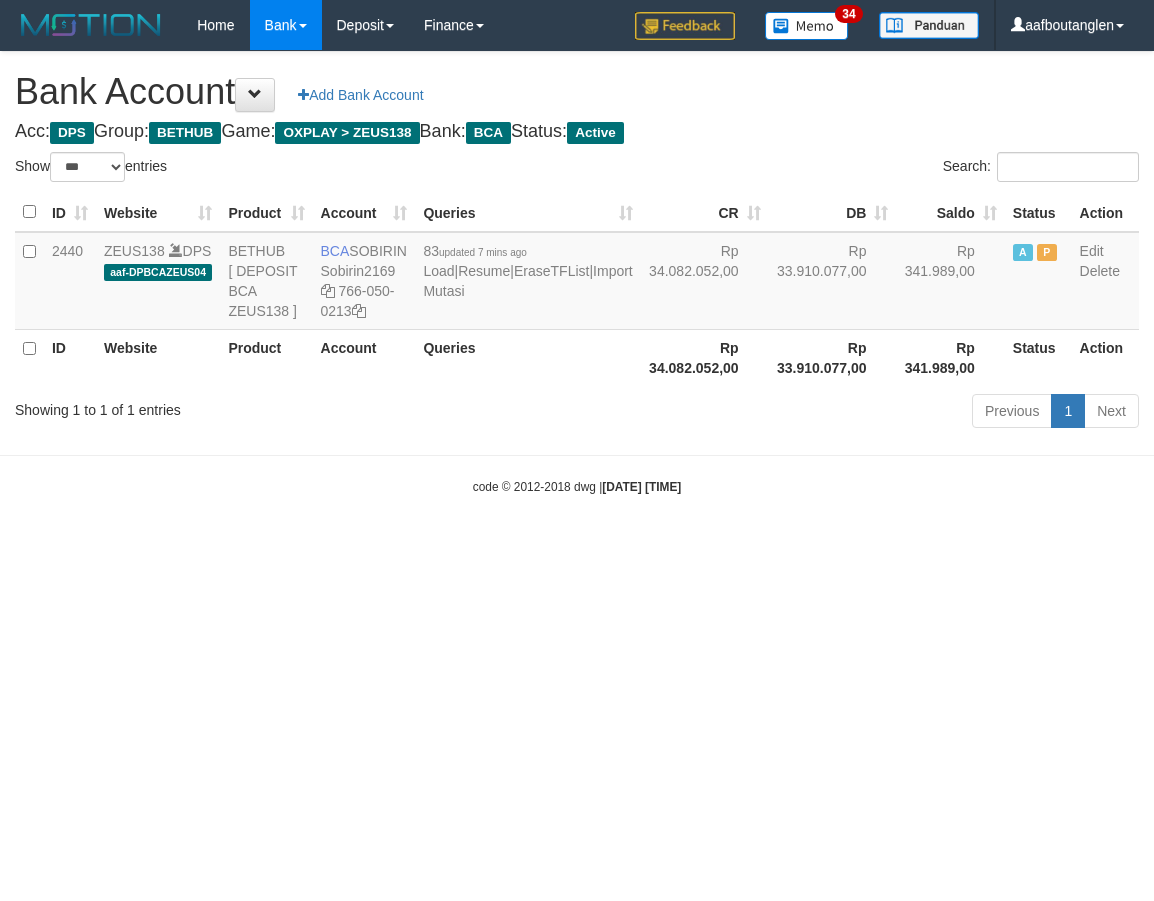 scroll, scrollTop: 0, scrollLeft: 0, axis: both 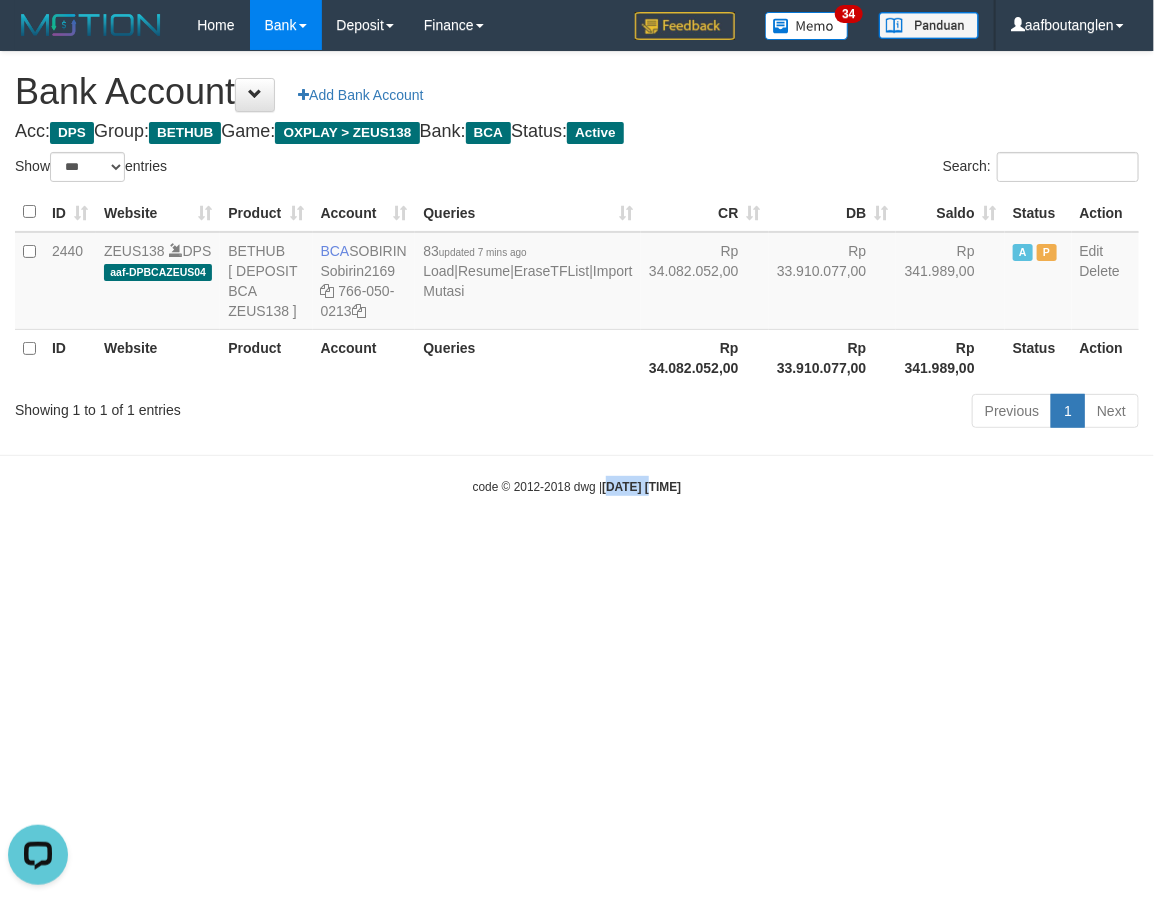 drag, startPoint x: 635, startPoint y: 586, endPoint x: 582, endPoint y: 604, distance: 55.97321 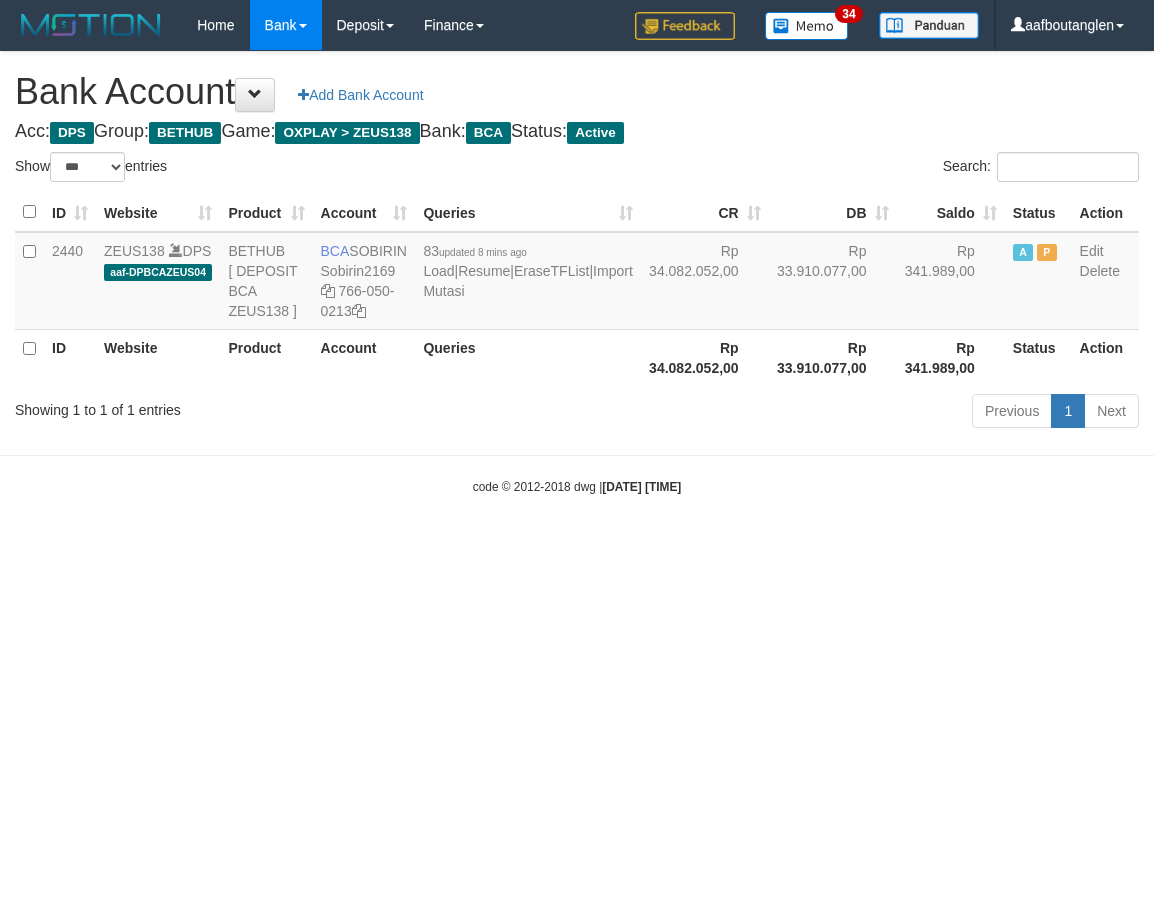 select on "***" 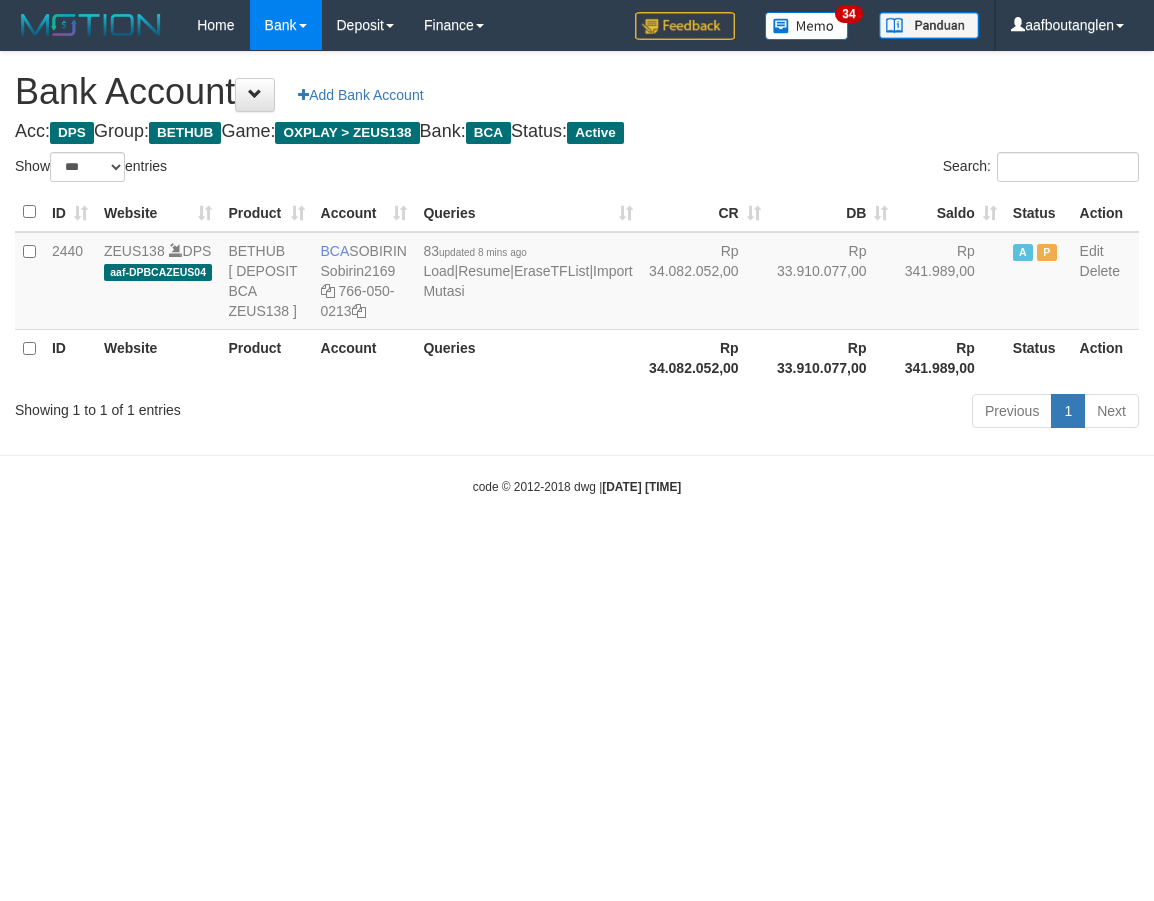 scroll, scrollTop: 0, scrollLeft: 0, axis: both 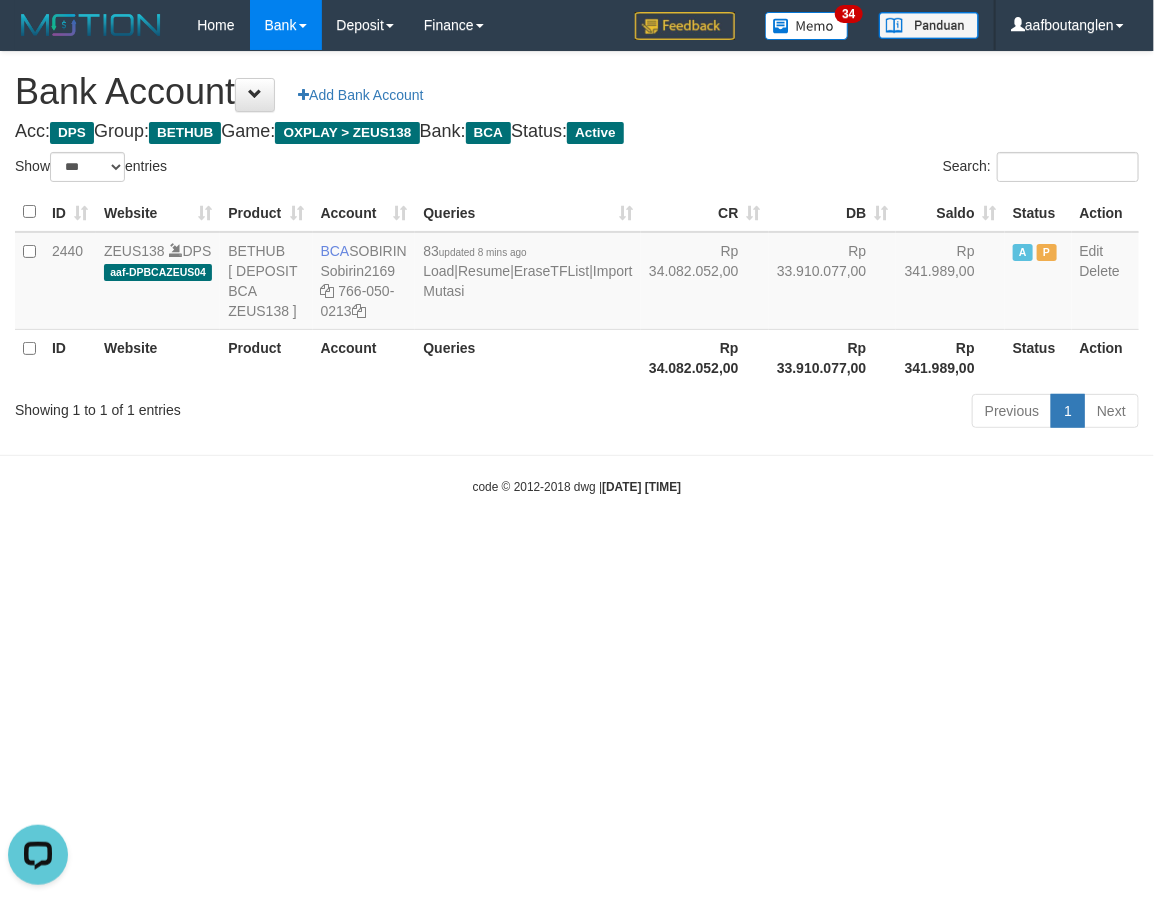 drag, startPoint x: 833, startPoint y: 643, endPoint x: 805, endPoint y: 643, distance: 28 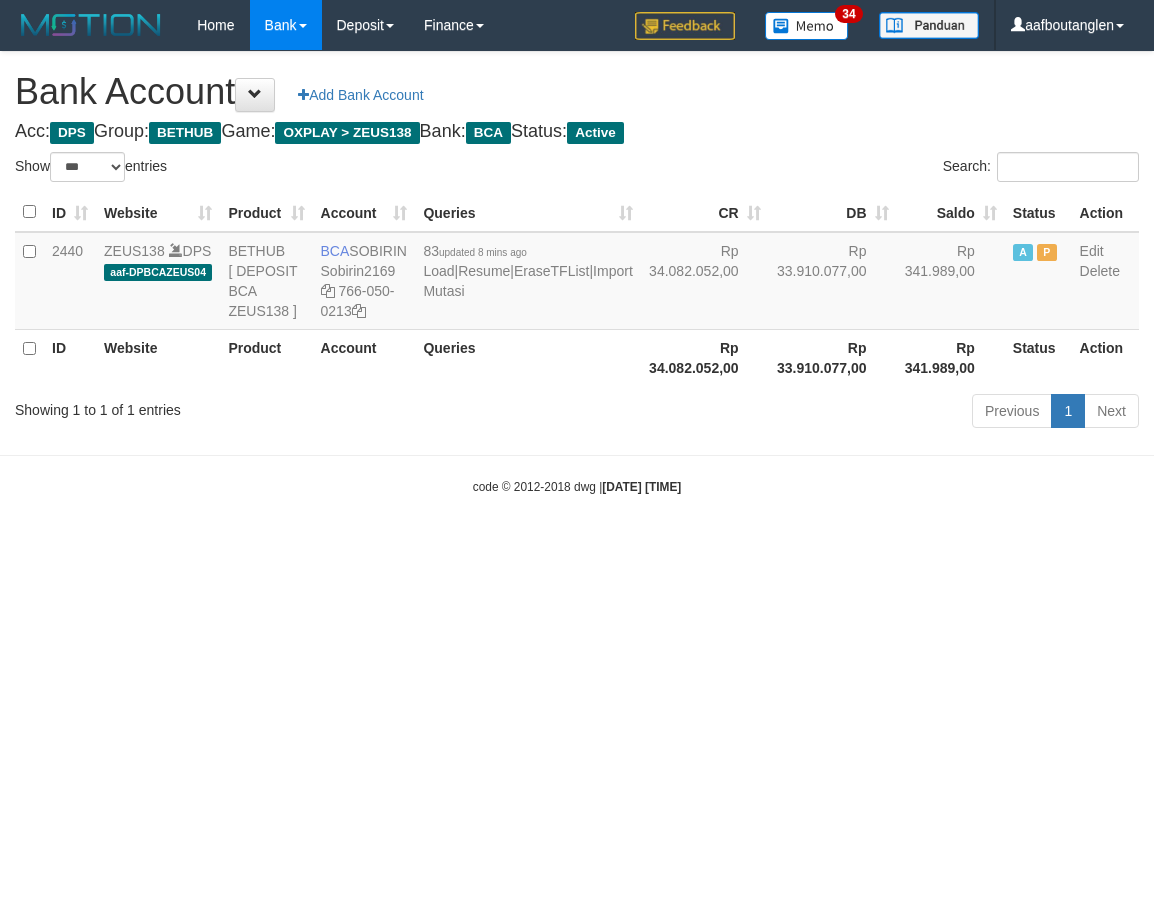 select on "***" 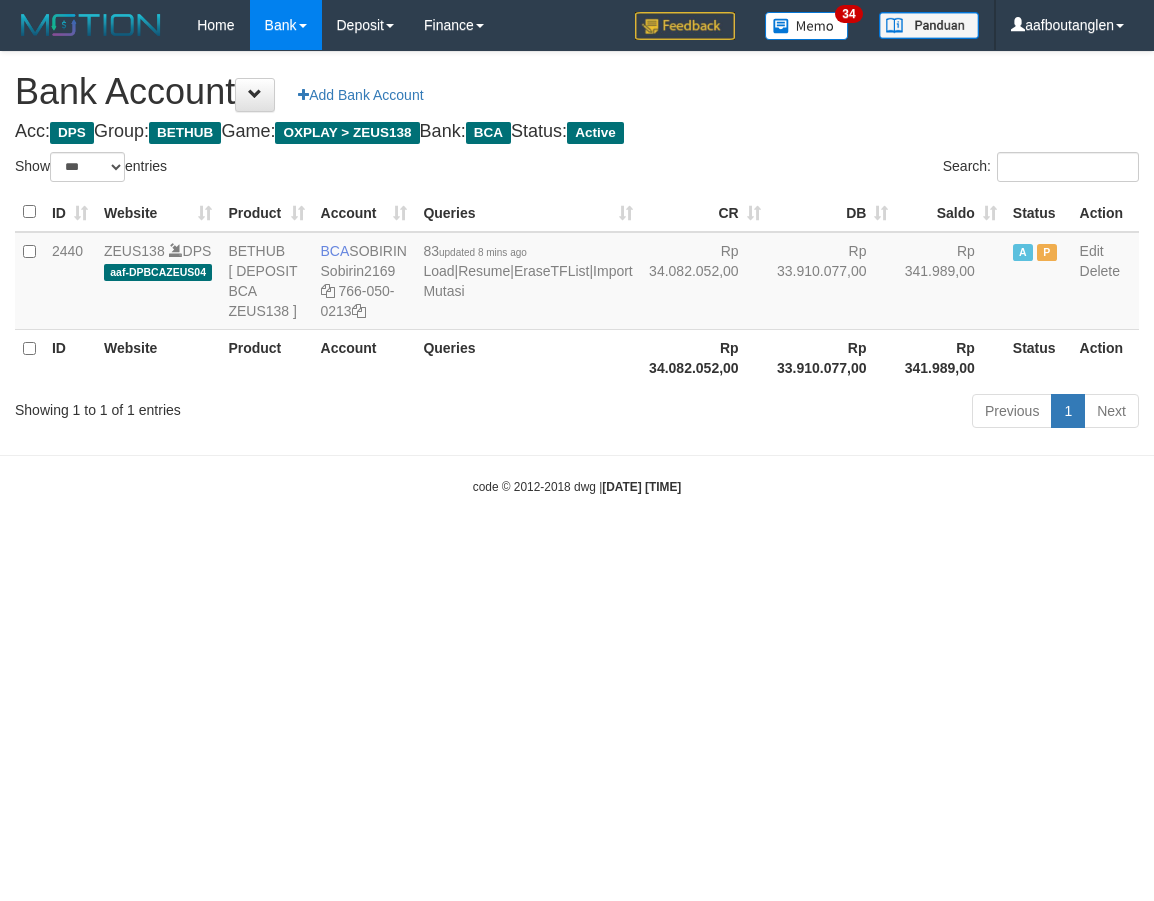 scroll, scrollTop: 0, scrollLeft: 0, axis: both 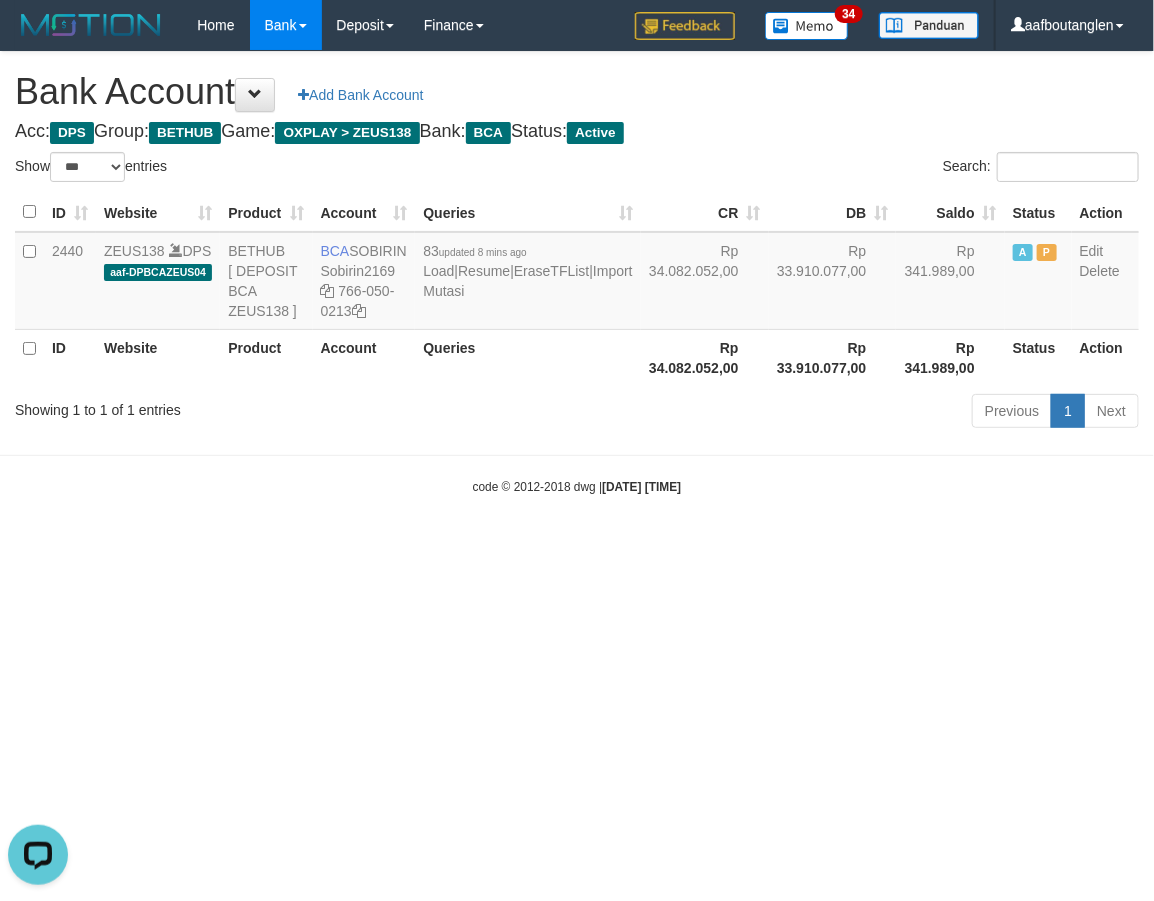 click on "Toggle navigation
Home
Bank
Account List
Deposit
DPS List
History
Note DPS
Finance
Financial Data
aafboutanglen
My Profile
Log Out
34" at bounding box center (577, 273) 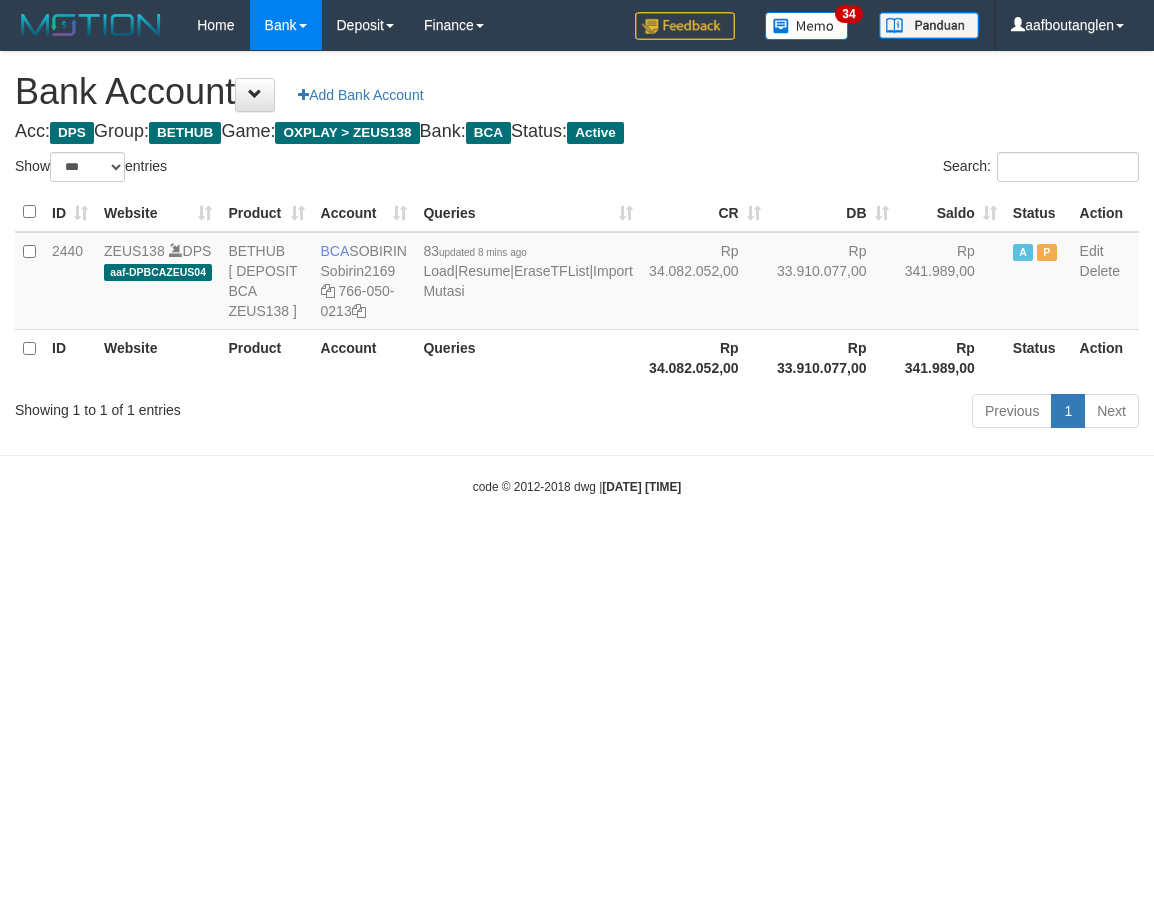 select on "***" 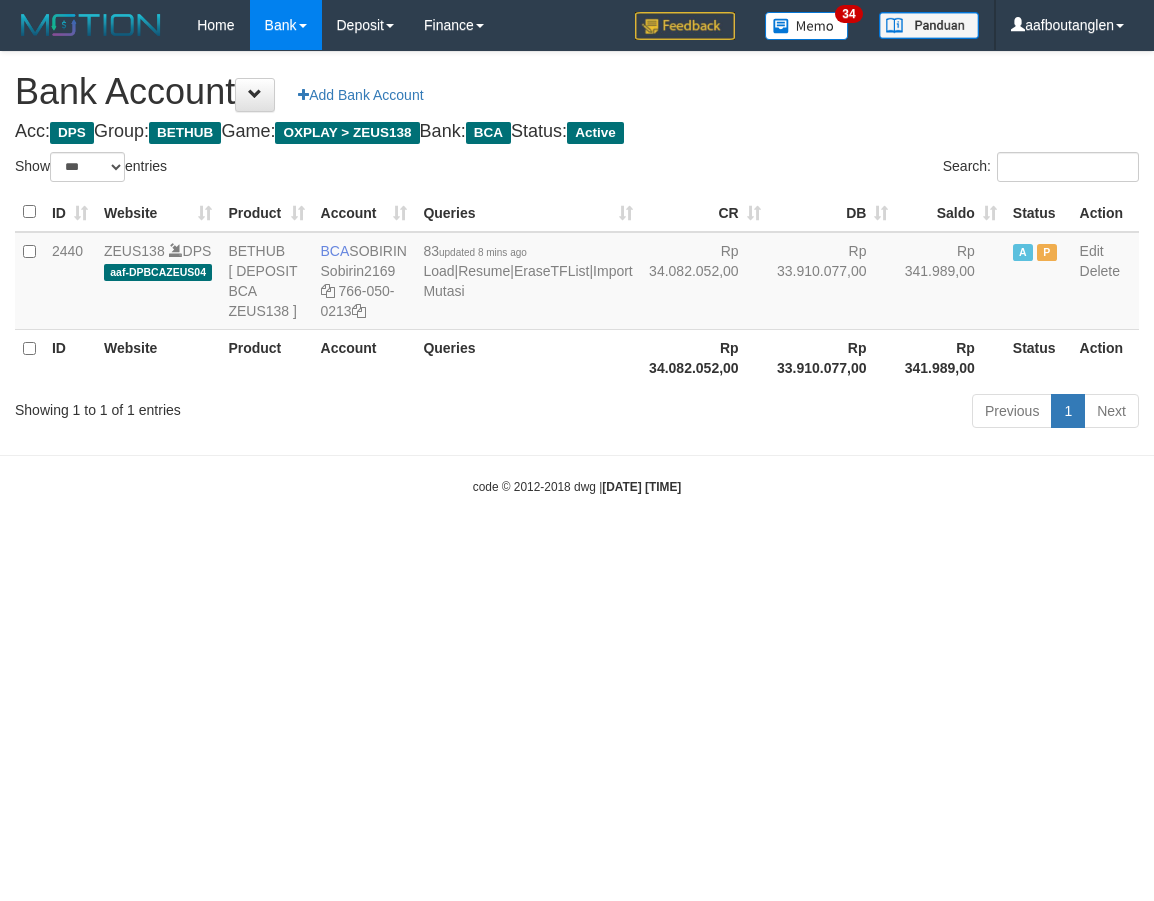 scroll, scrollTop: 0, scrollLeft: 0, axis: both 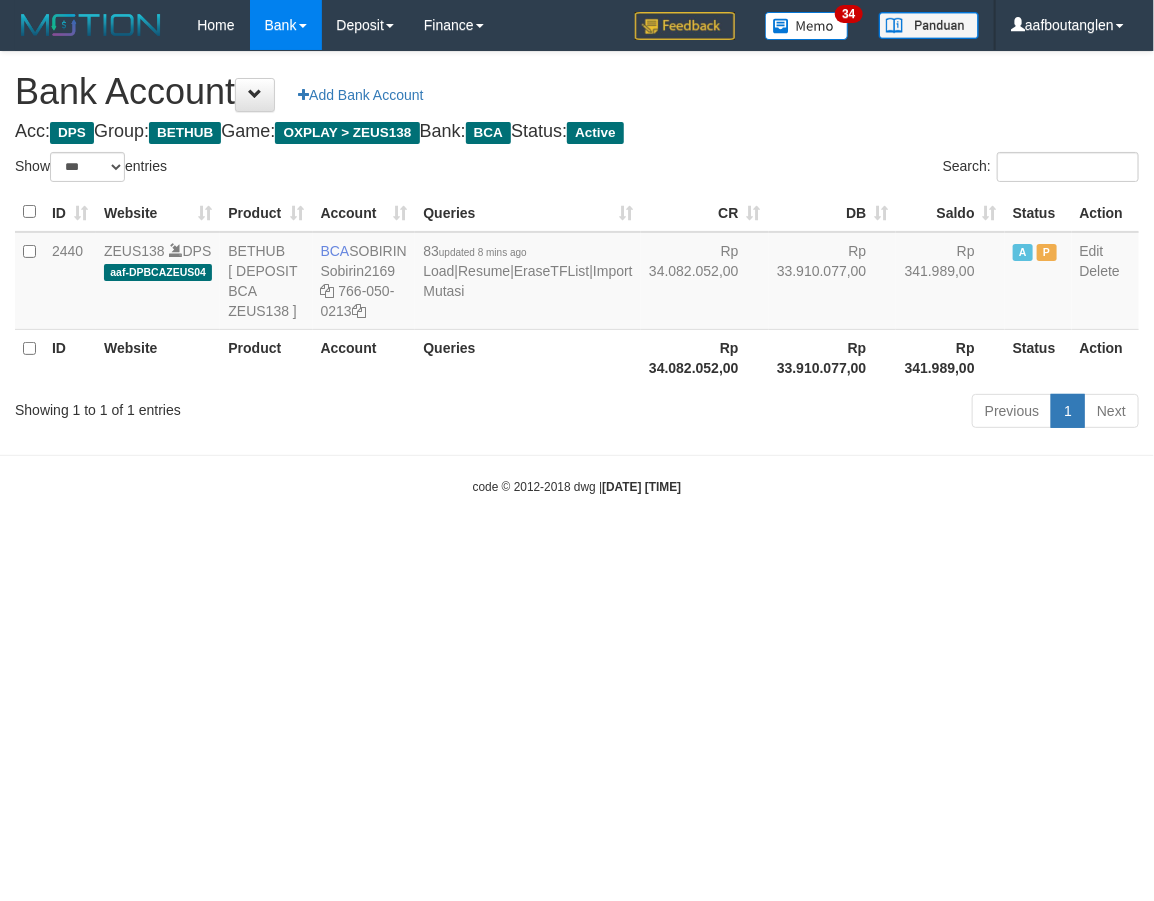 drag, startPoint x: 790, startPoint y: 495, endPoint x: 735, endPoint y: 495, distance: 55 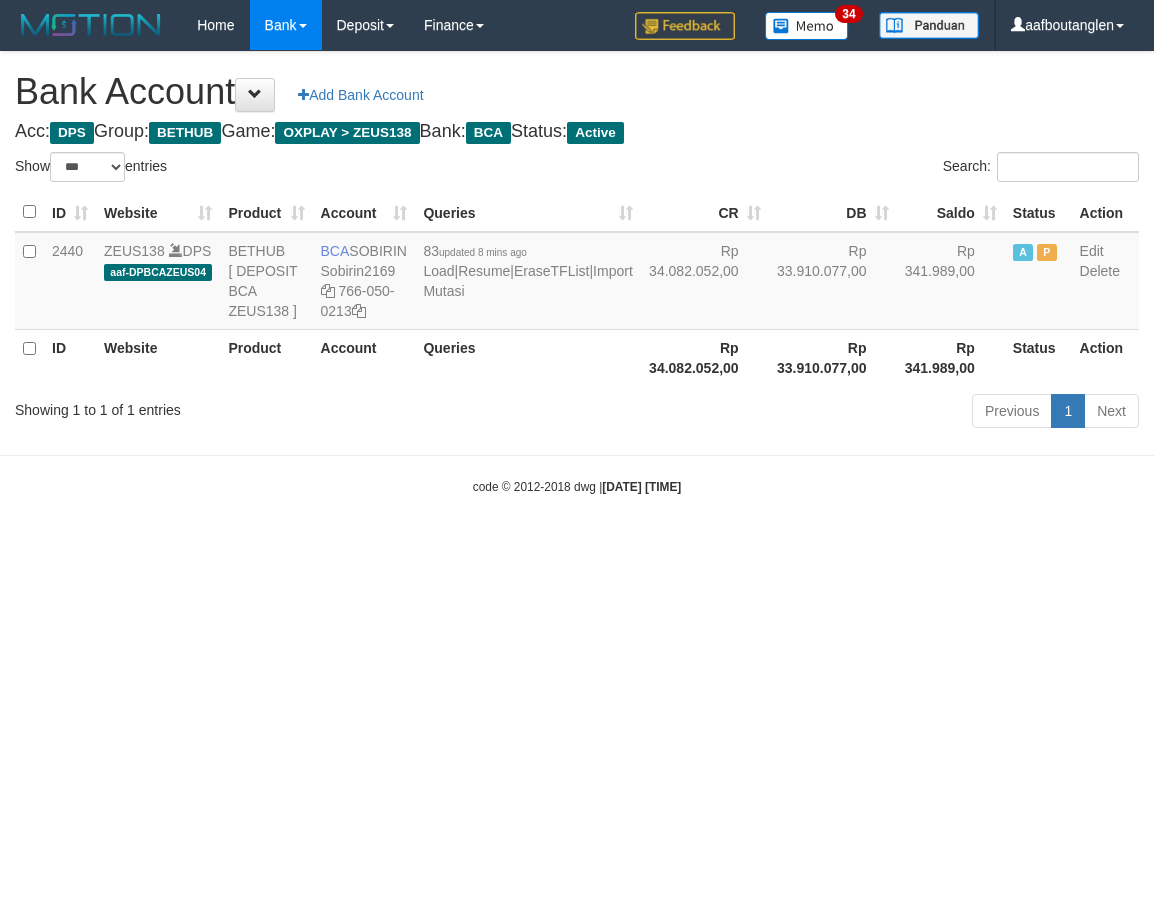select on "***" 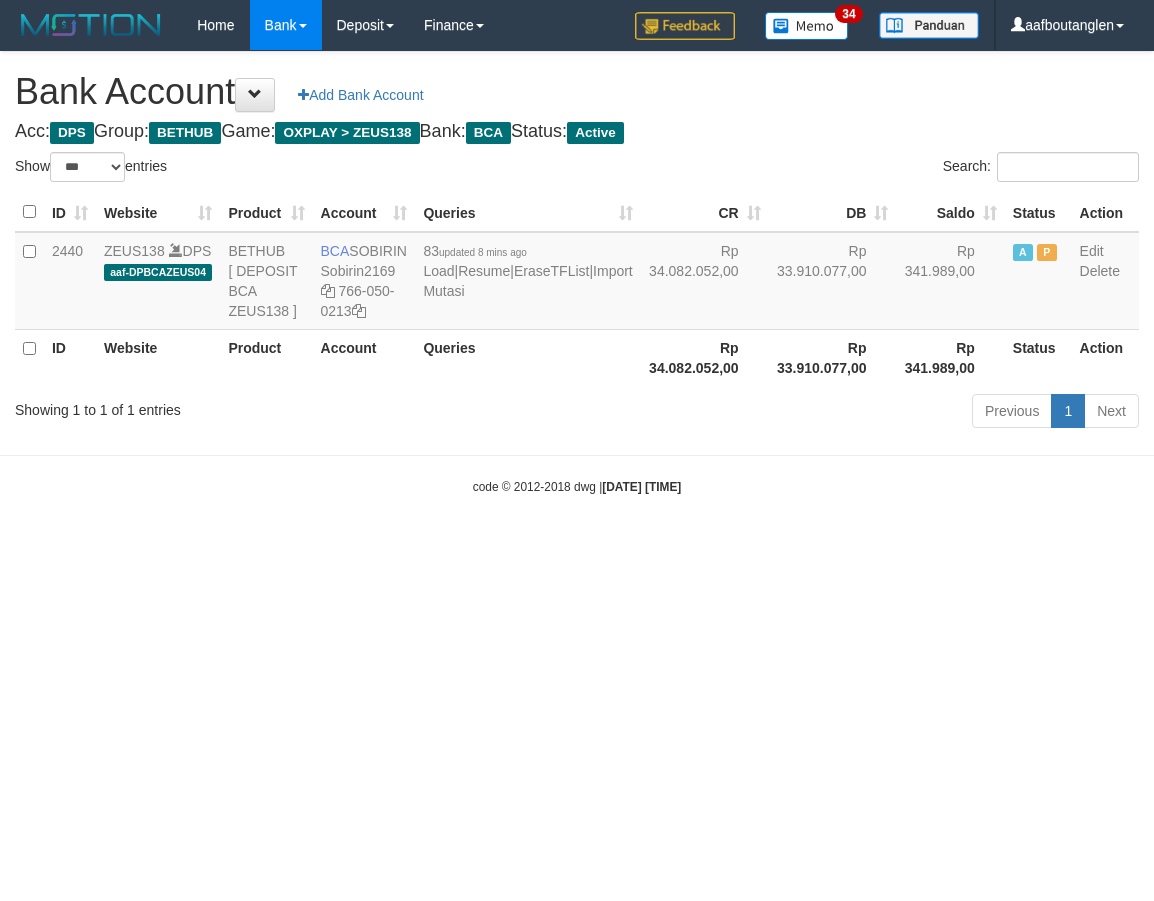 scroll, scrollTop: 0, scrollLeft: 0, axis: both 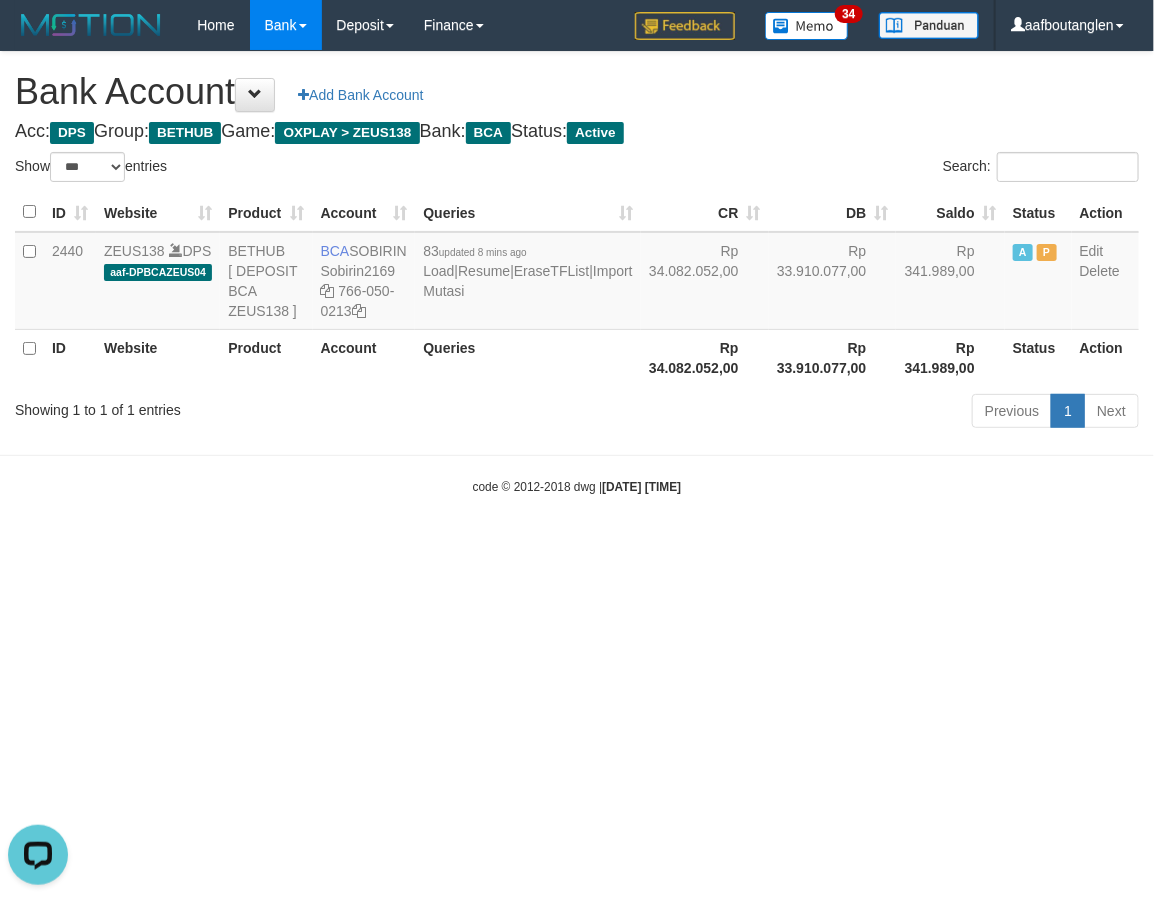 drag, startPoint x: 783, startPoint y: 678, endPoint x: 808, endPoint y: 658, distance: 32.01562 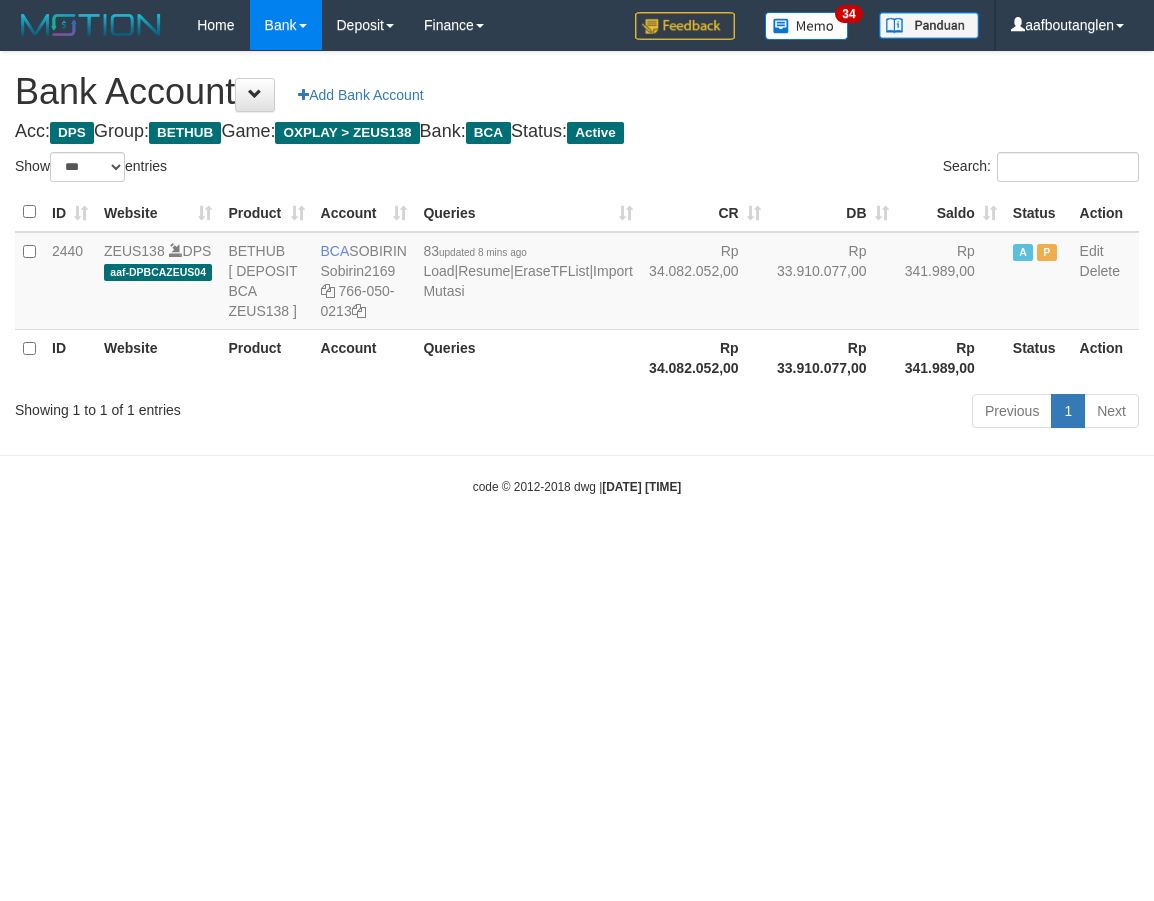 select on "***" 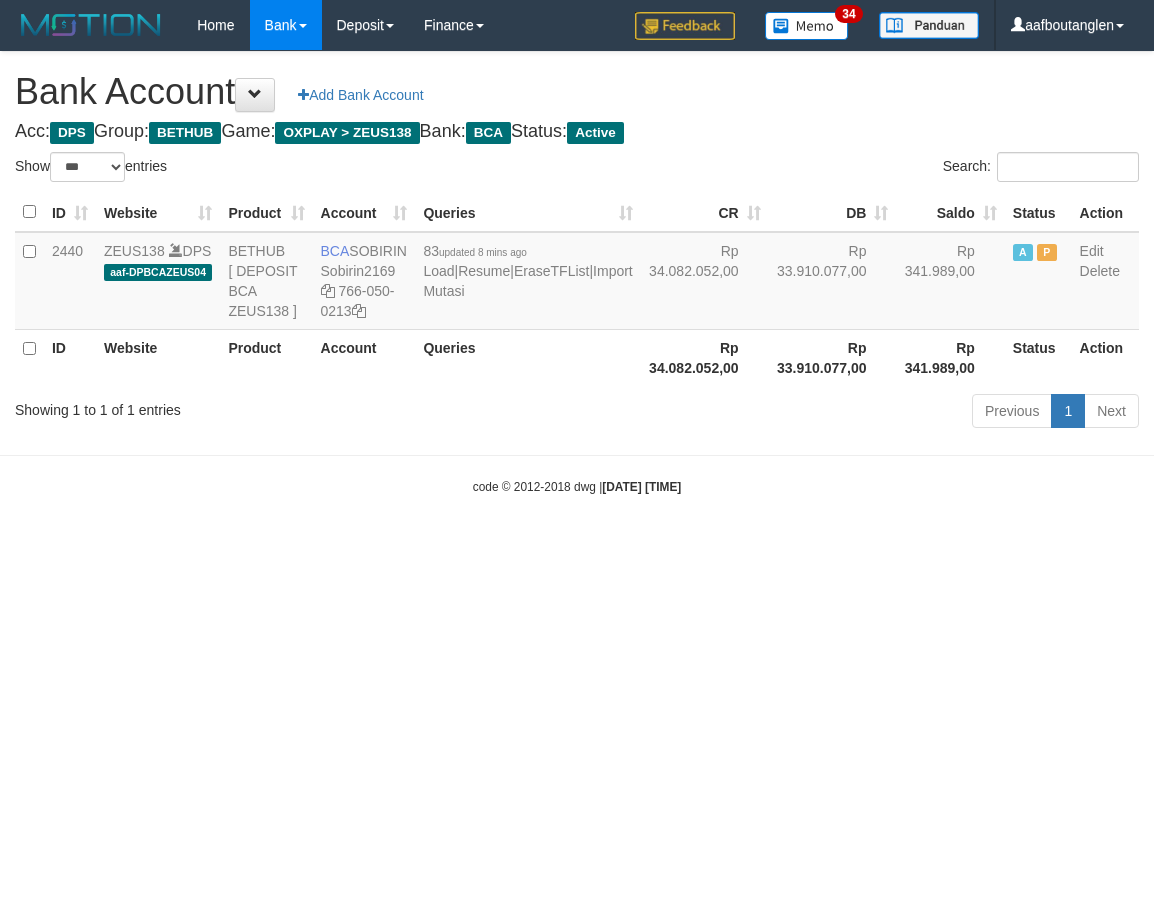 scroll, scrollTop: 0, scrollLeft: 0, axis: both 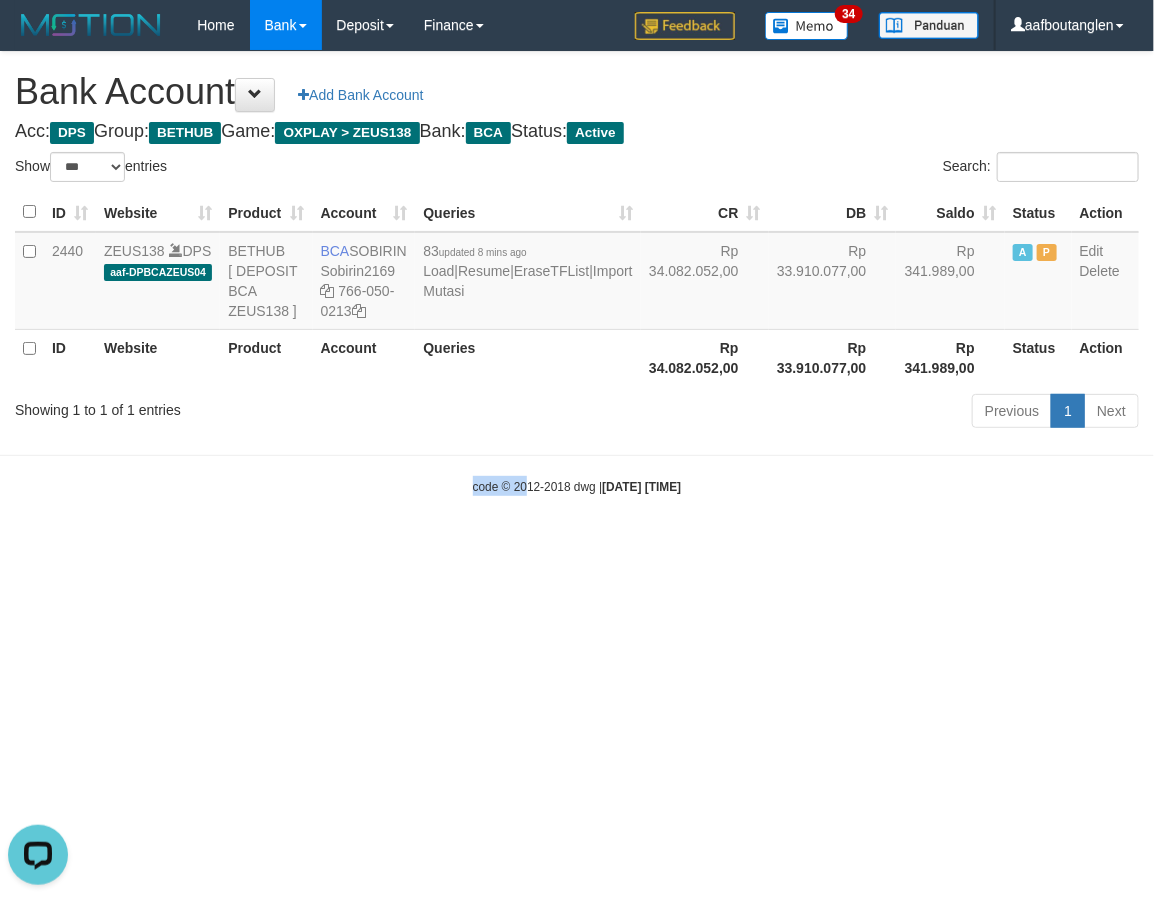 click on "Toggle navigation
Home
Bank
Account List
Deposit
DPS List
History
Note DPS
Finance
Financial Data
aafboutanglen
My Profile
Log Out
34" at bounding box center [577, 273] 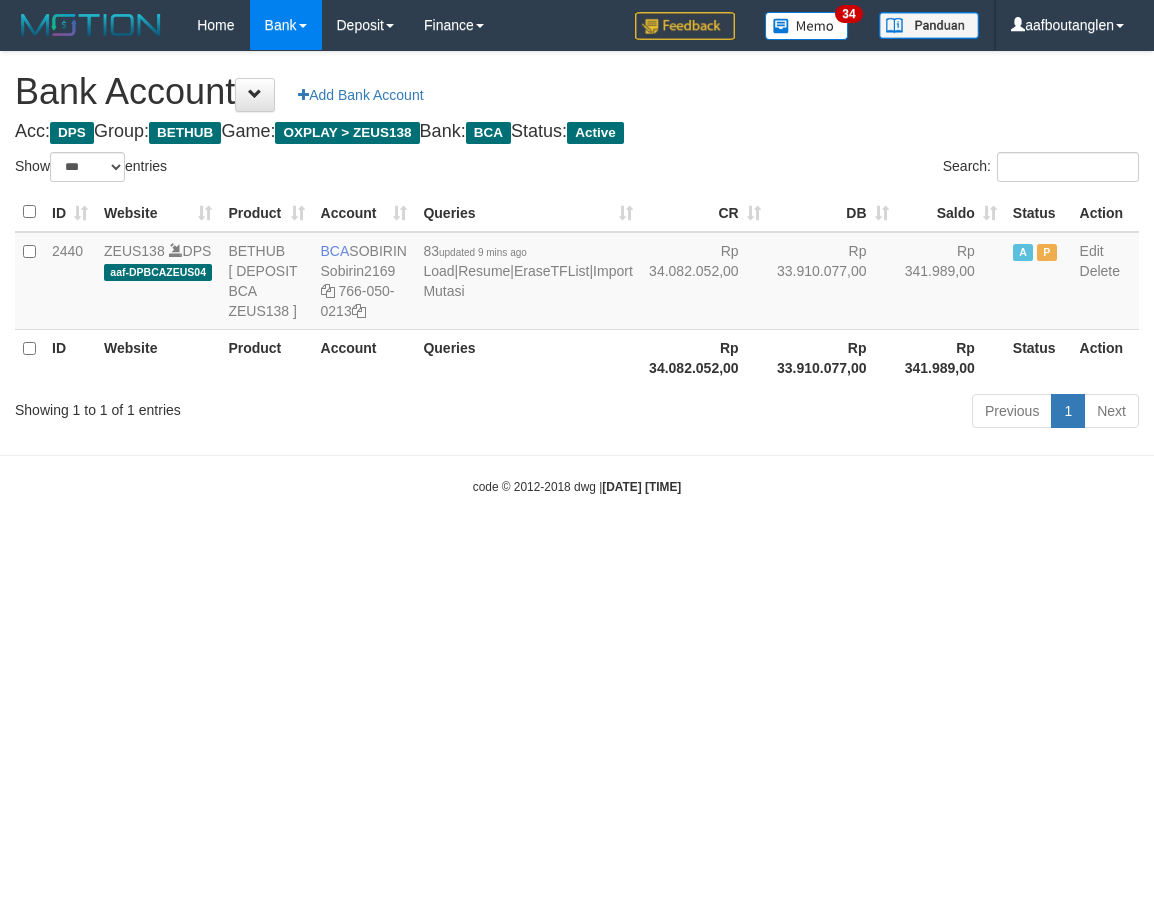 select on "***" 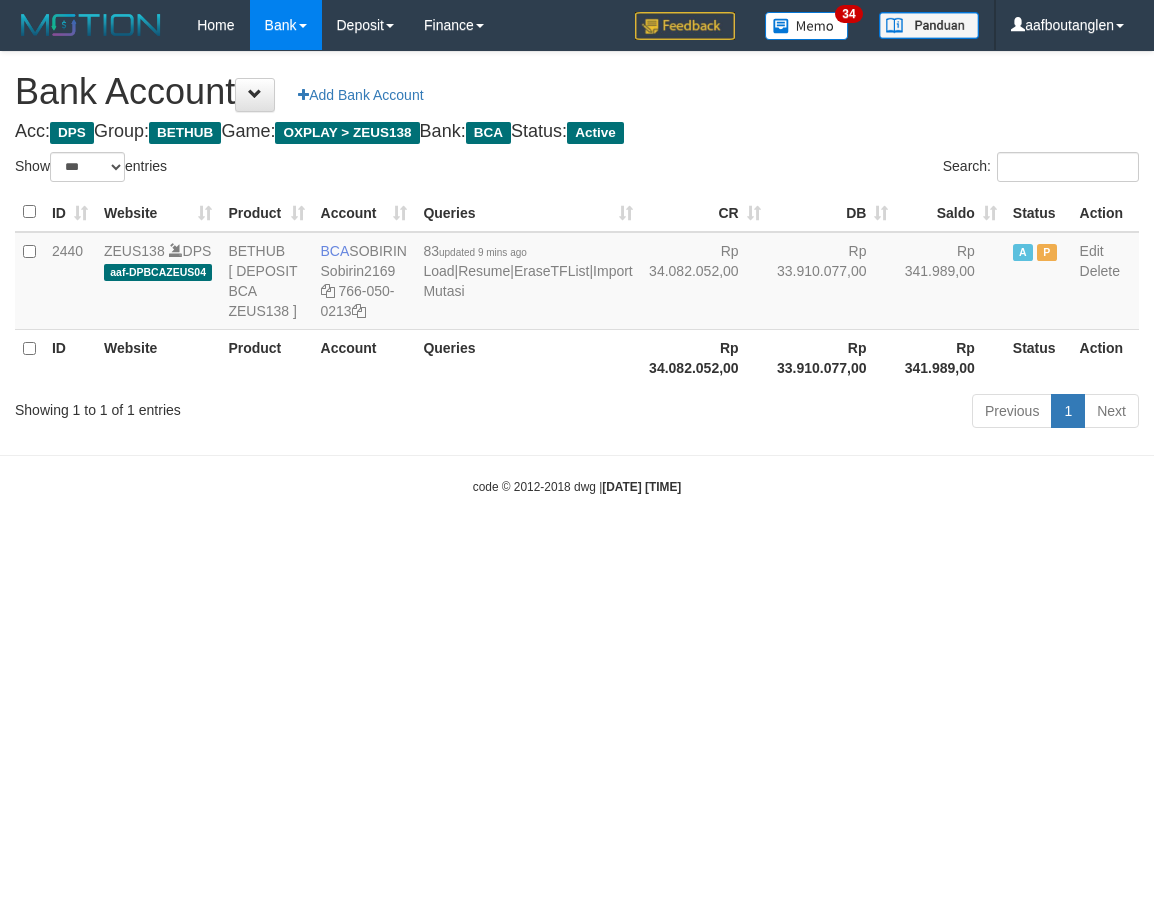 scroll, scrollTop: 0, scrollLeft: 0, axis: both 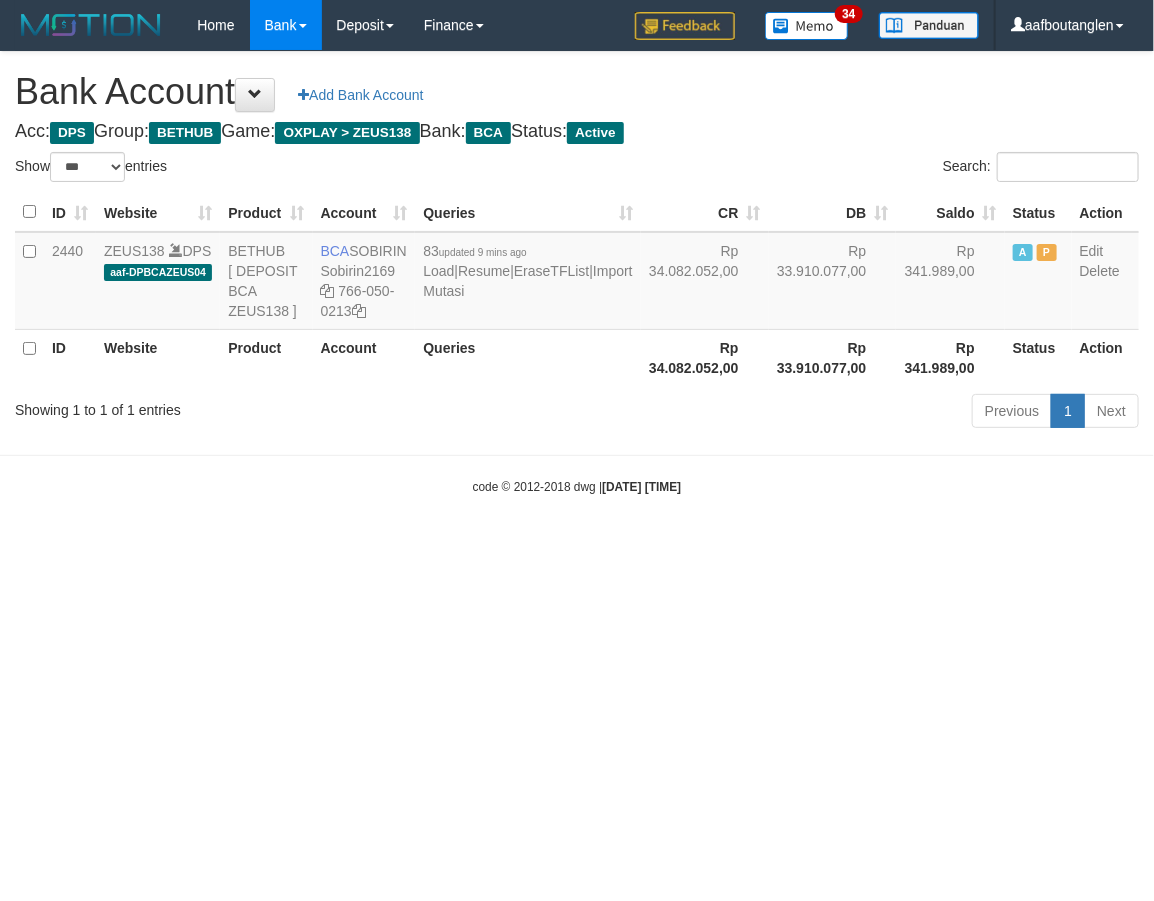 drag, startPoint x: 0, startPoint y: 0, endPoint x: 482, endPoint y: 565, distance: 742.66345 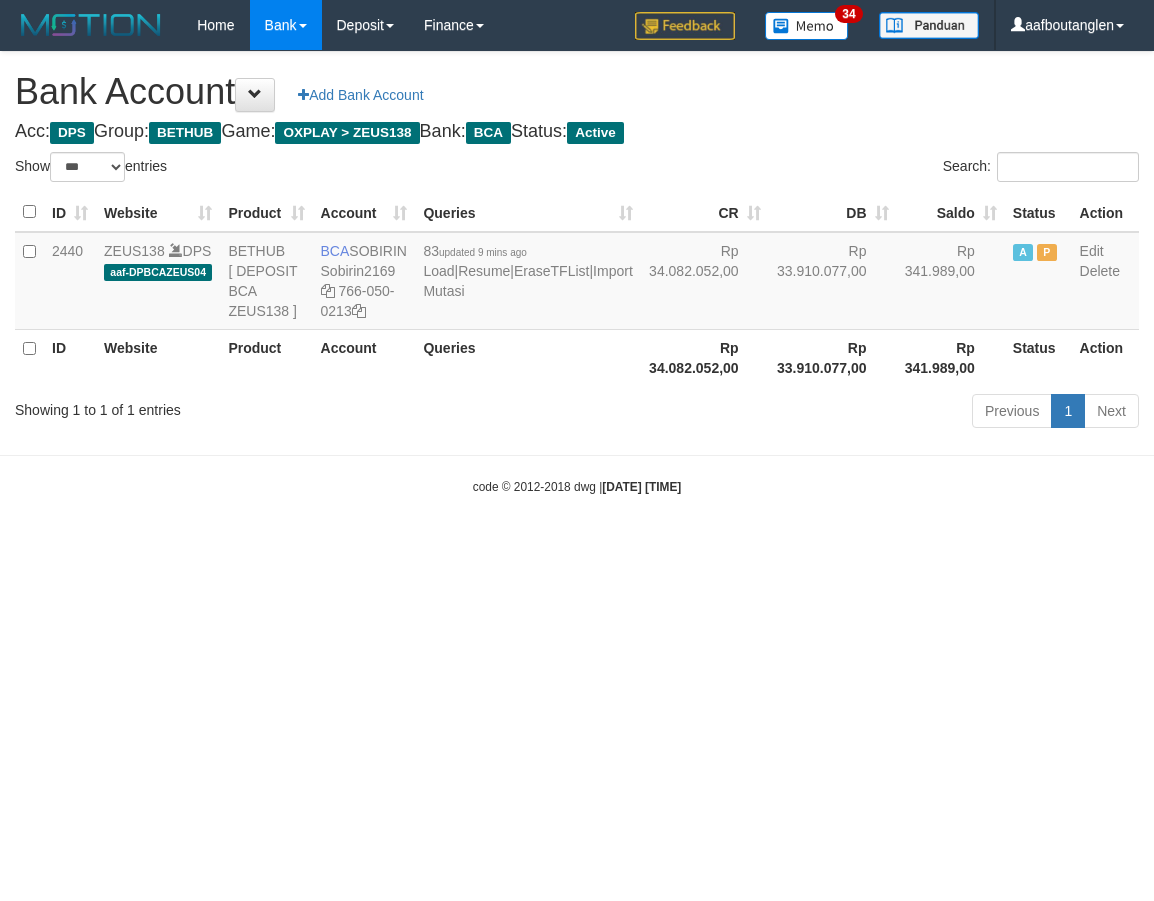 select on "***" 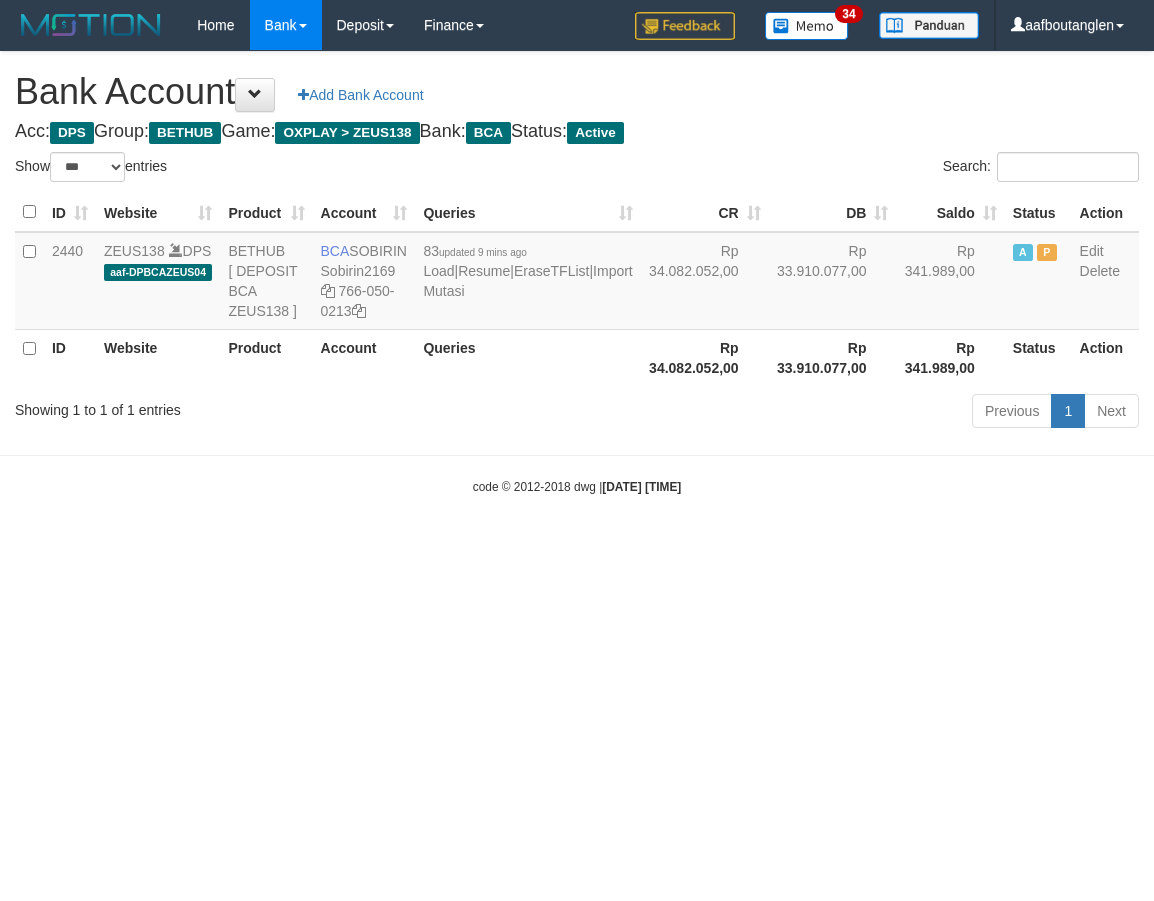scroll, scrollTop: 0, scrollLeft: 0, axis: both 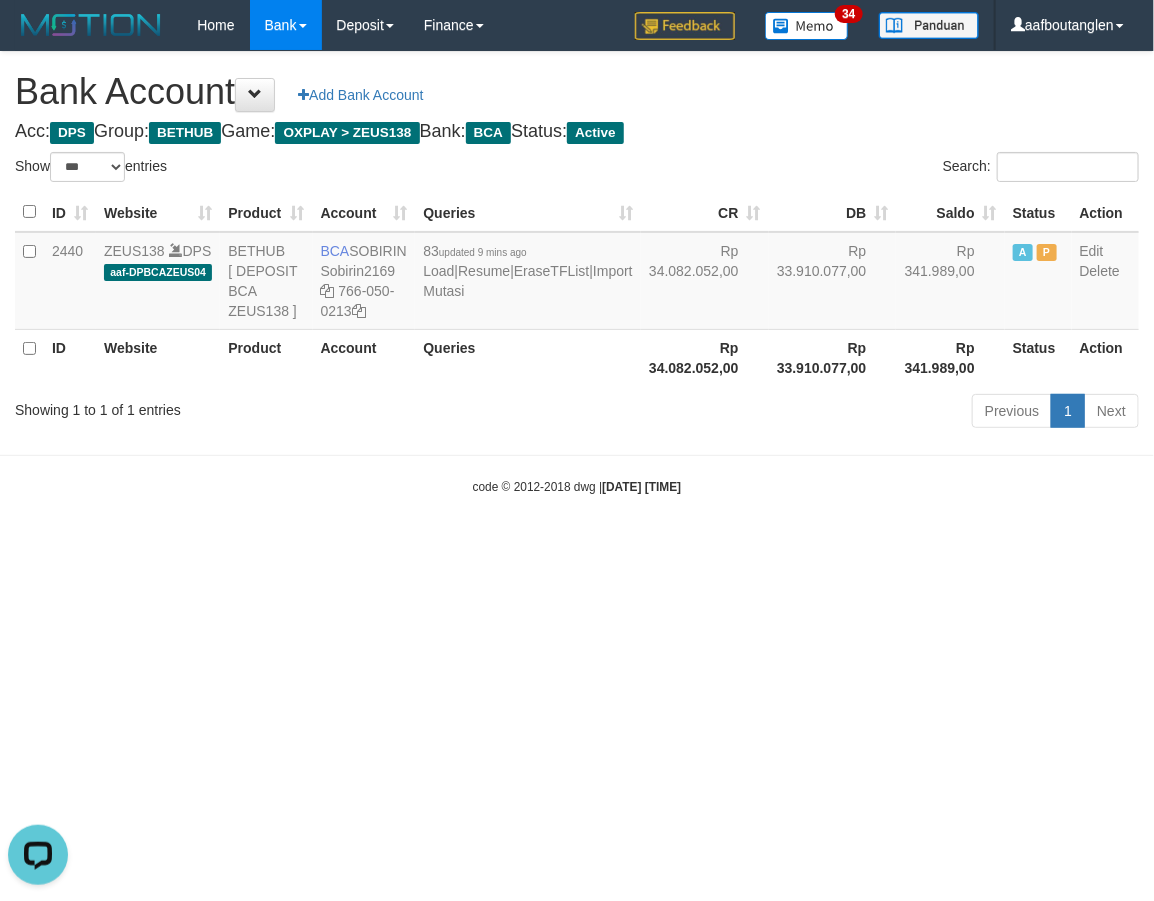 drag, startPoint x: 631, startPoint y: 518, endPoint x: 641, endPoint y: 513, distance: 11.18034 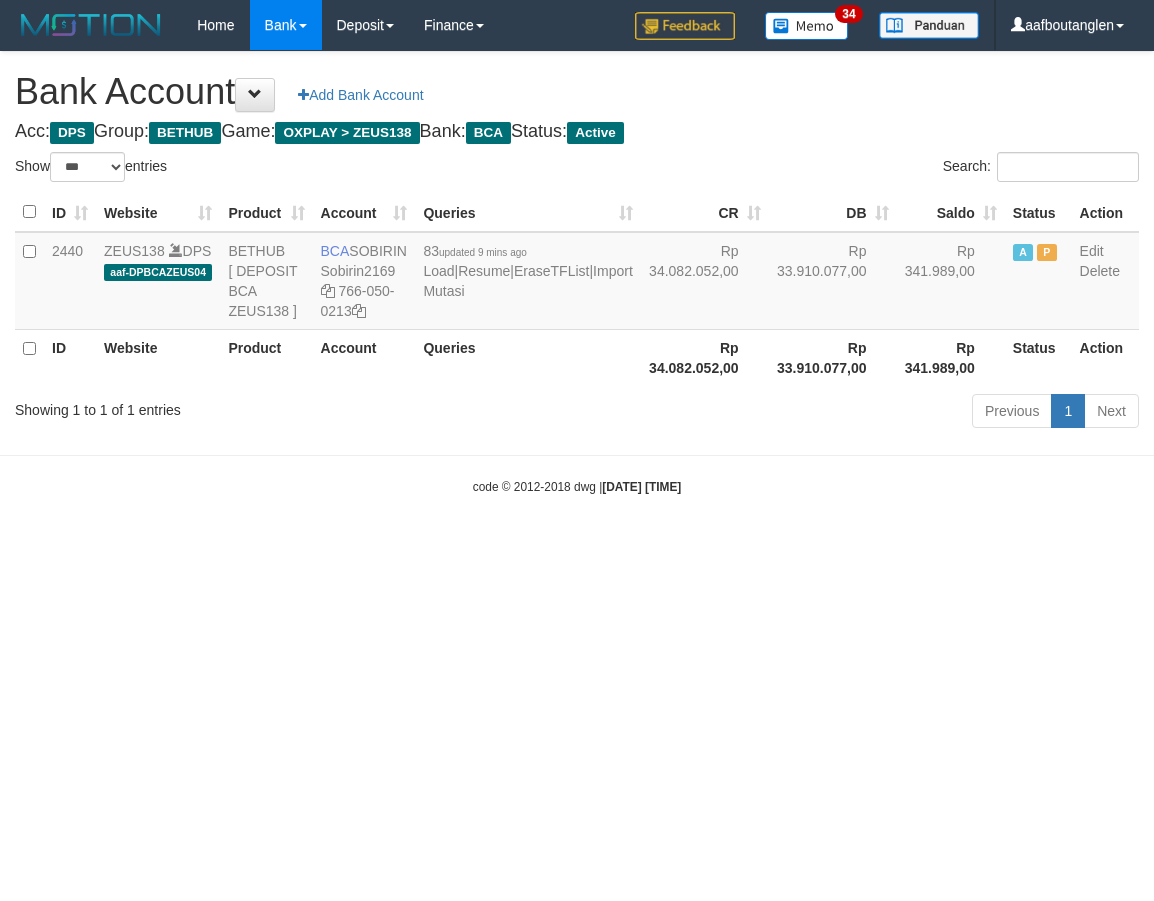 select on "***" 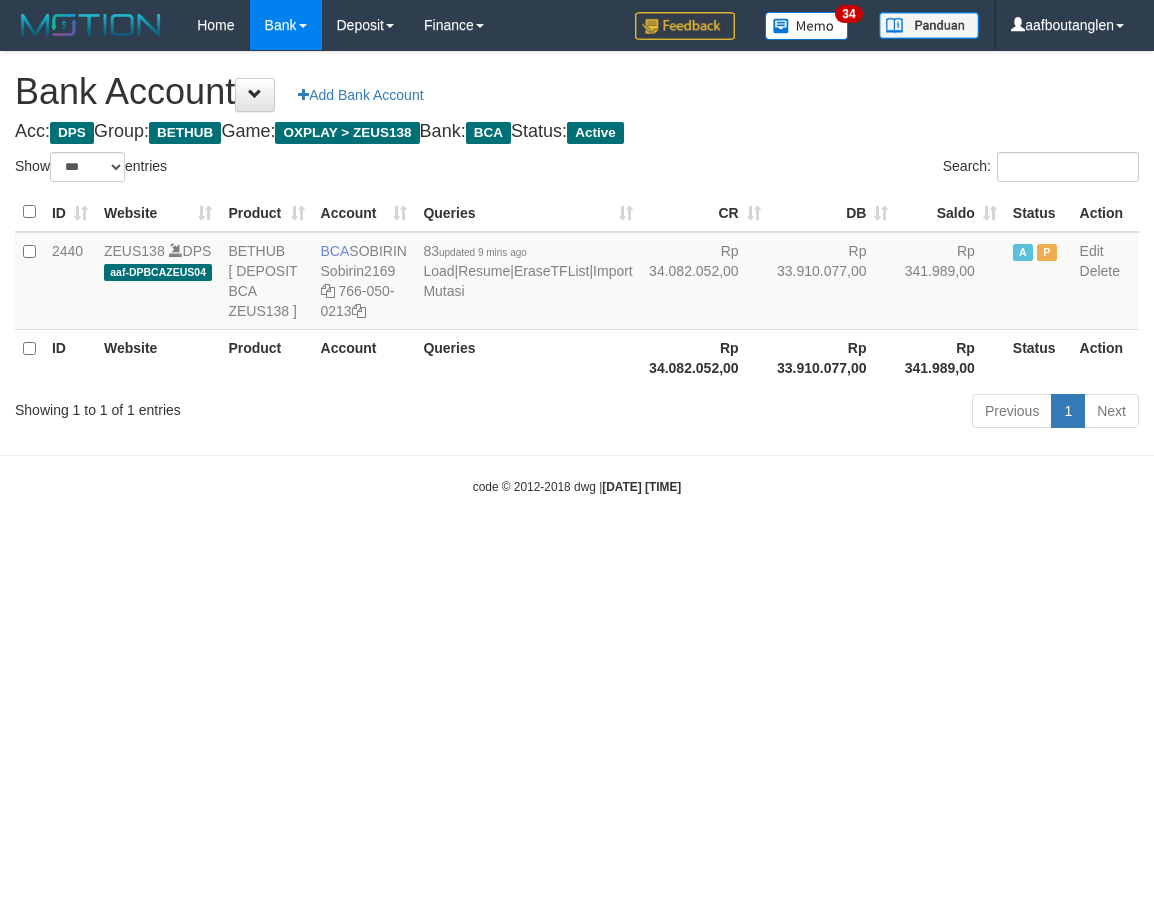 scroll, scrollTop: 0, scrollLeft: 0, axis: both 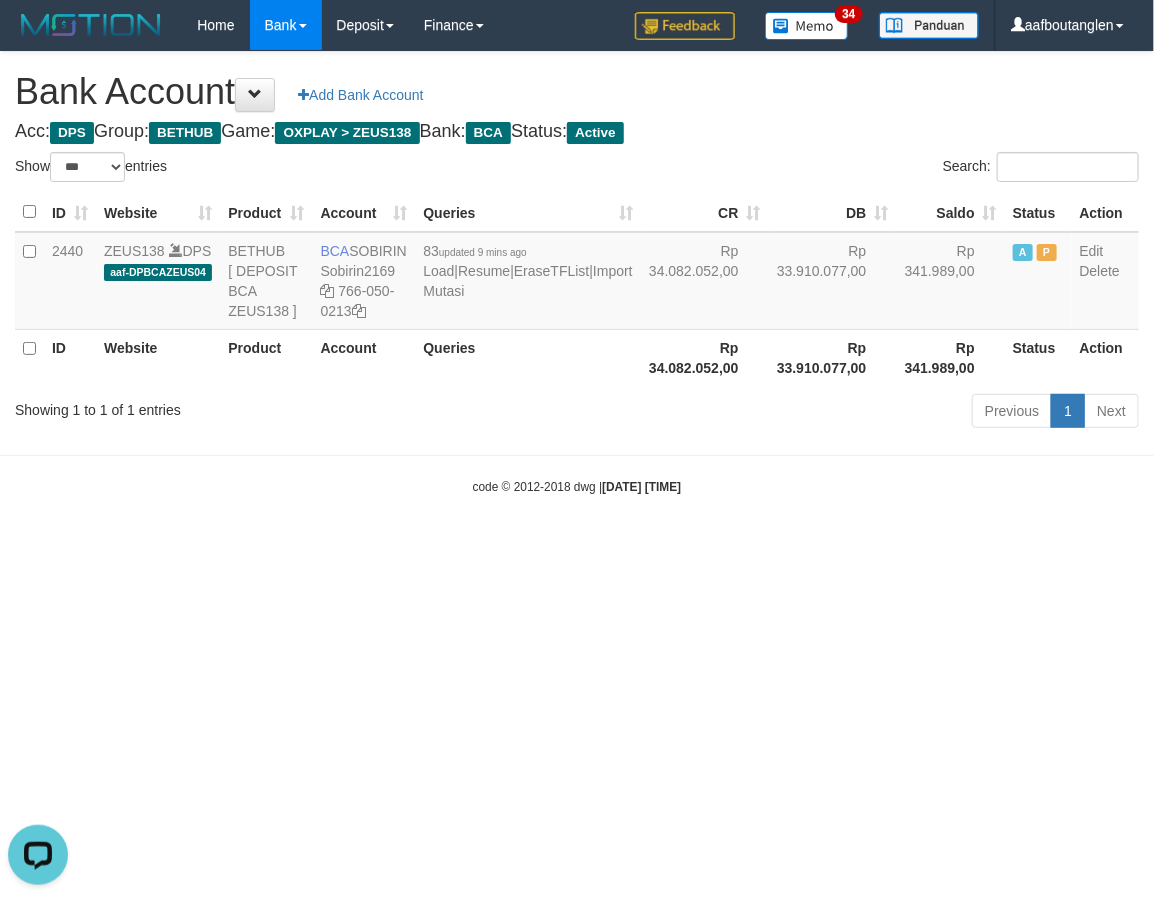 drag, startPoint x: 775, startPoint y: 538, endPoint x: 873, endPoint y: 567, distance: 102.20078 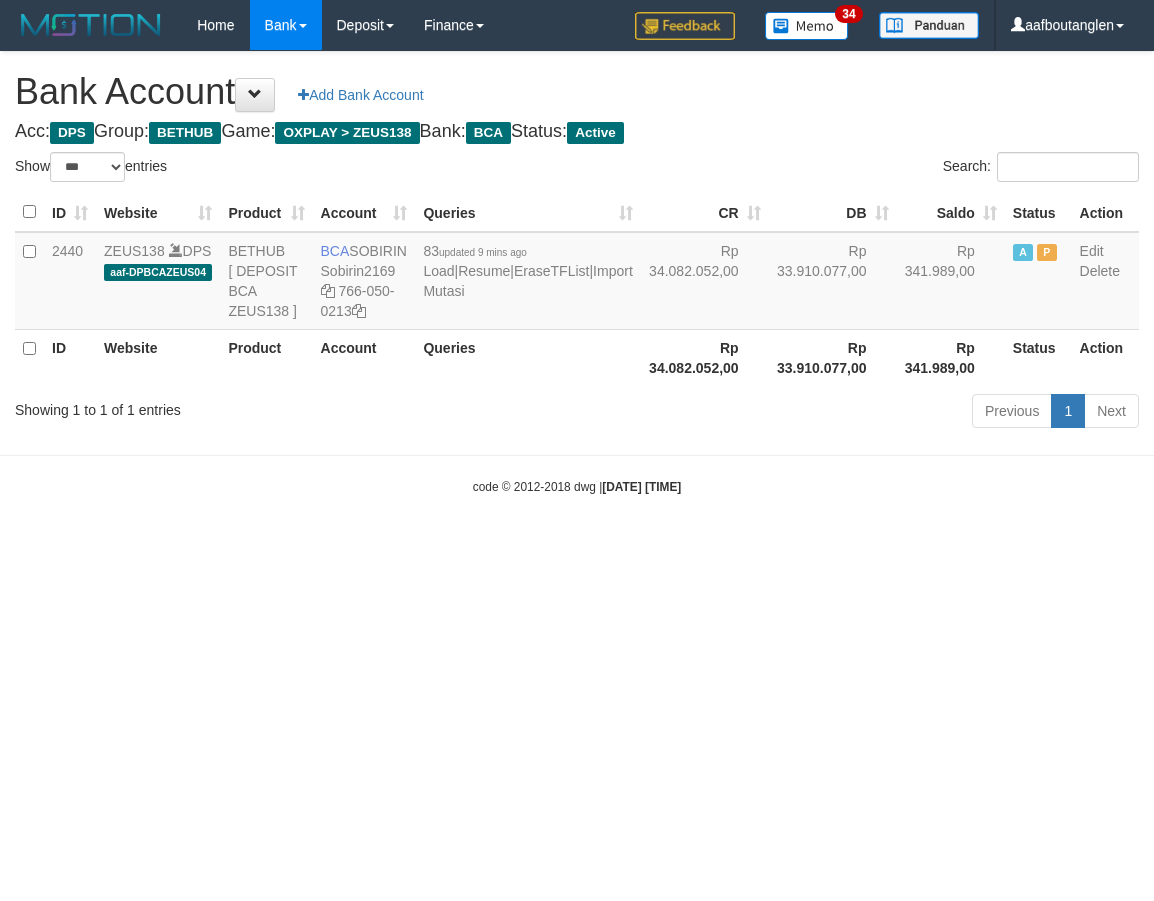 select on "***" 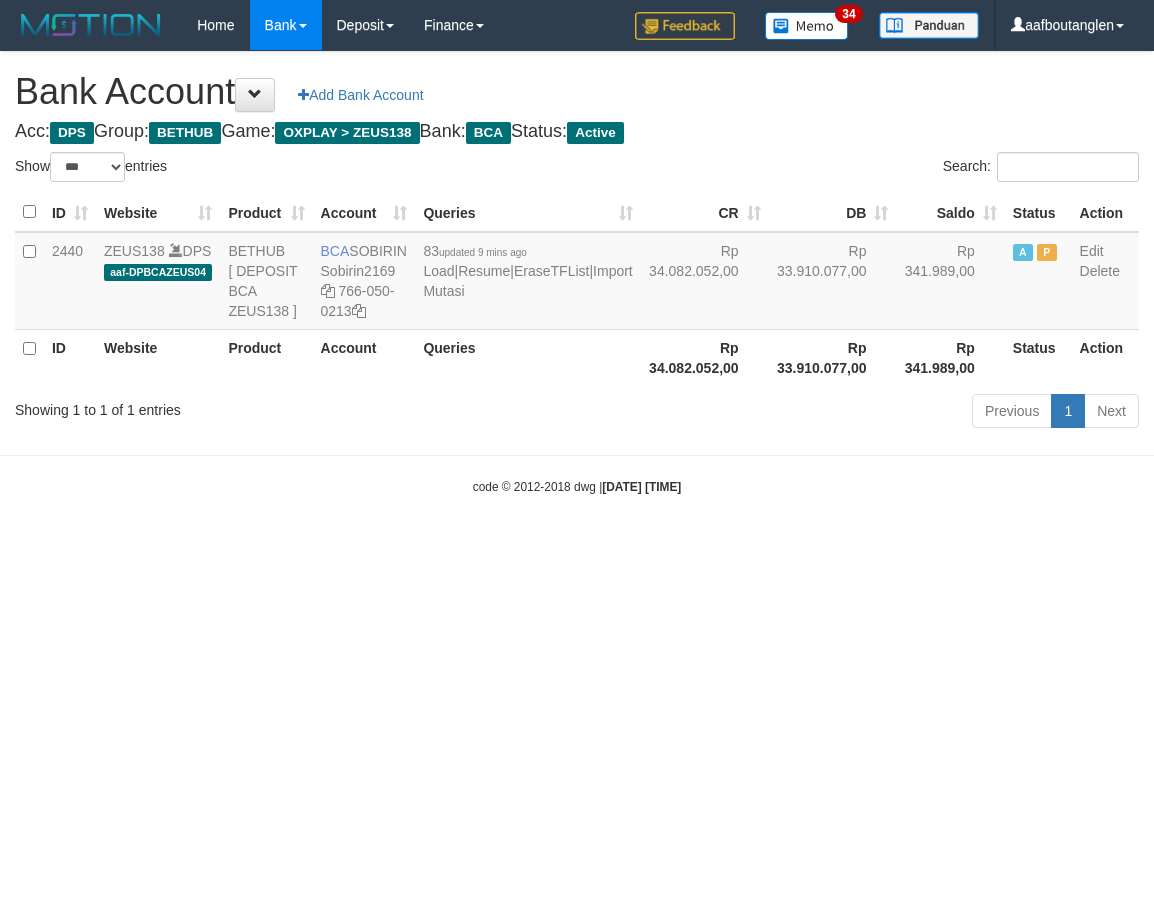 click on "Toggle navigation
Home
Bank
Account List
Deposit
DPS List
History
Note DPS
Finance
Financial Data
aafboutanglen
My Profile
Log Out
34" at bounding box center [577, 273] 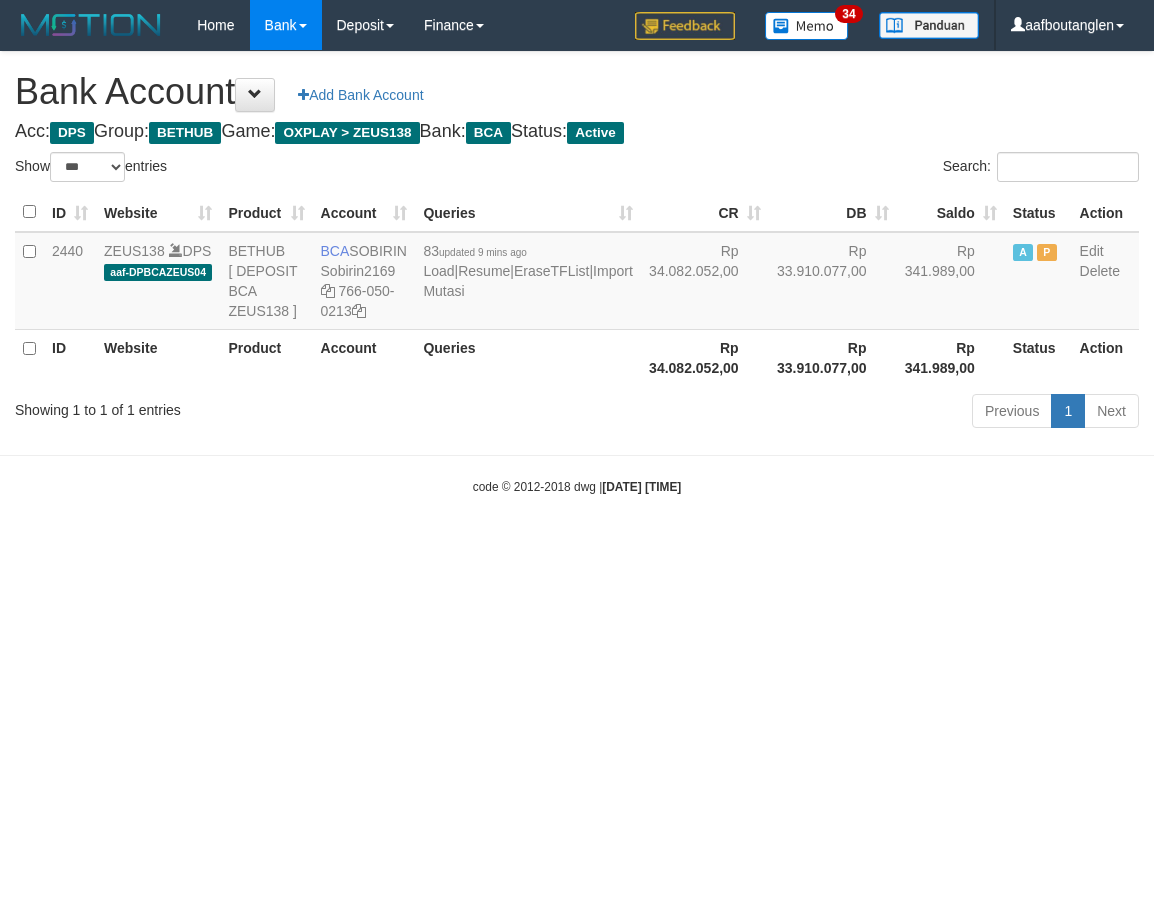 select on "***" 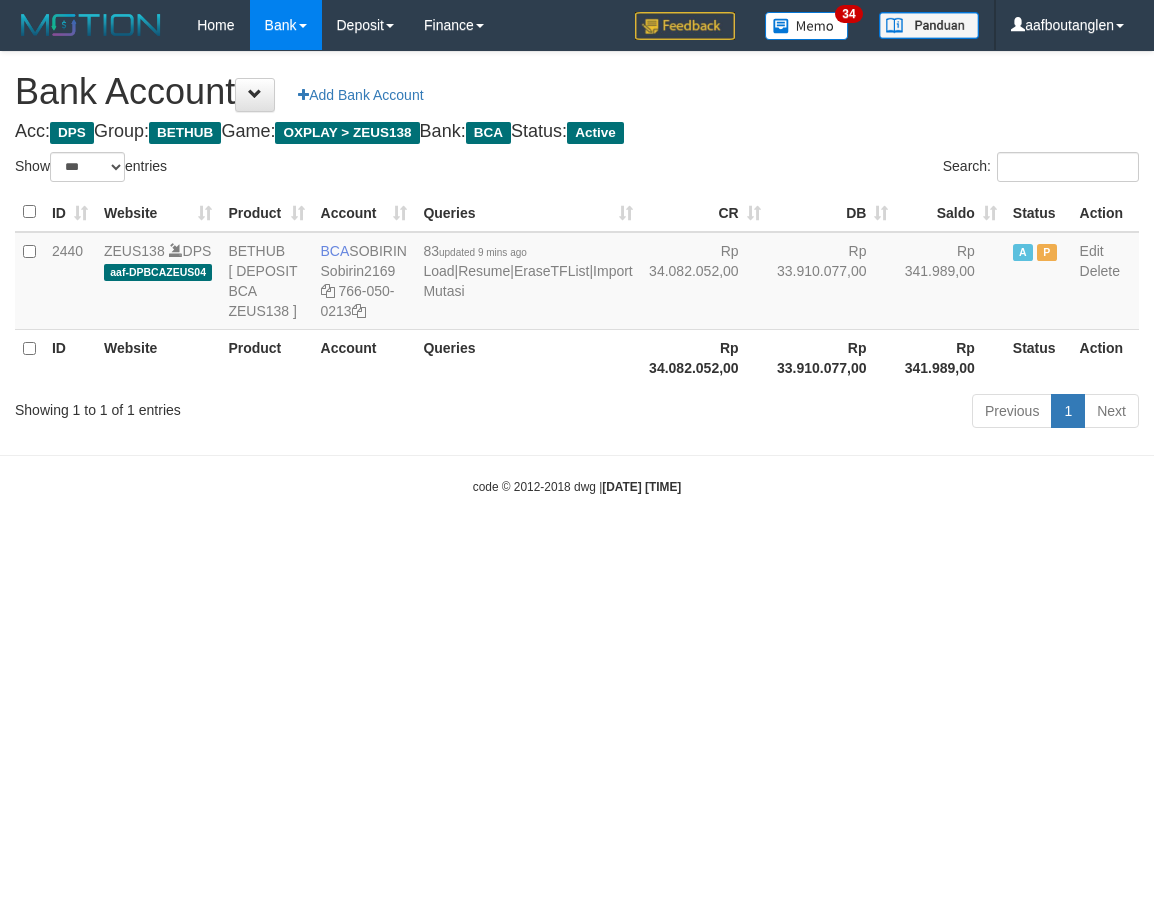 scroll, scrollTop: 0, scrollLeft: 0, axis: both 